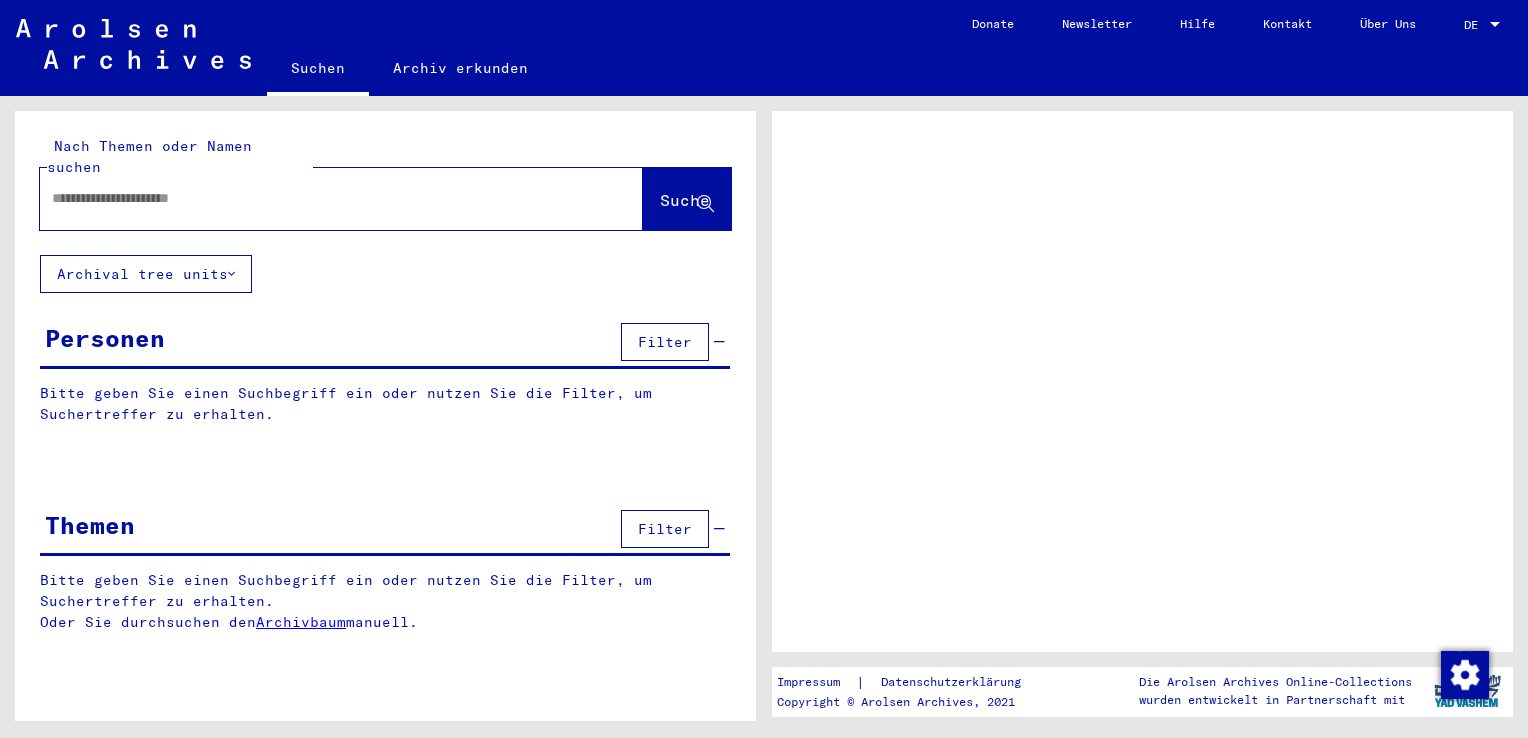scroll, scrollTop: 0, scrollLeft: 0, axis: both 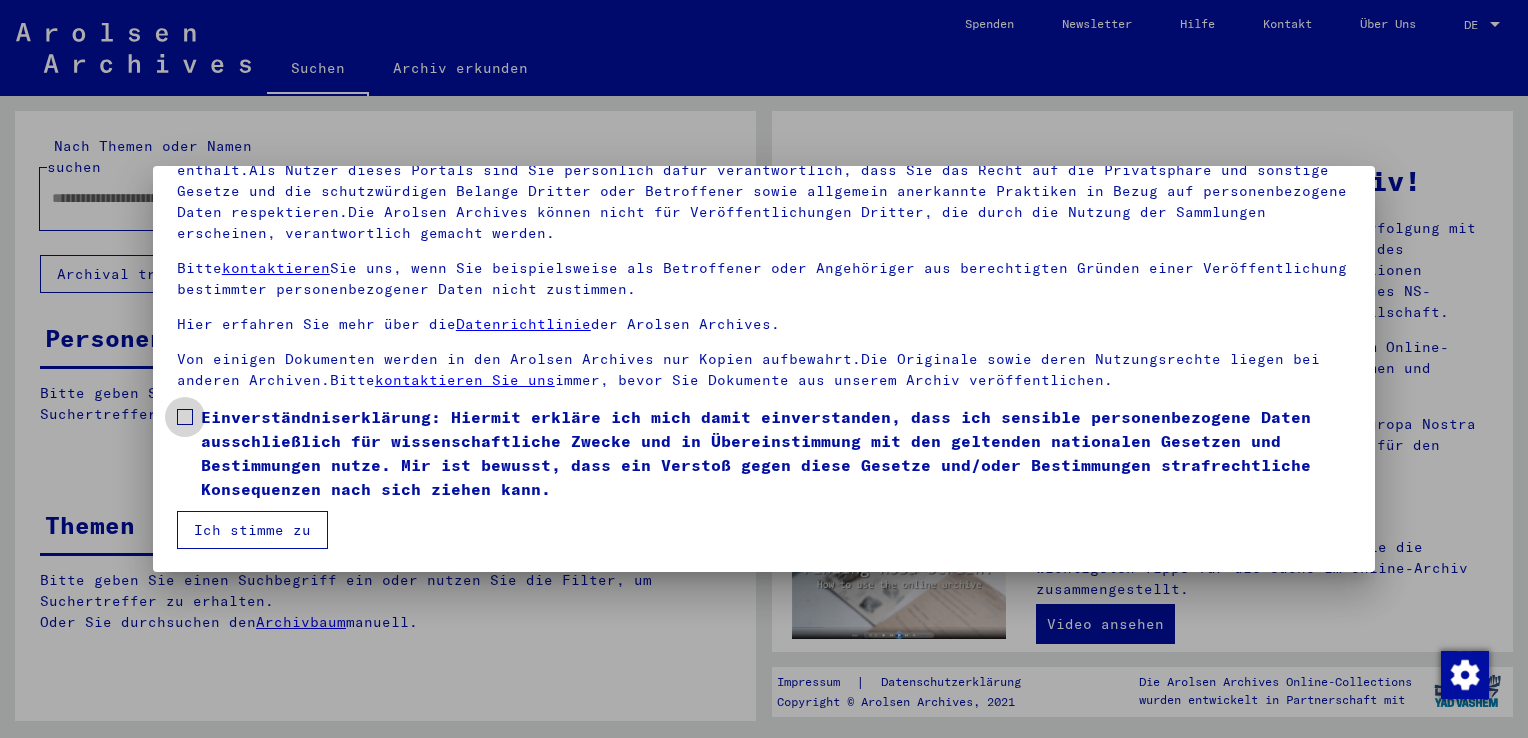 click at bounding box center (185, 417) 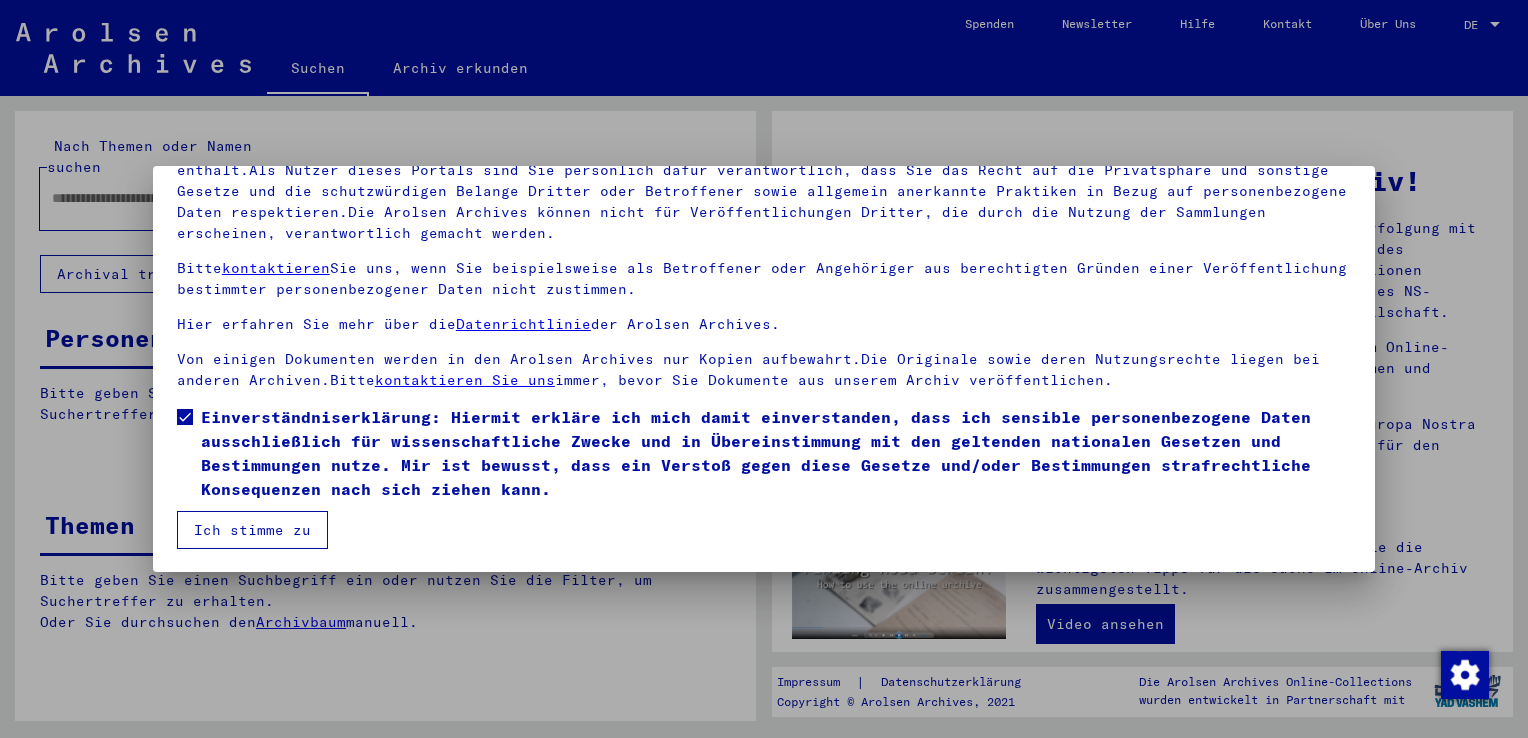 click on "Ich stimme zu" at bounding box center (252, 530) 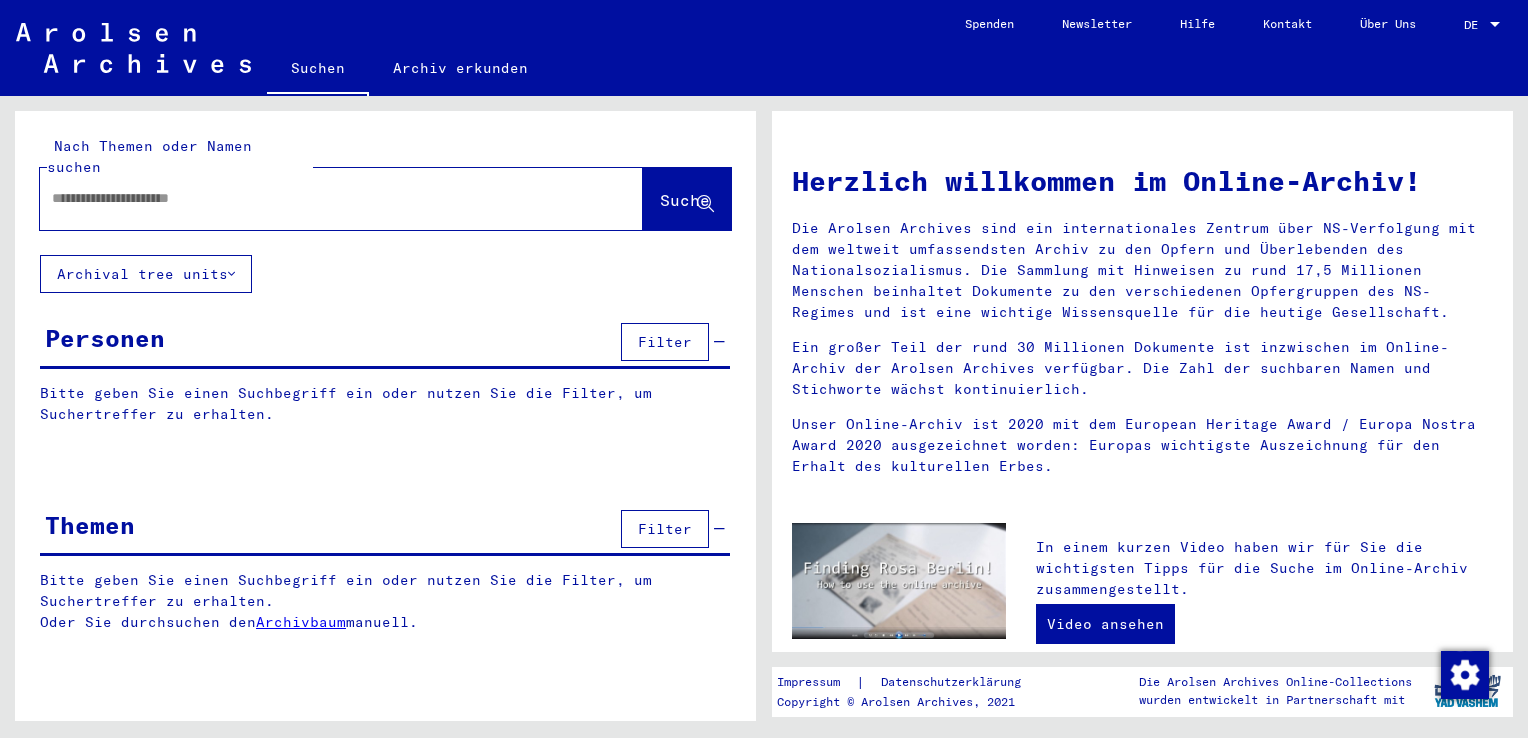 click at bounding box center (317, 198) 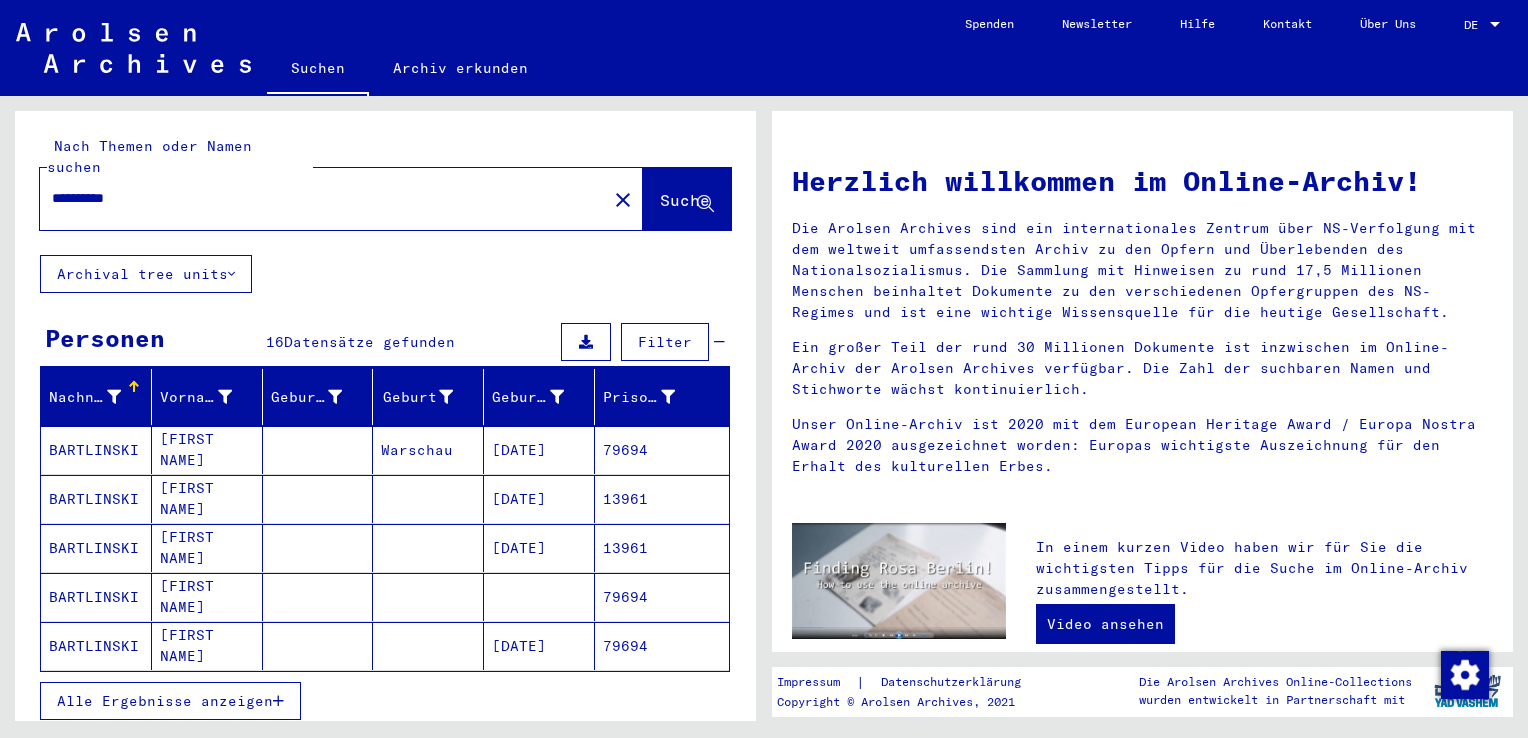 click on "Alle Ergebnisse anzeigen" at bounding box center [165, 701] 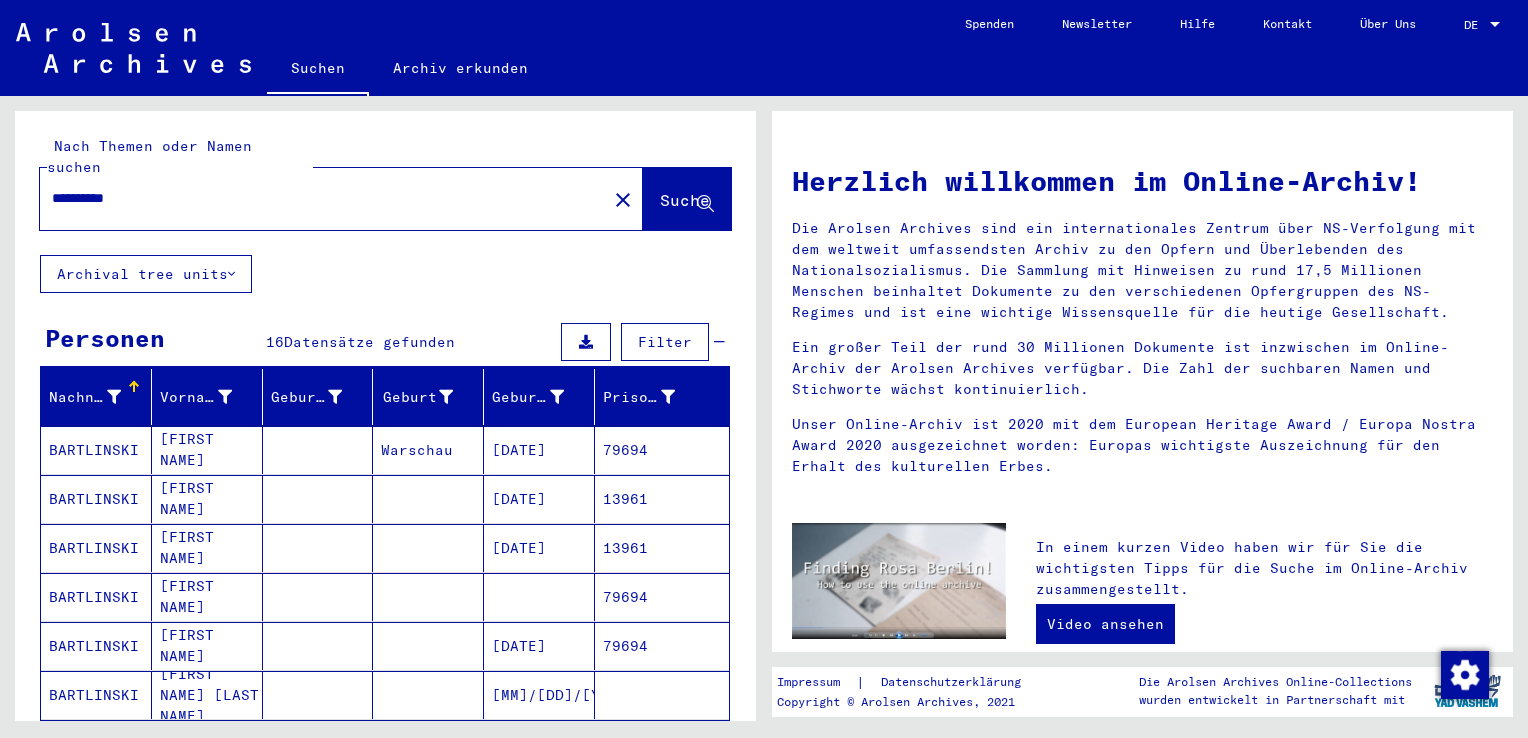 click on "**********" 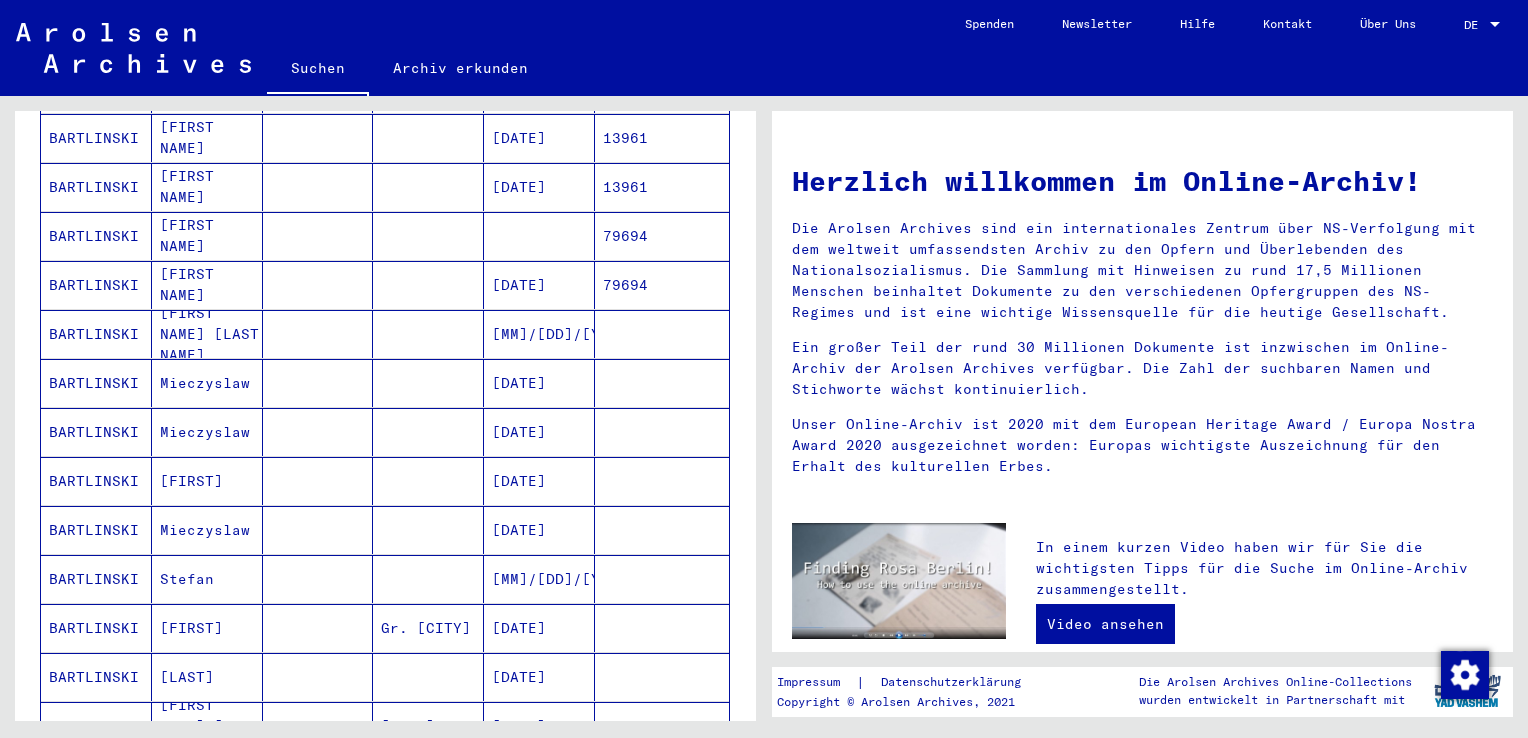 scroll, scrollTop: 360, scrollLeft: 0, axis: vertical 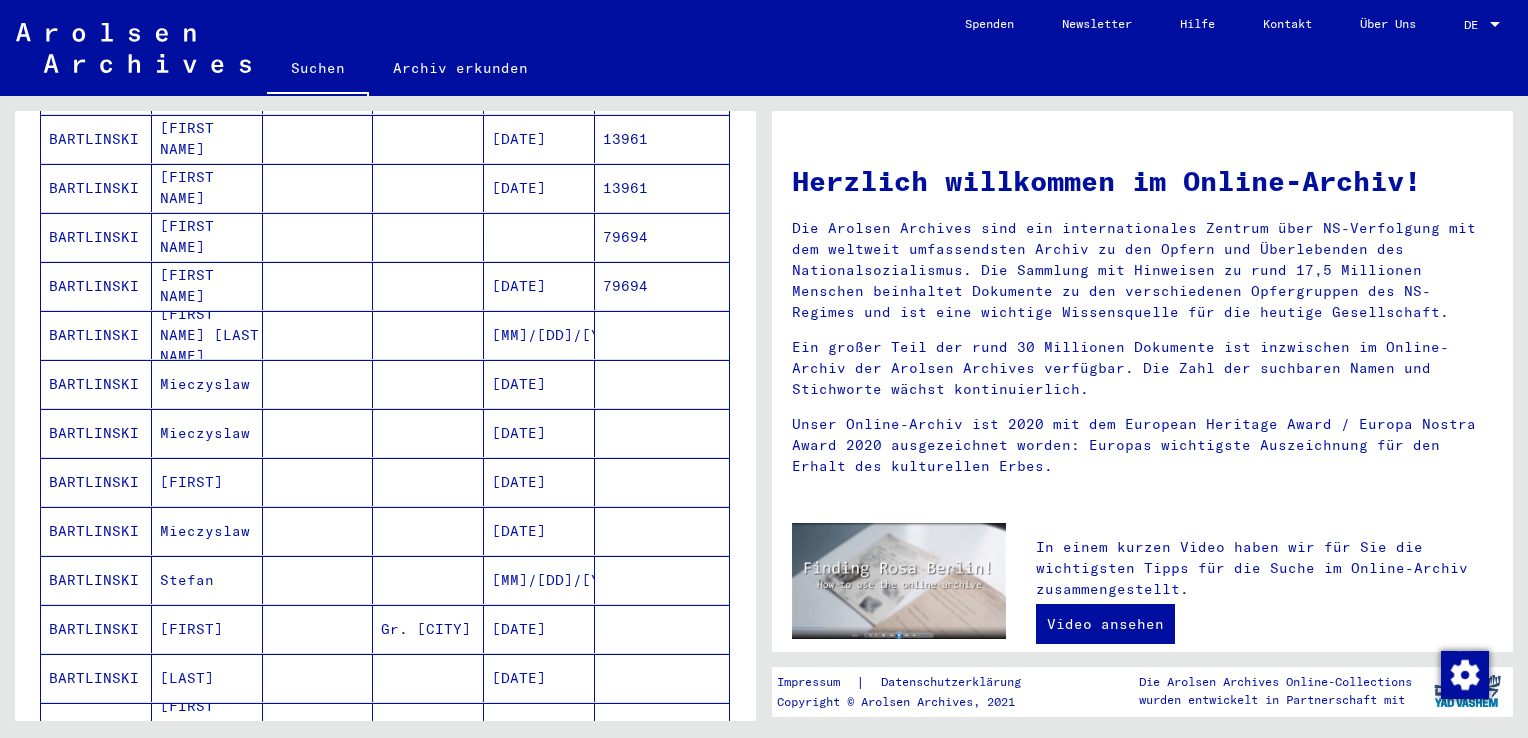 click at bounding box center [318, 433] 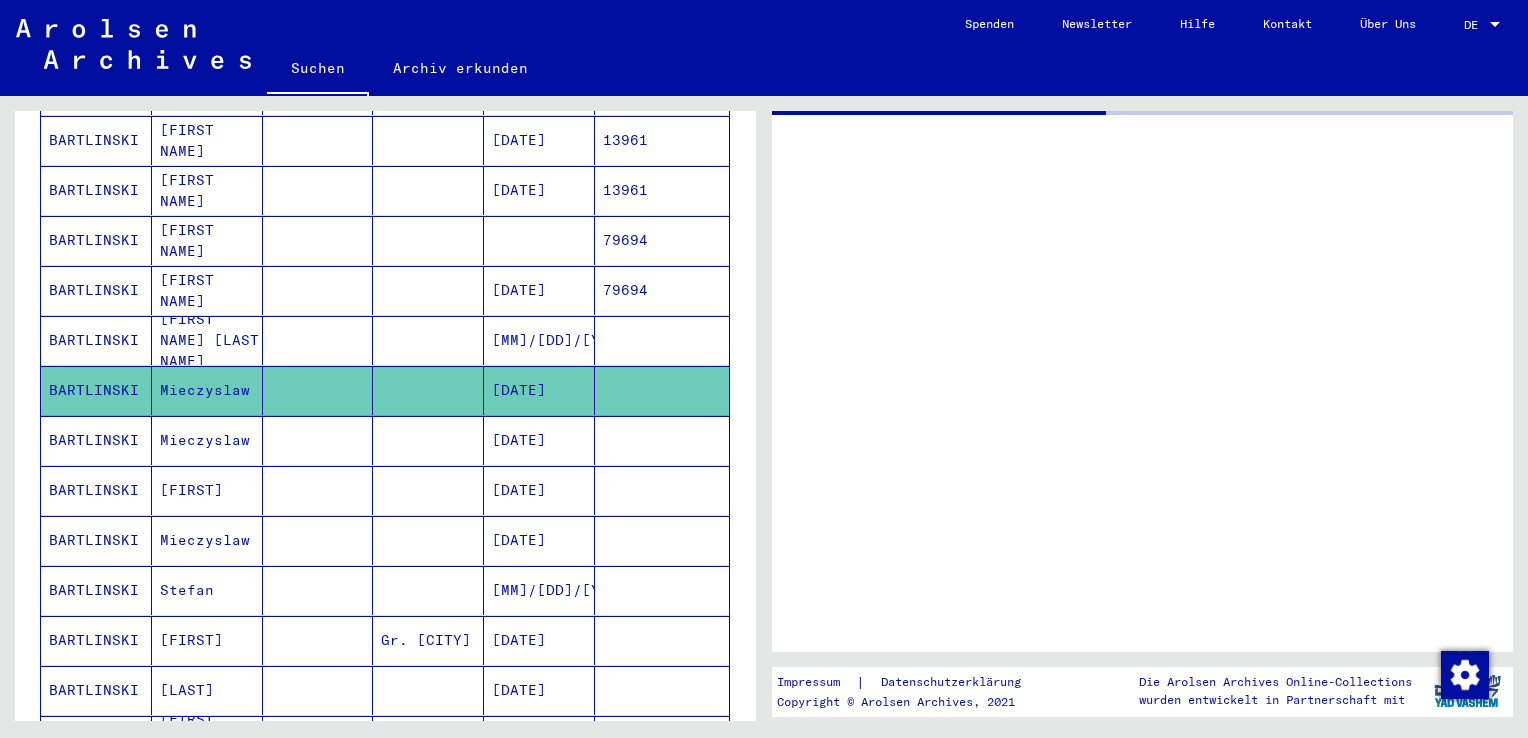 scroll, scrollTop: 361, scrollLeft: 0, axis: vertical 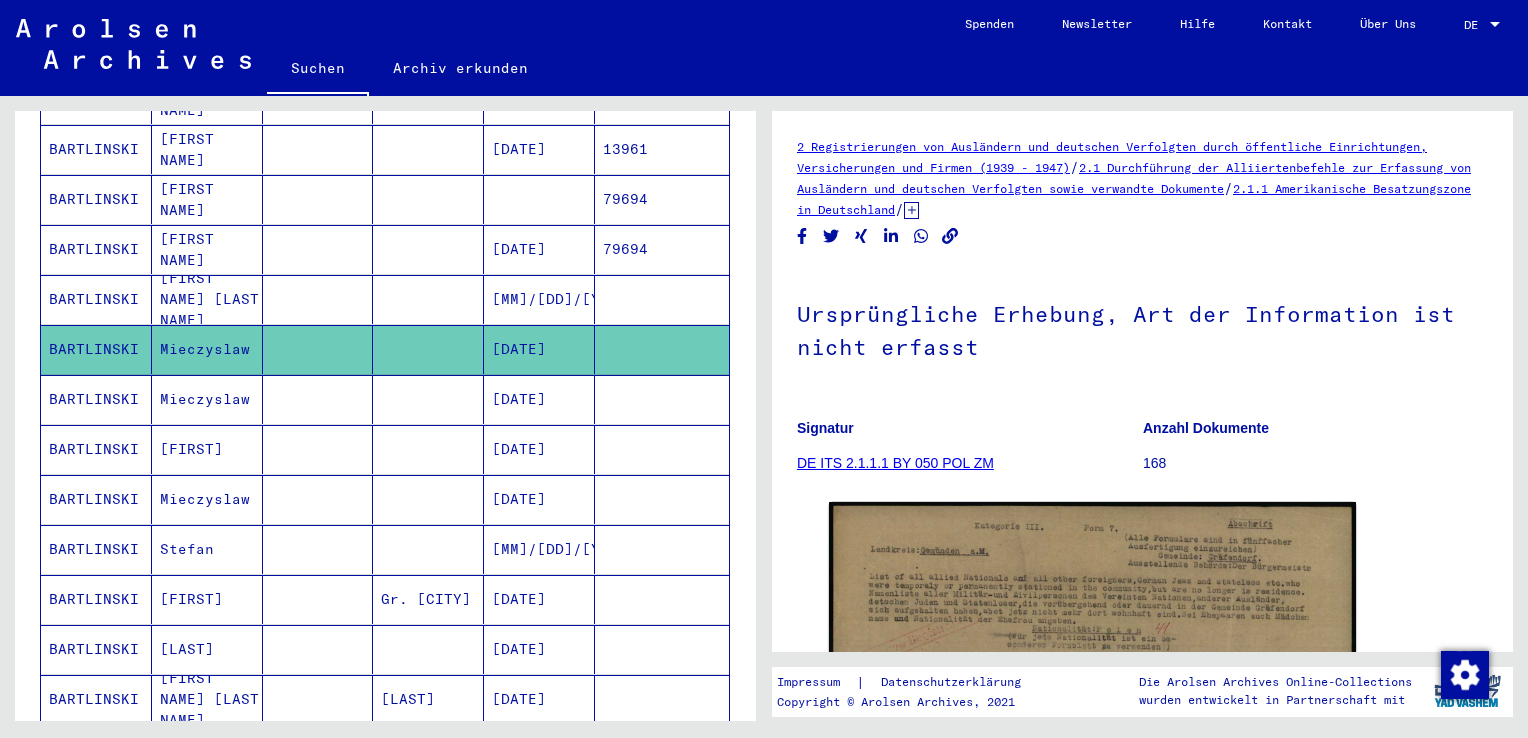 click at bounding box center [428, 449] 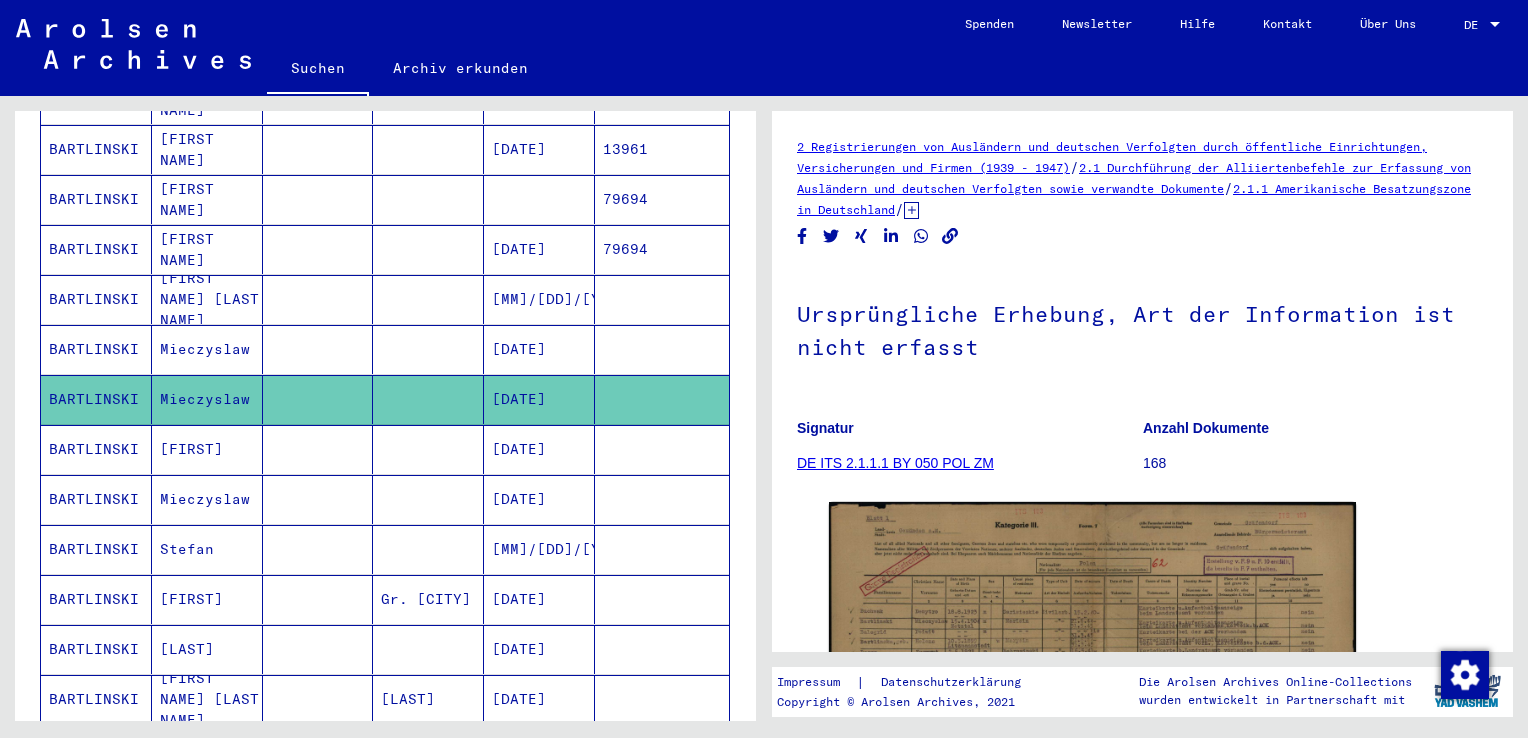 scroll, scrollTop: 0, scrollLeft: 0, axis: both 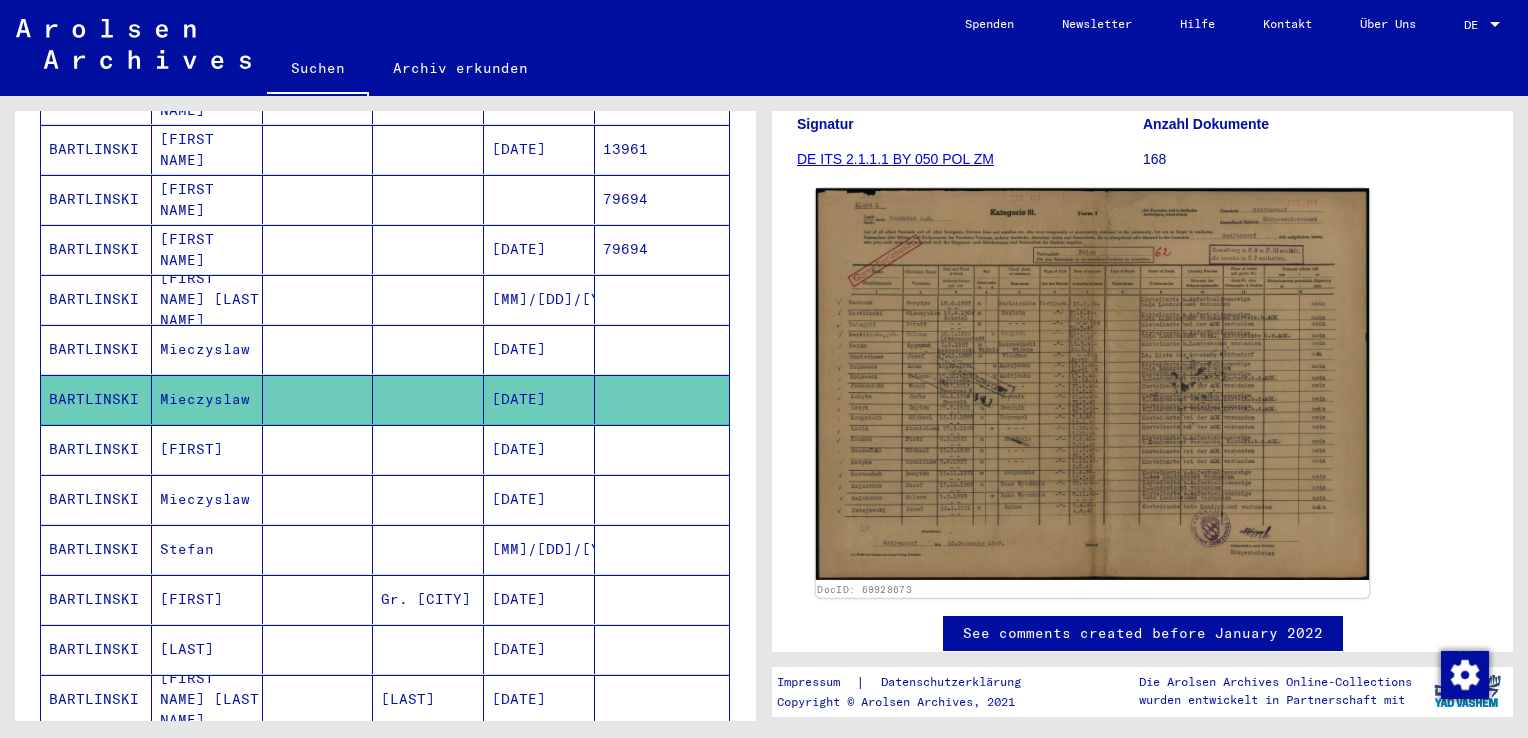 click 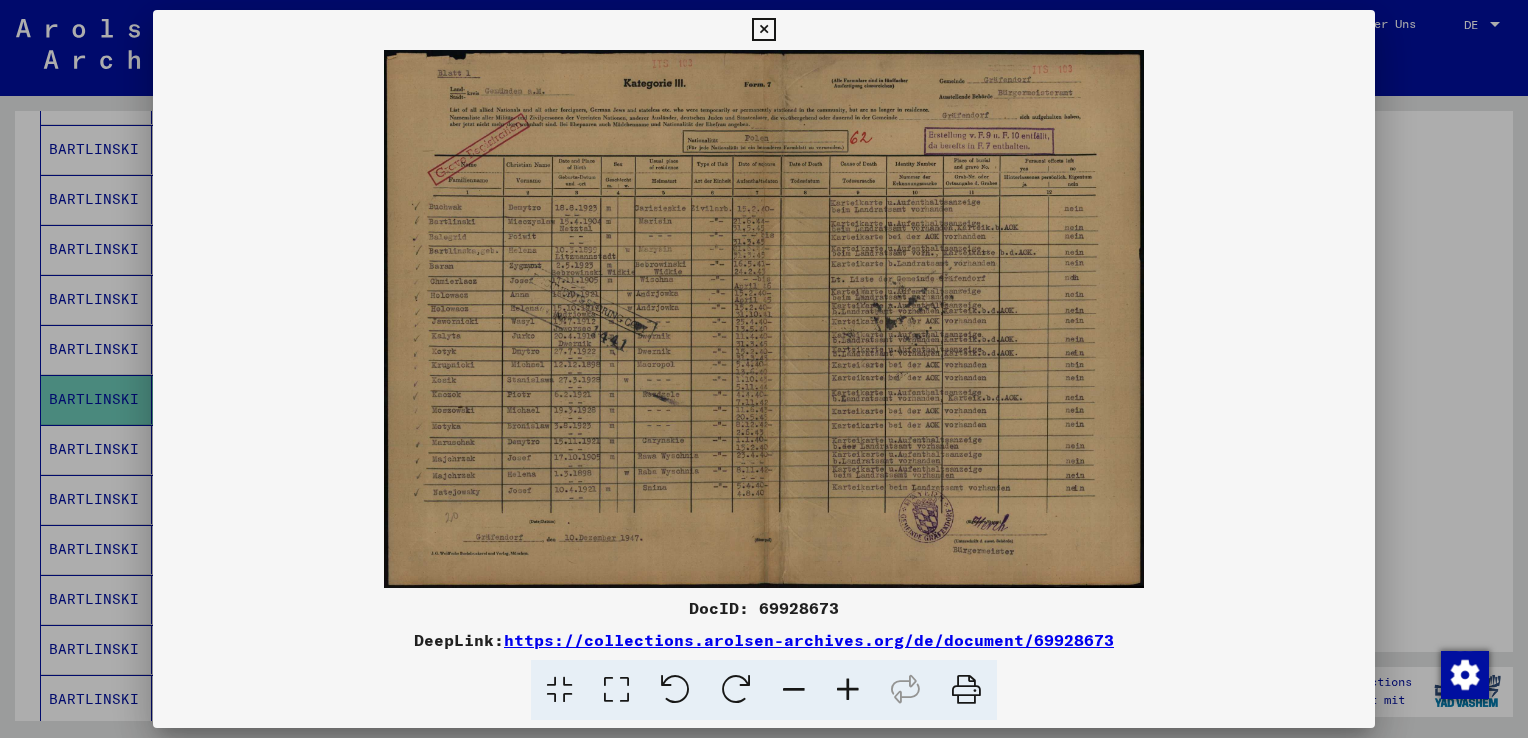 click at bounding box center [764, 369] 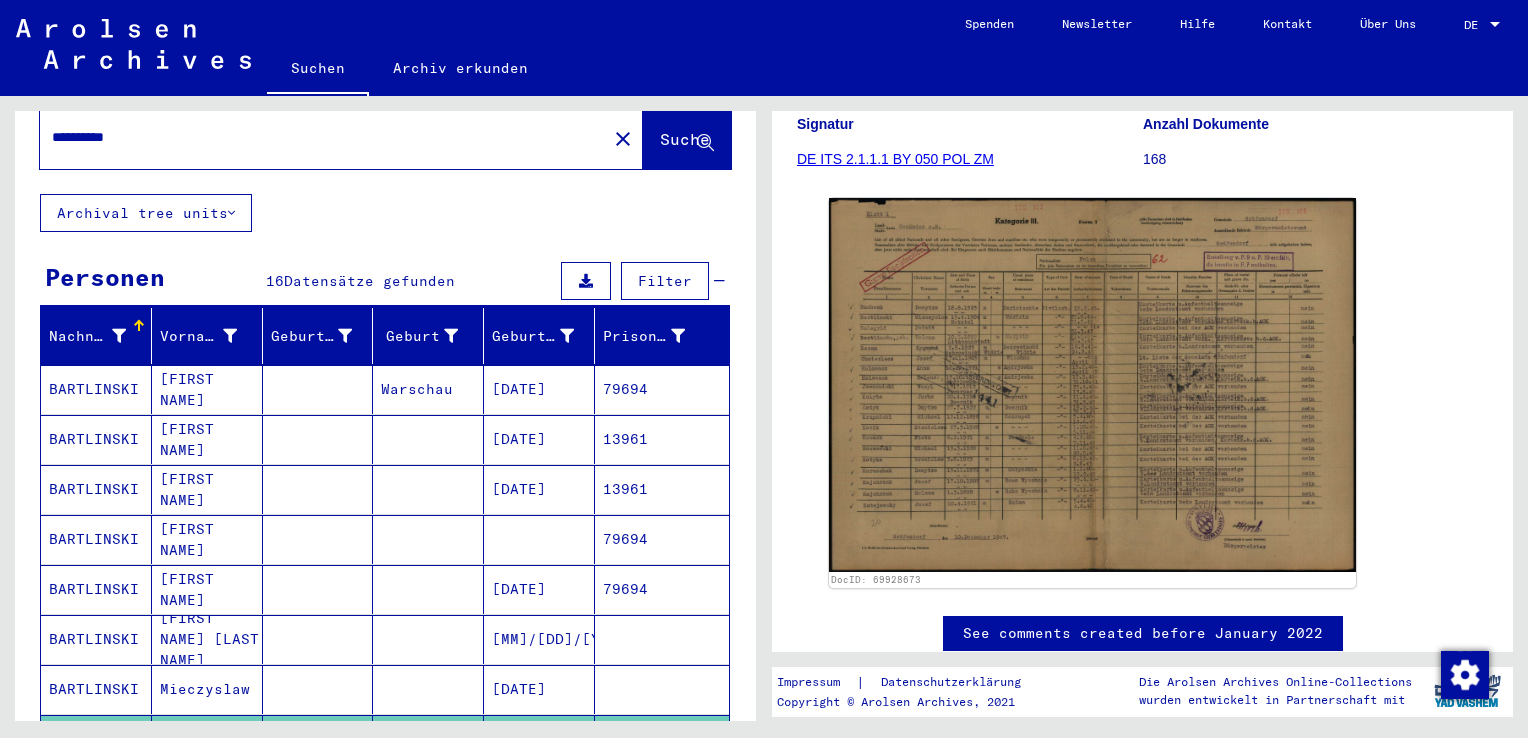 scroll, scrollTop: 0, scrollLeft: 0, axis: both 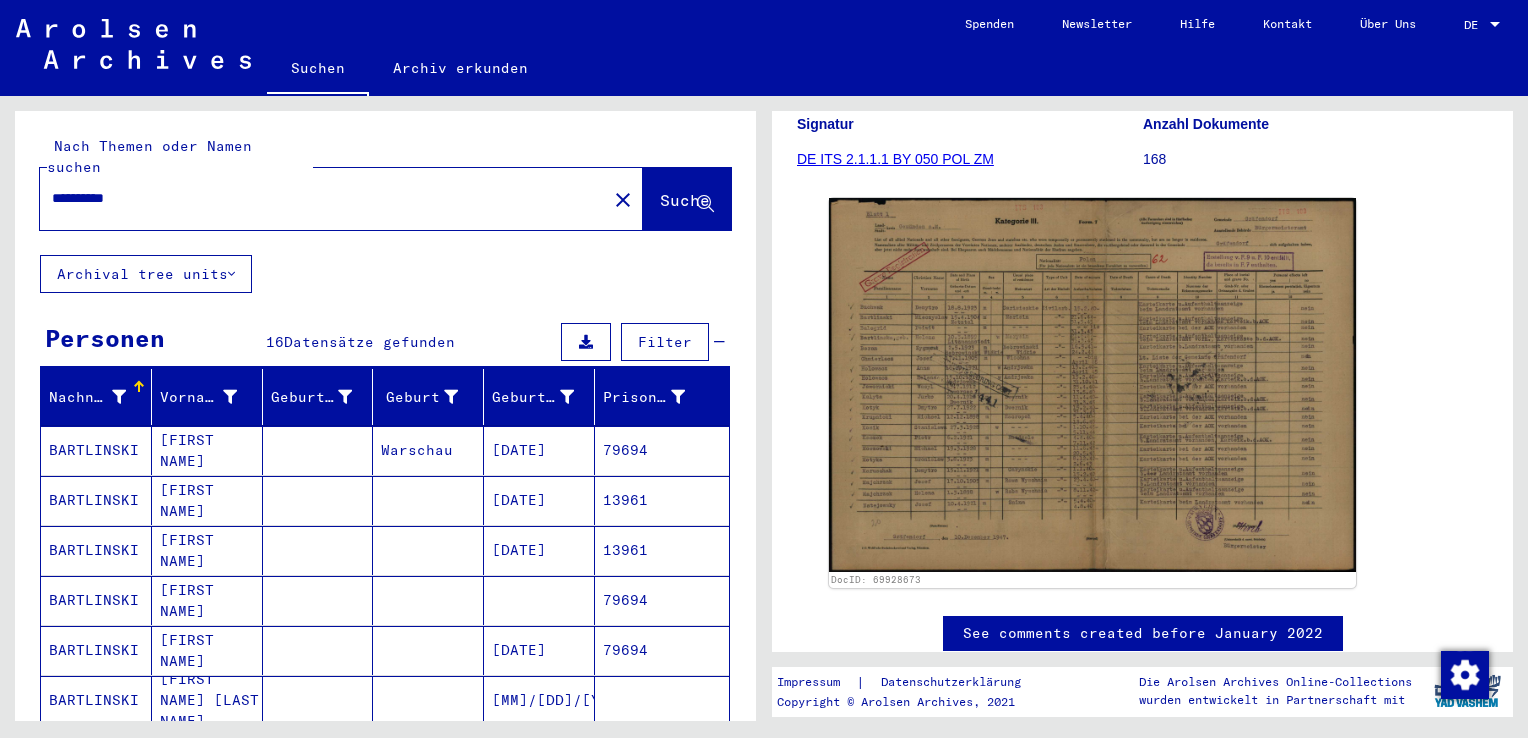 click on "**********" at bounding box center [323, 198] 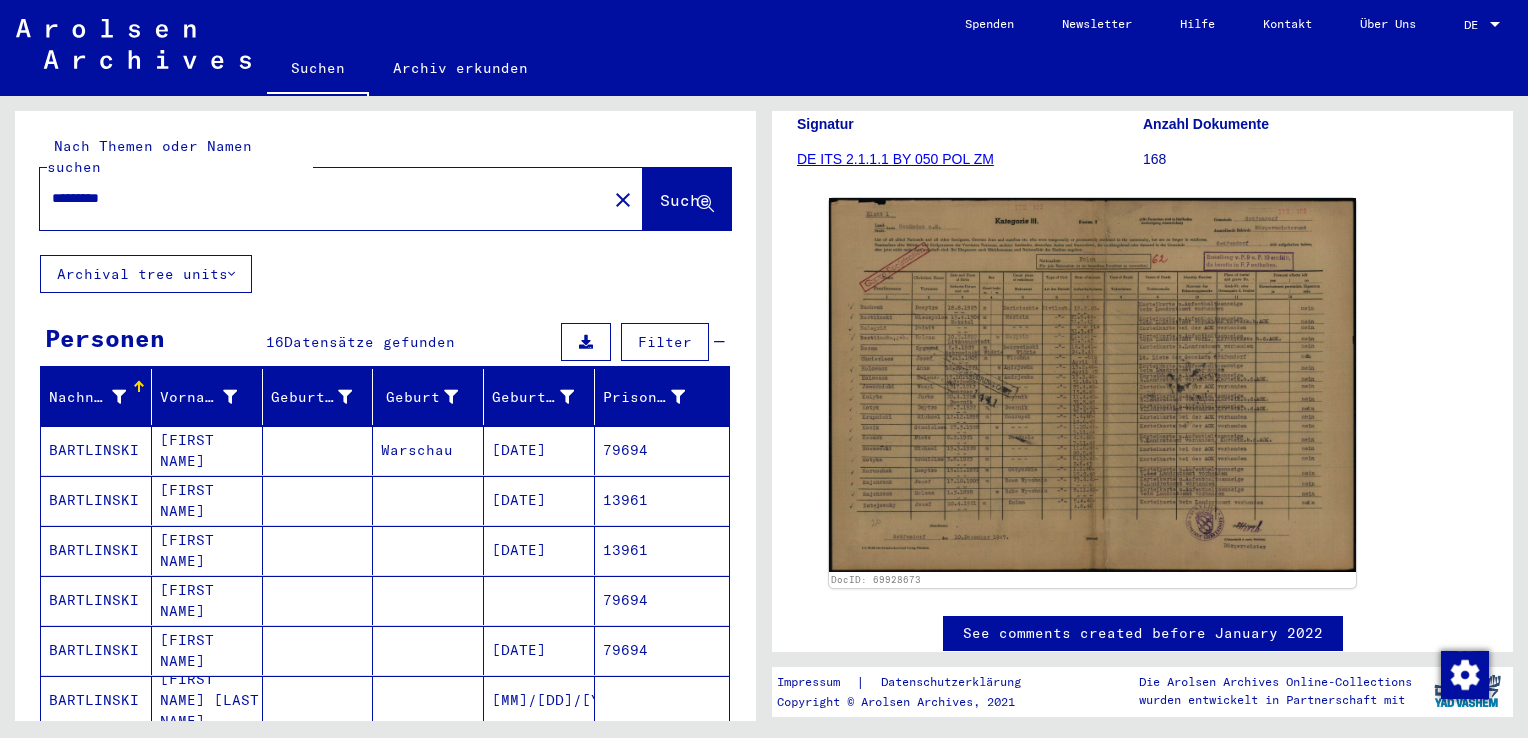type on "*********" 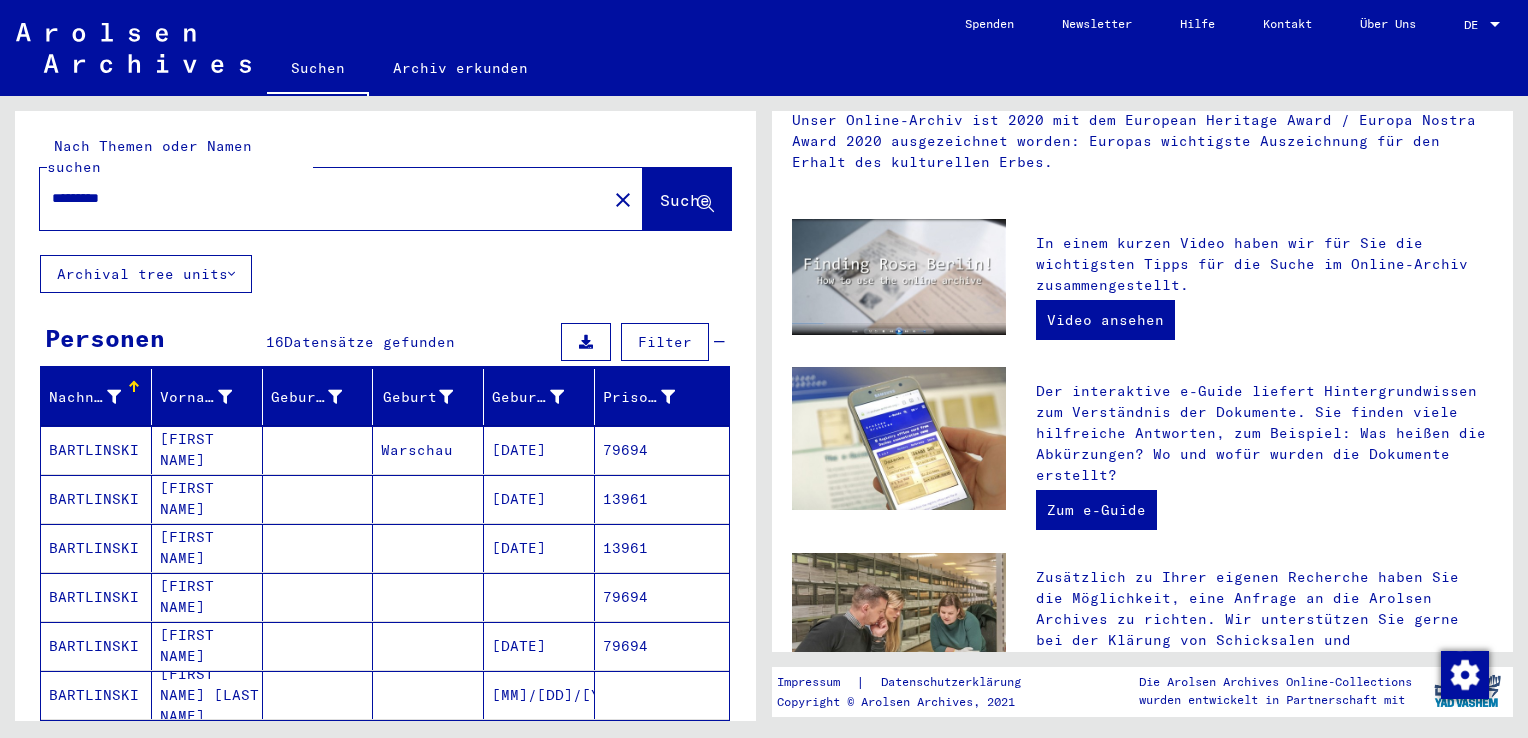 scroll, scrollTop: 0, scrollLeft: 0, axis: both 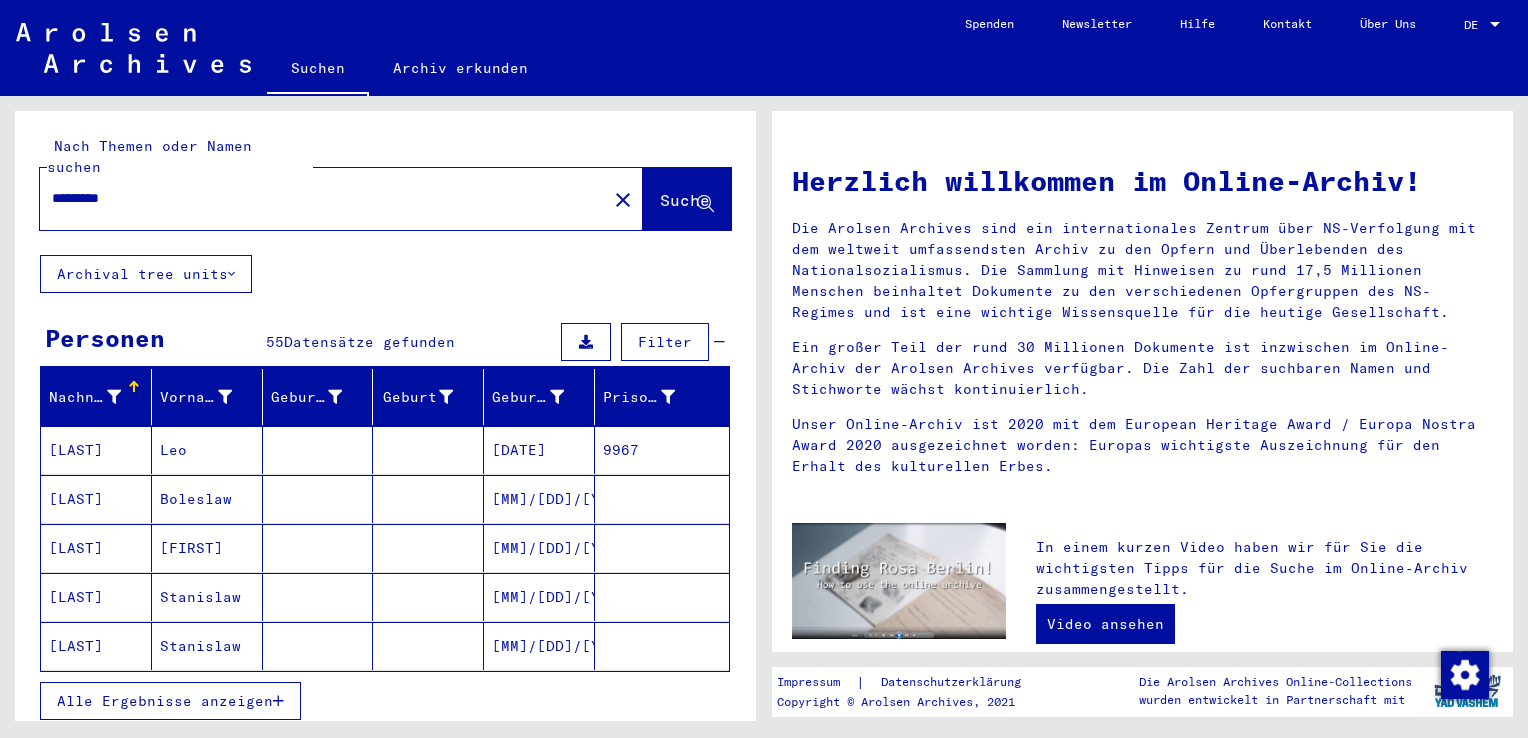click on "Alle Ergebnisse anzeigen" at bounding box center (165, 701) 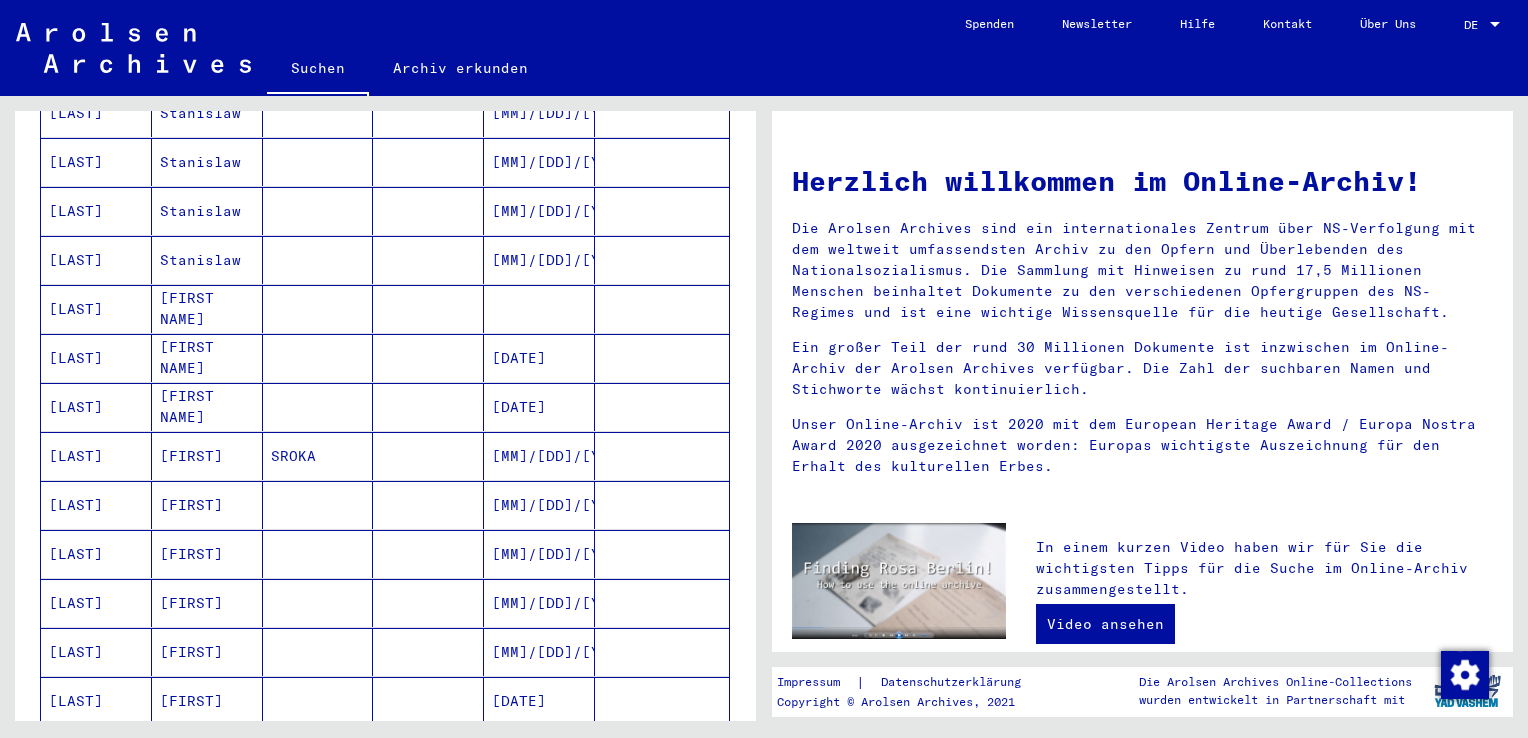 scroll, scrollTop: 480, scrollLeft: 0, axis: vertical 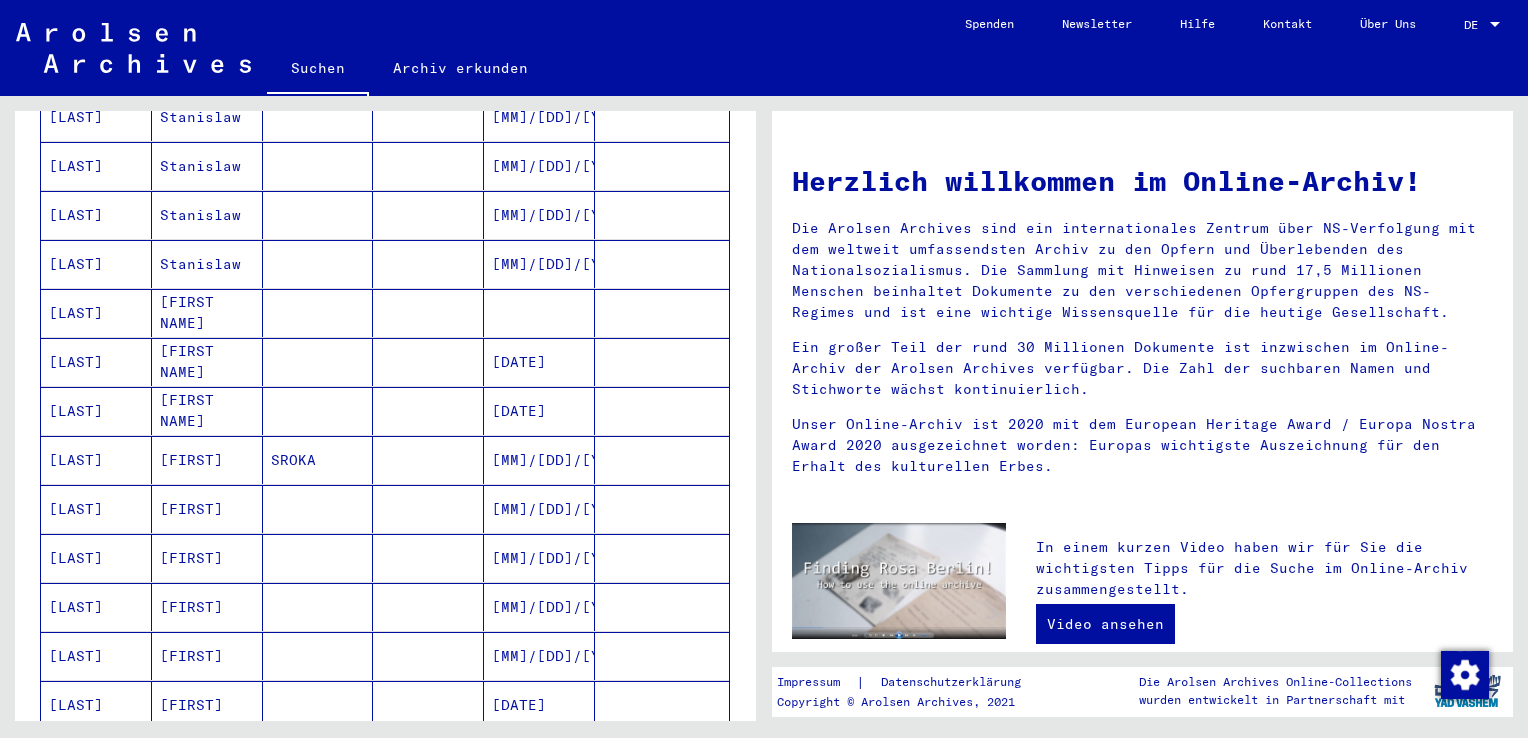 click at bounding box center [428, 264] 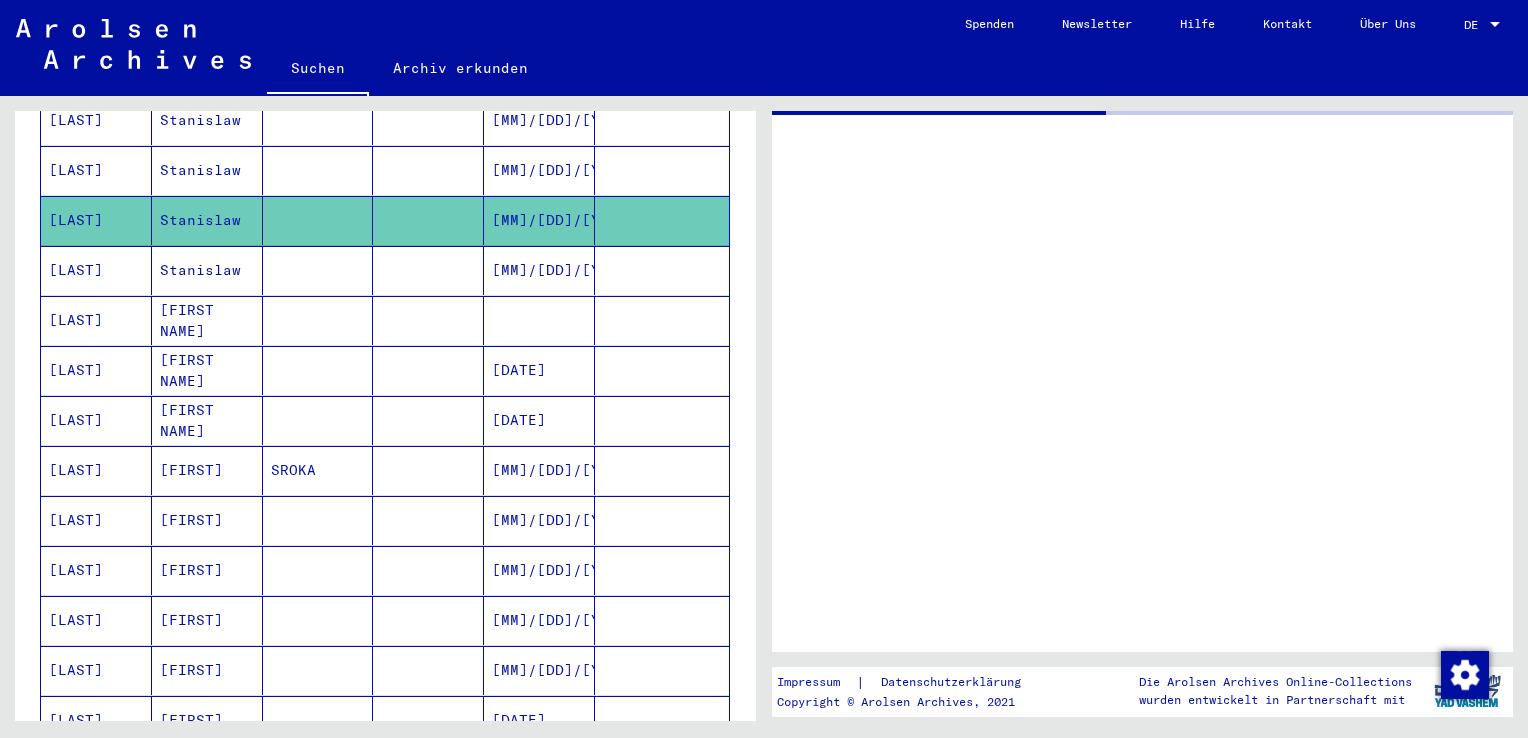 scroll, scrollTop: 482, scrollLeft: 0, axis: vertical 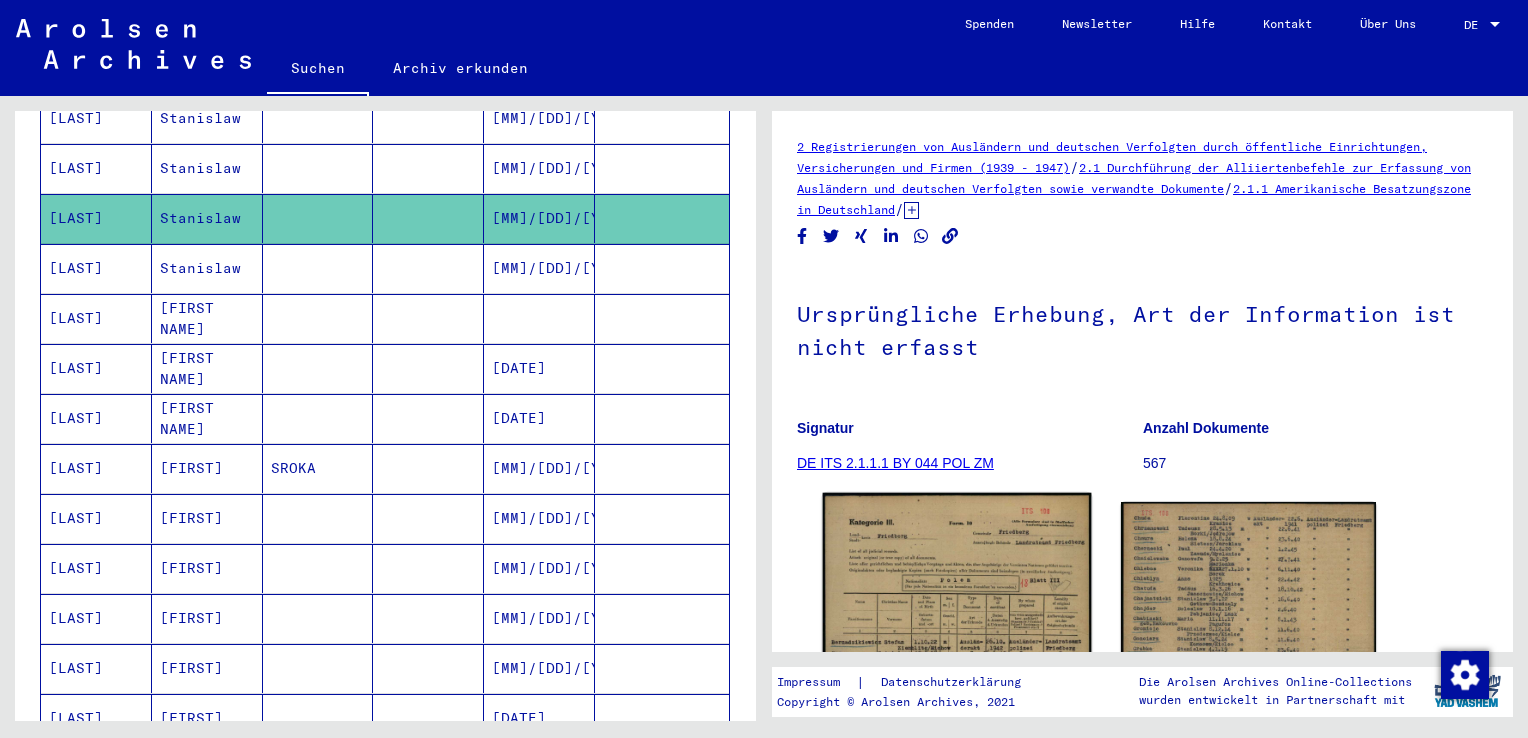 click 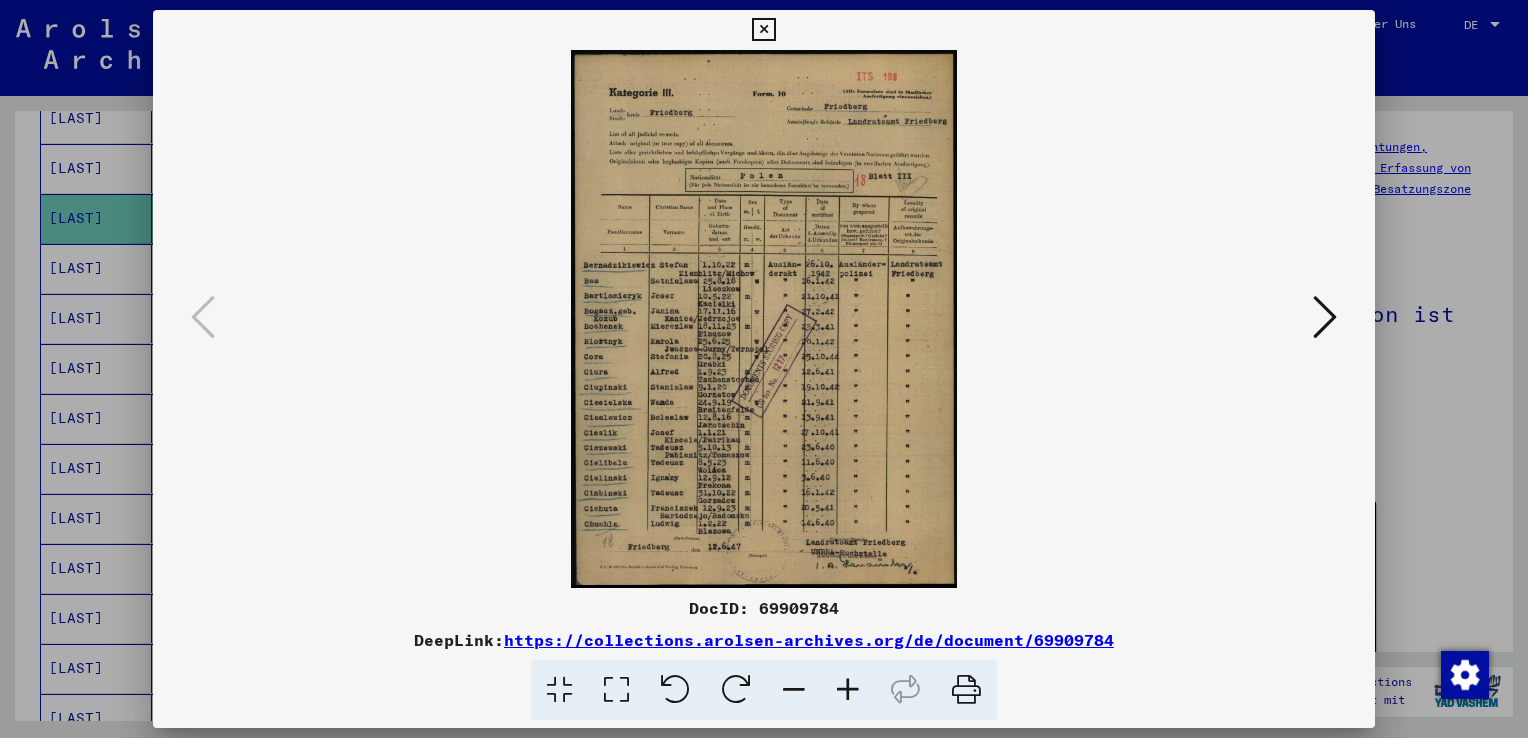 click at bounding box center [764, 319] 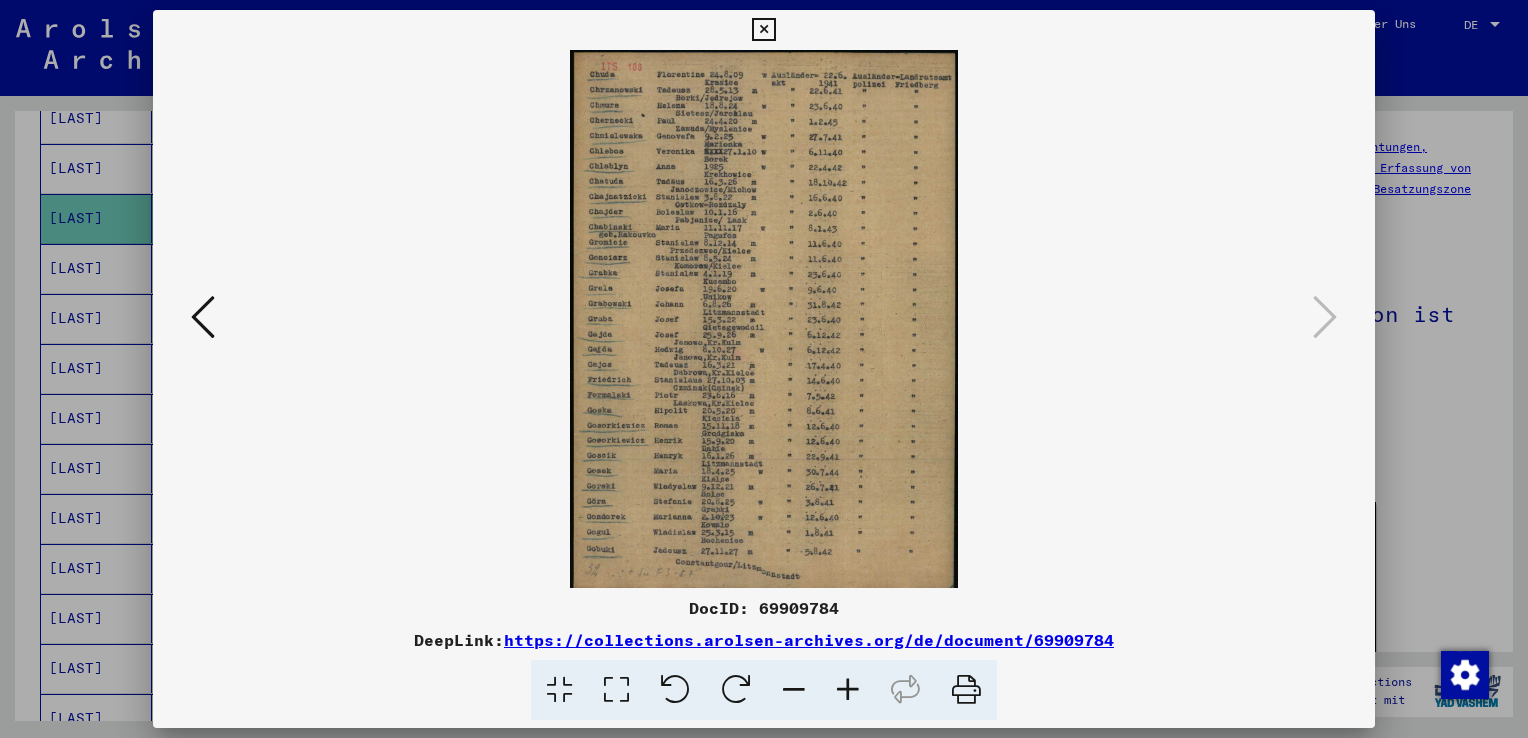 click at bounding box center (203, 317) 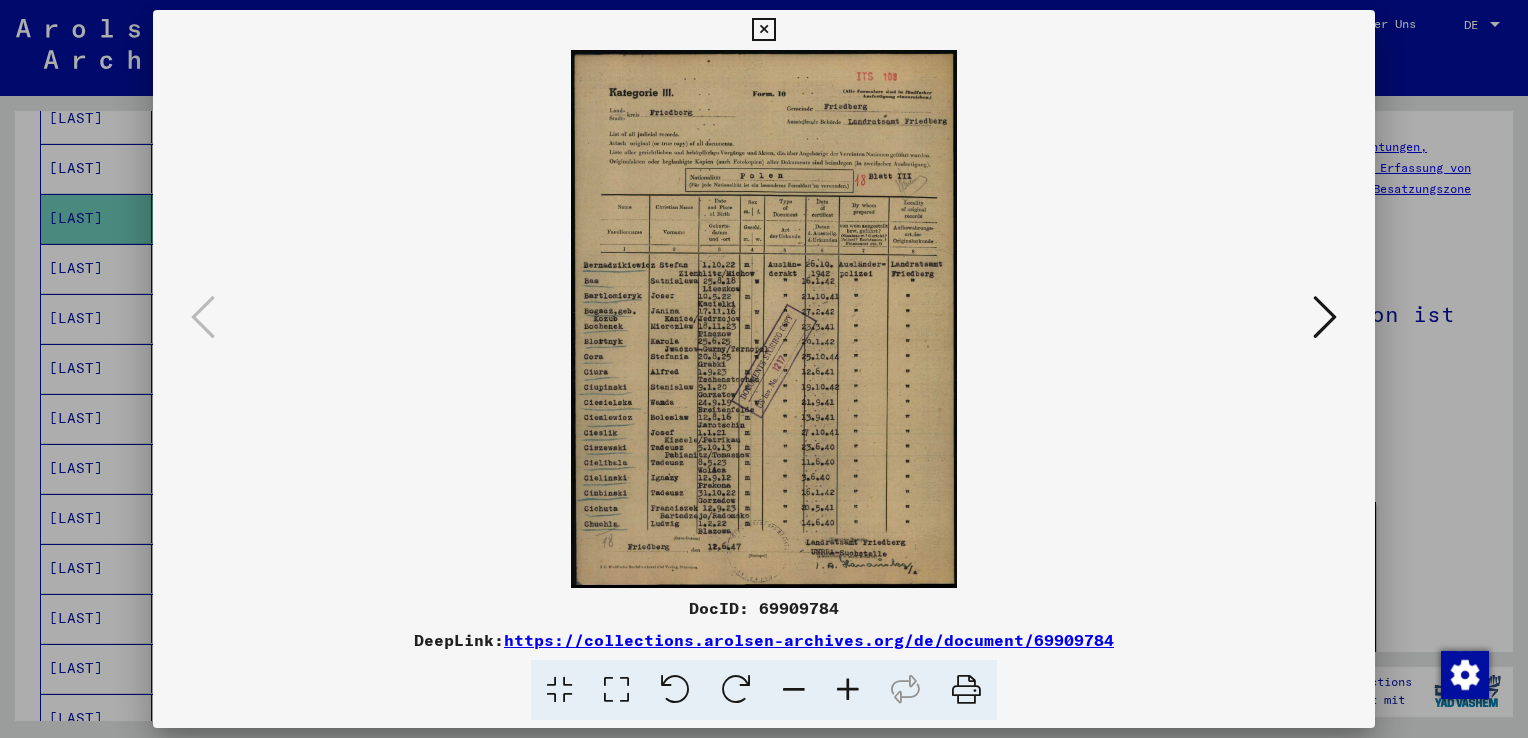 click at bounding box center (763, 30) 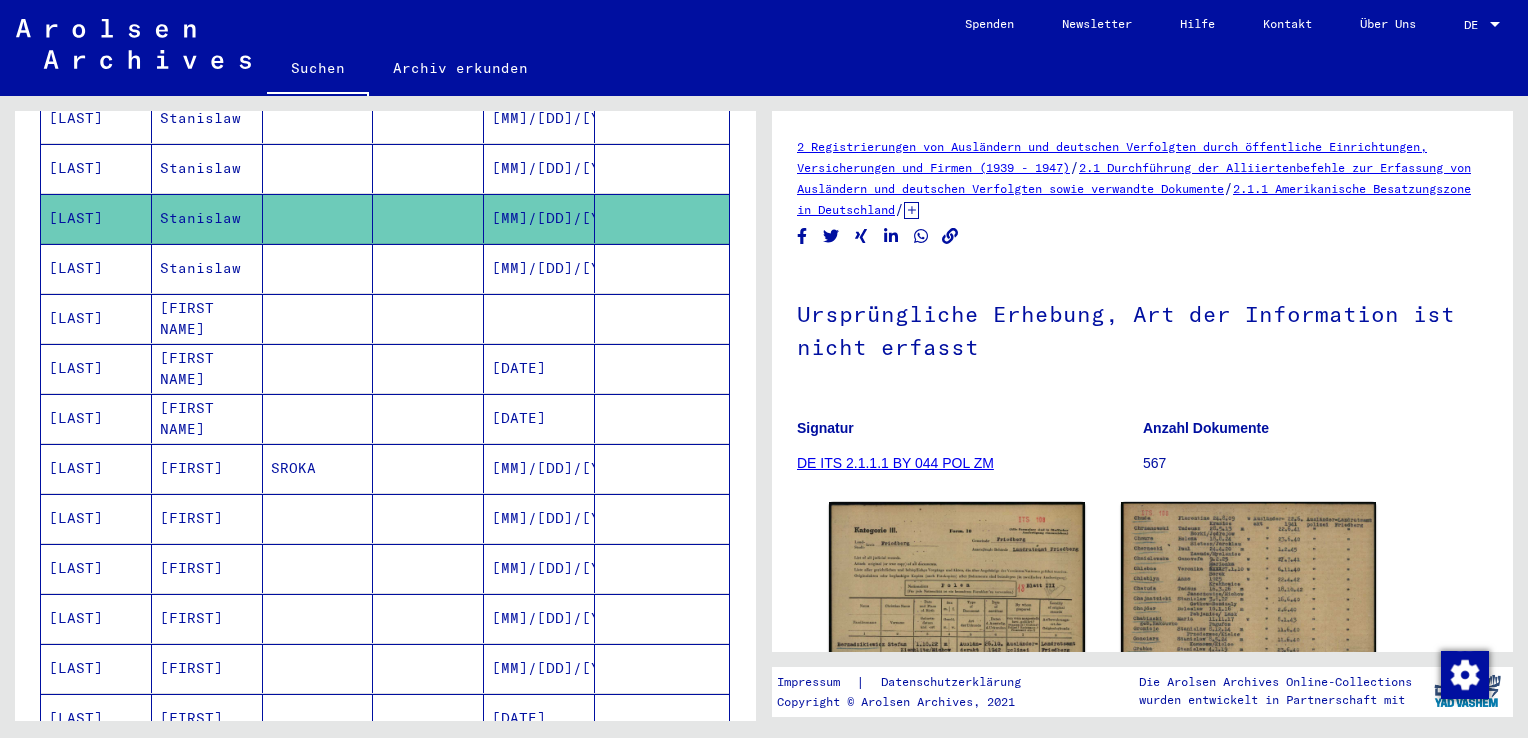 click at bounding box center [318, 218] 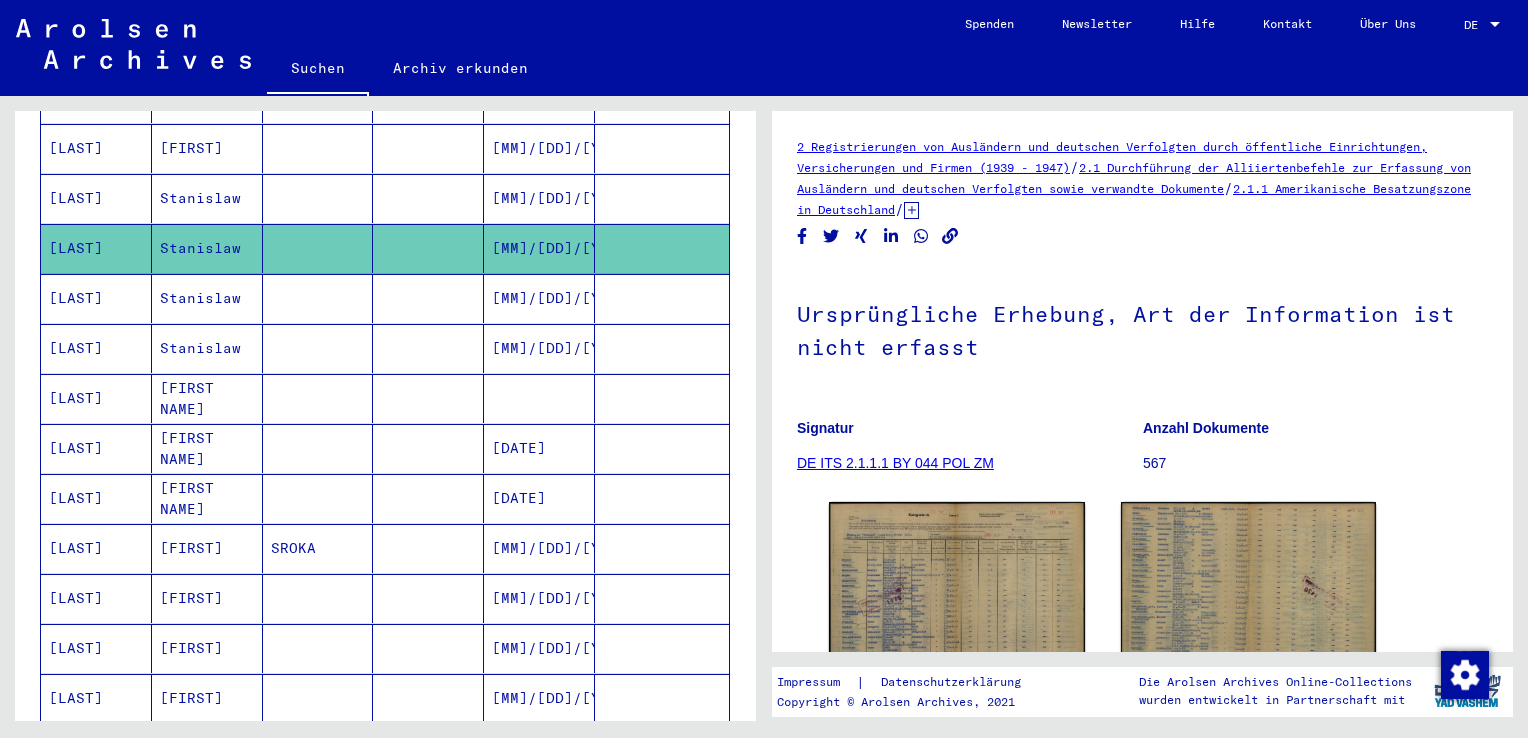 scroll, scrollTop: 362, scrollLeft: 0, axis: vertical 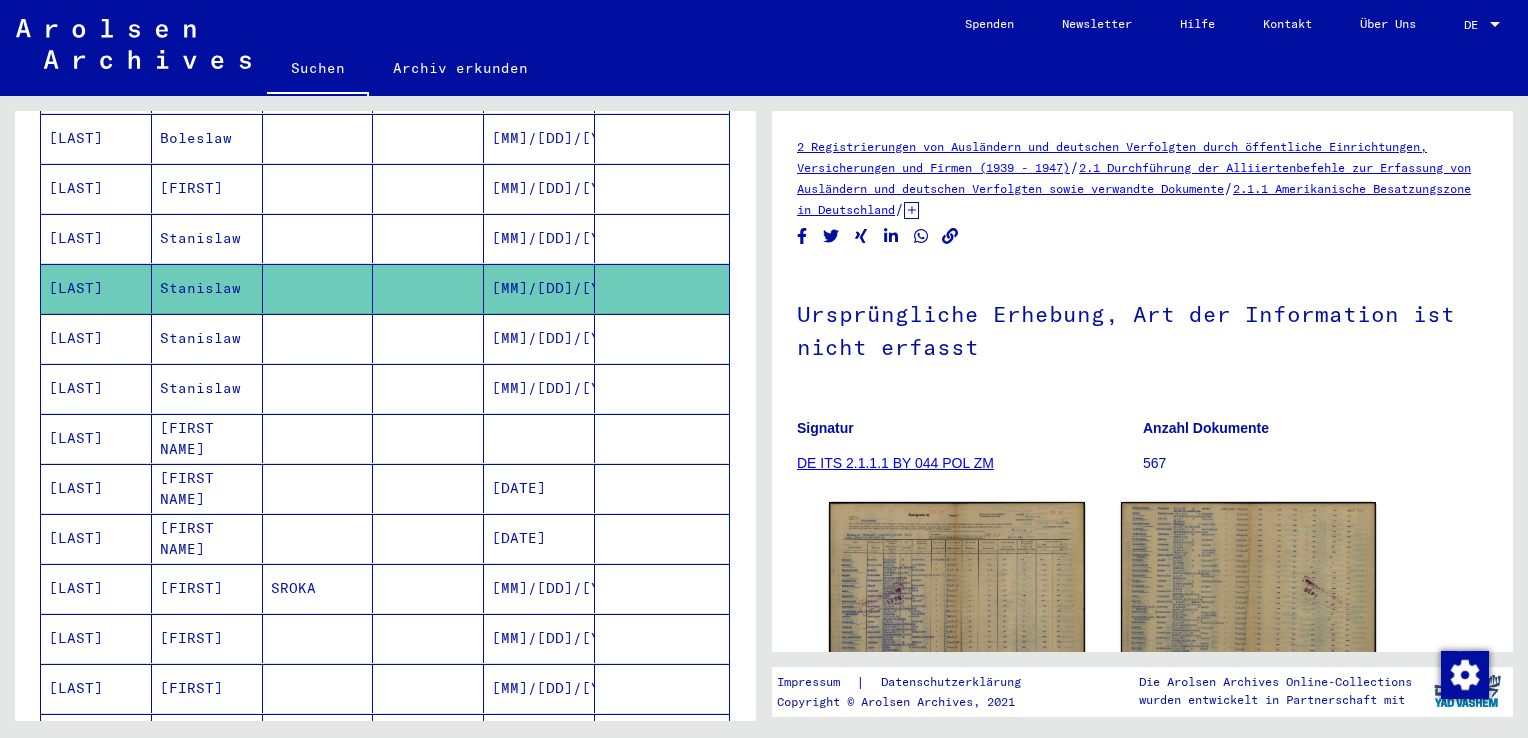 click at bounding box center [428, 288] 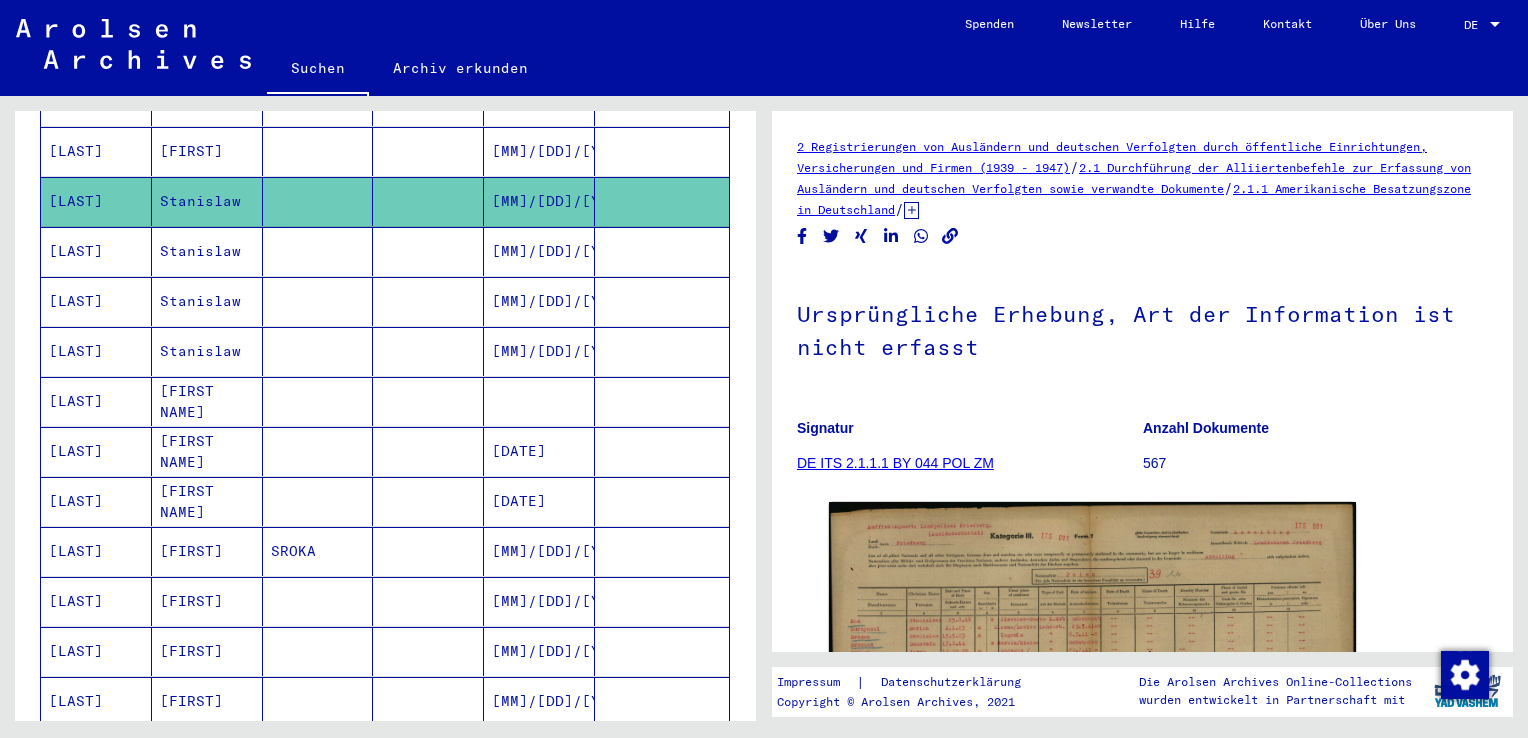 scroll, scrollTop: 402, scrollLeft: 0, axis: vertical 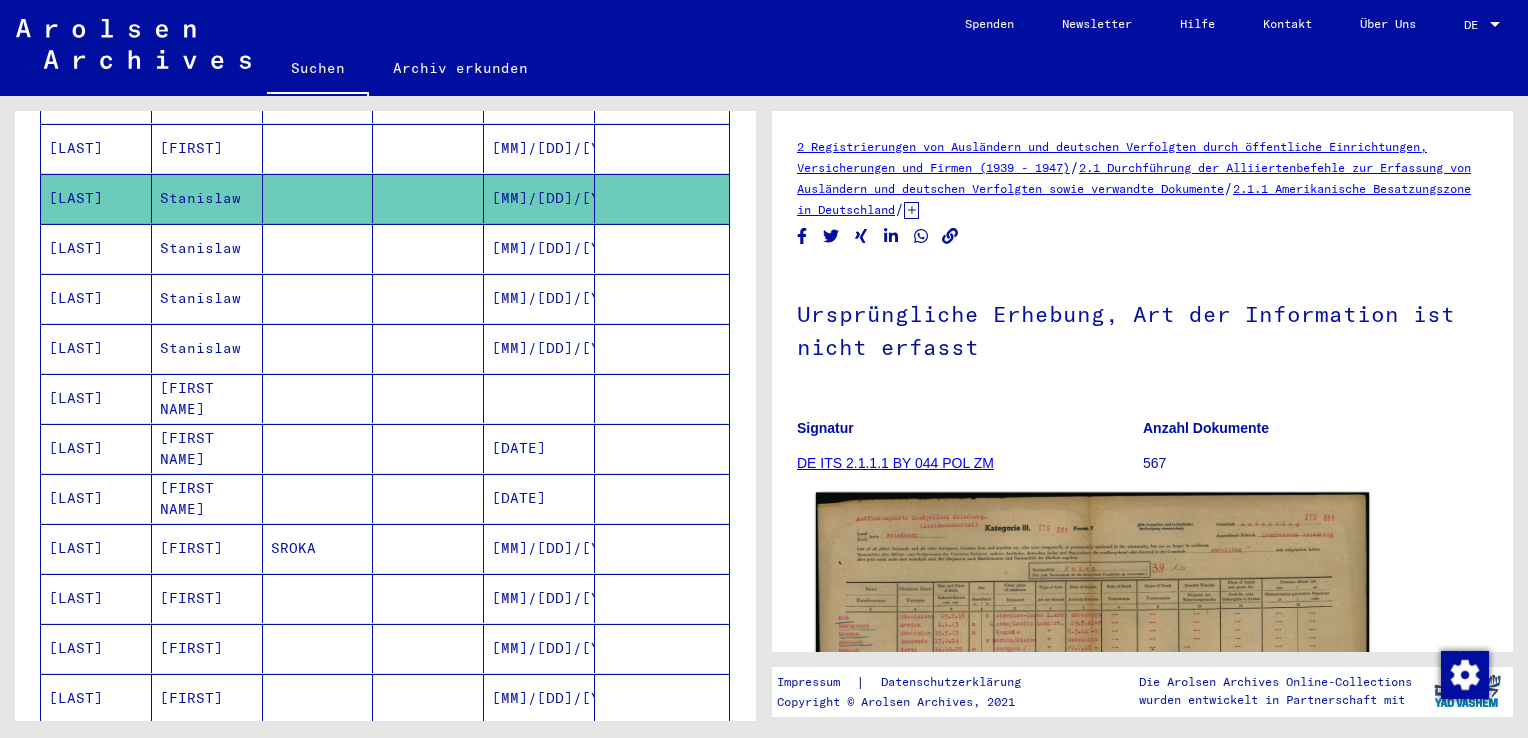 click 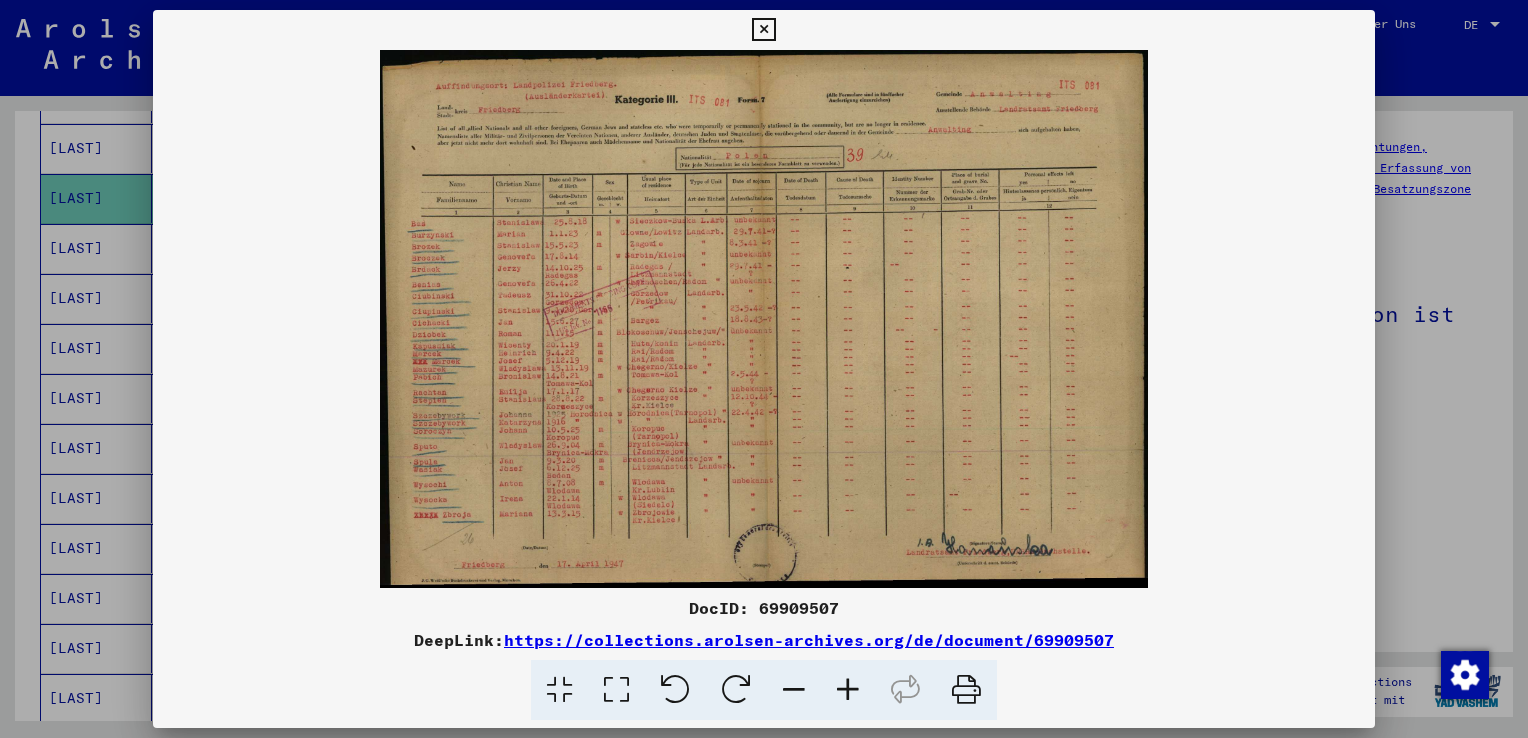 click at bounding box center (763, 30) 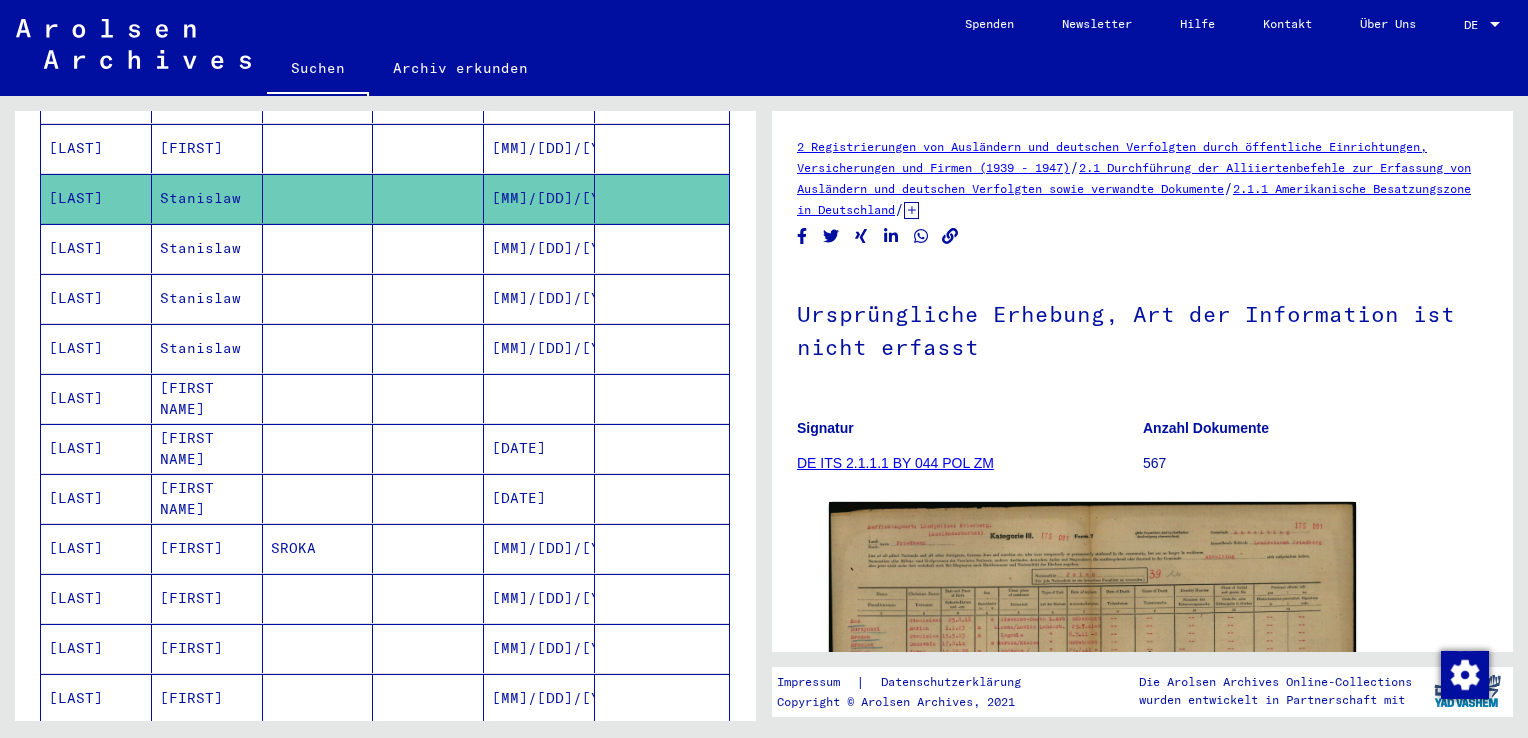 click at bounding box center [428, 298] 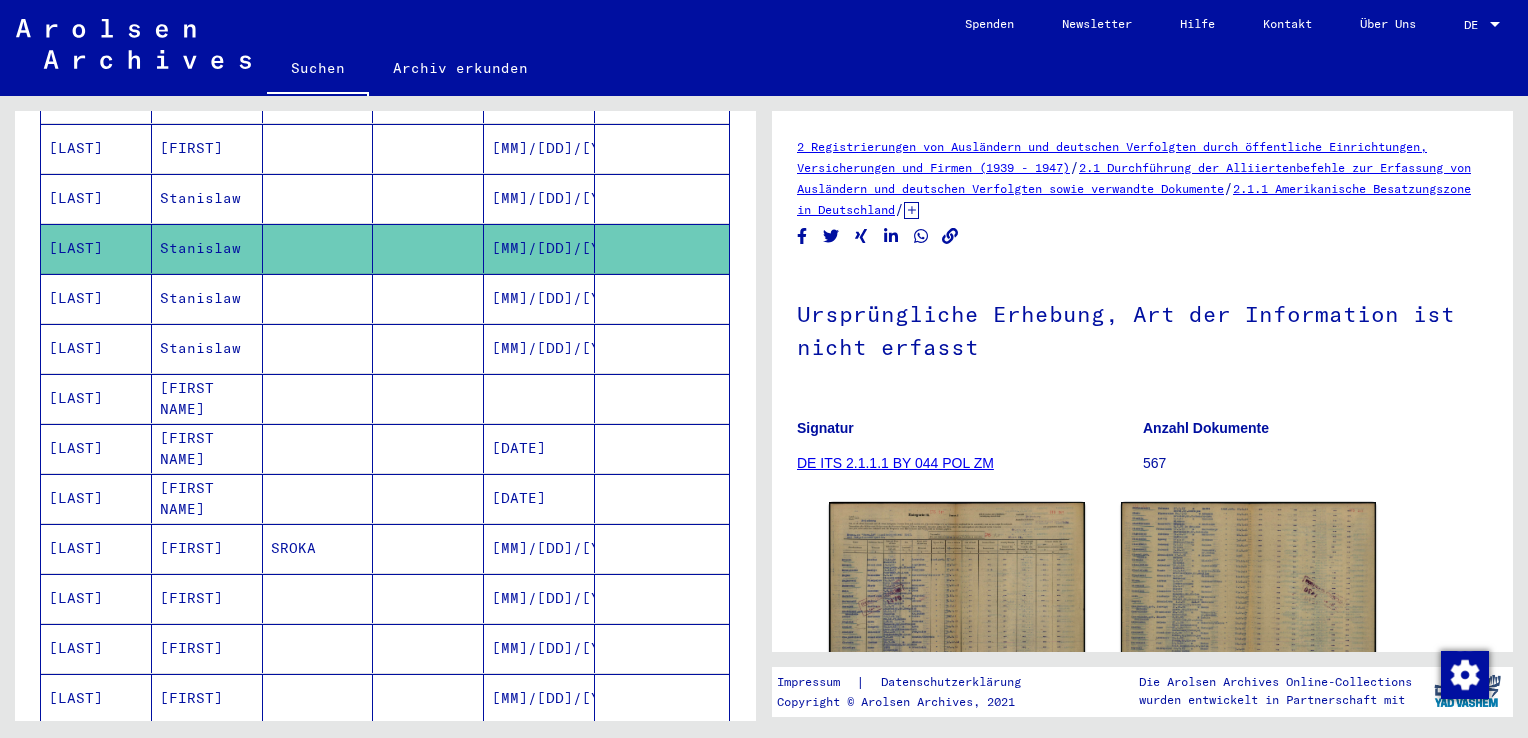 click at bounding box center [428, 348] 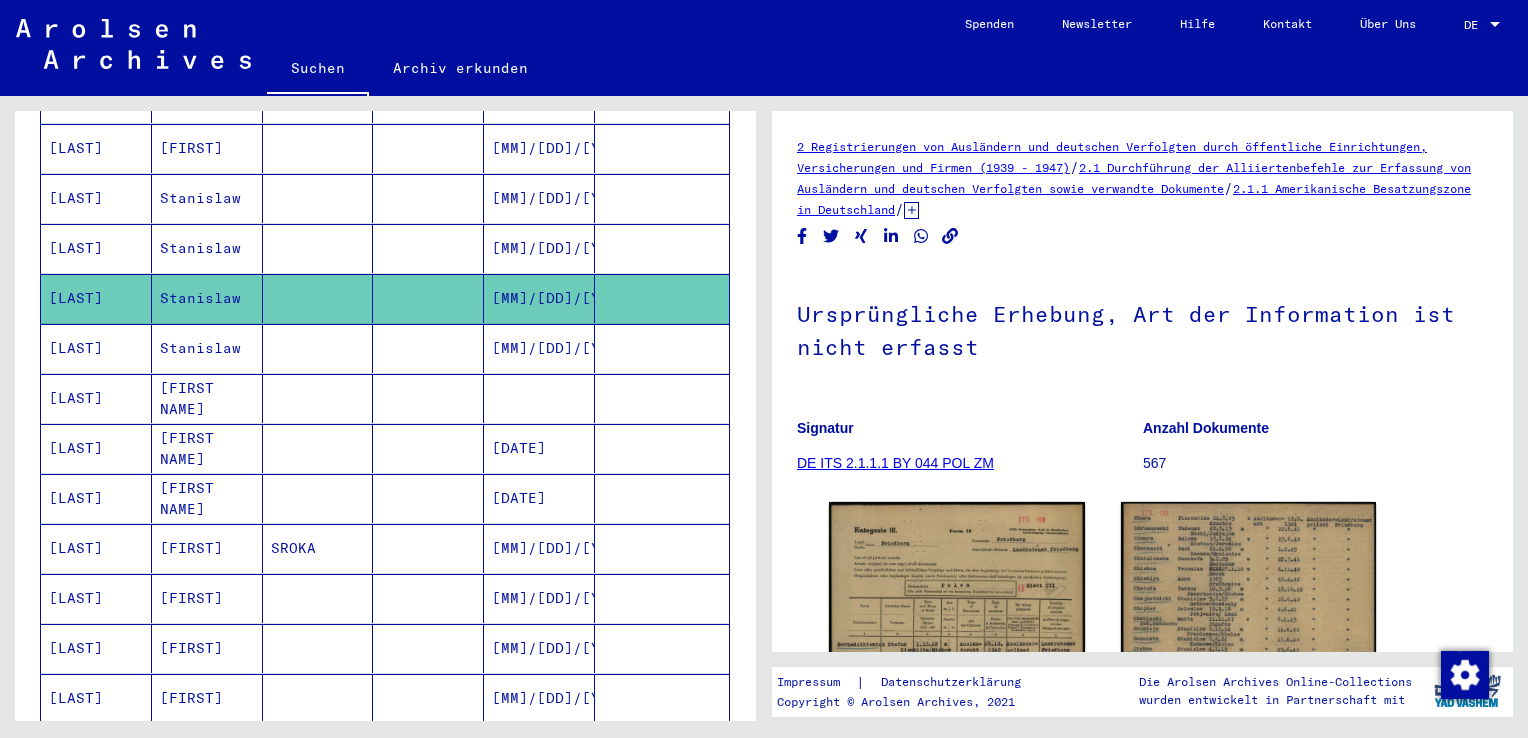 click at bounding box center [428, 398] 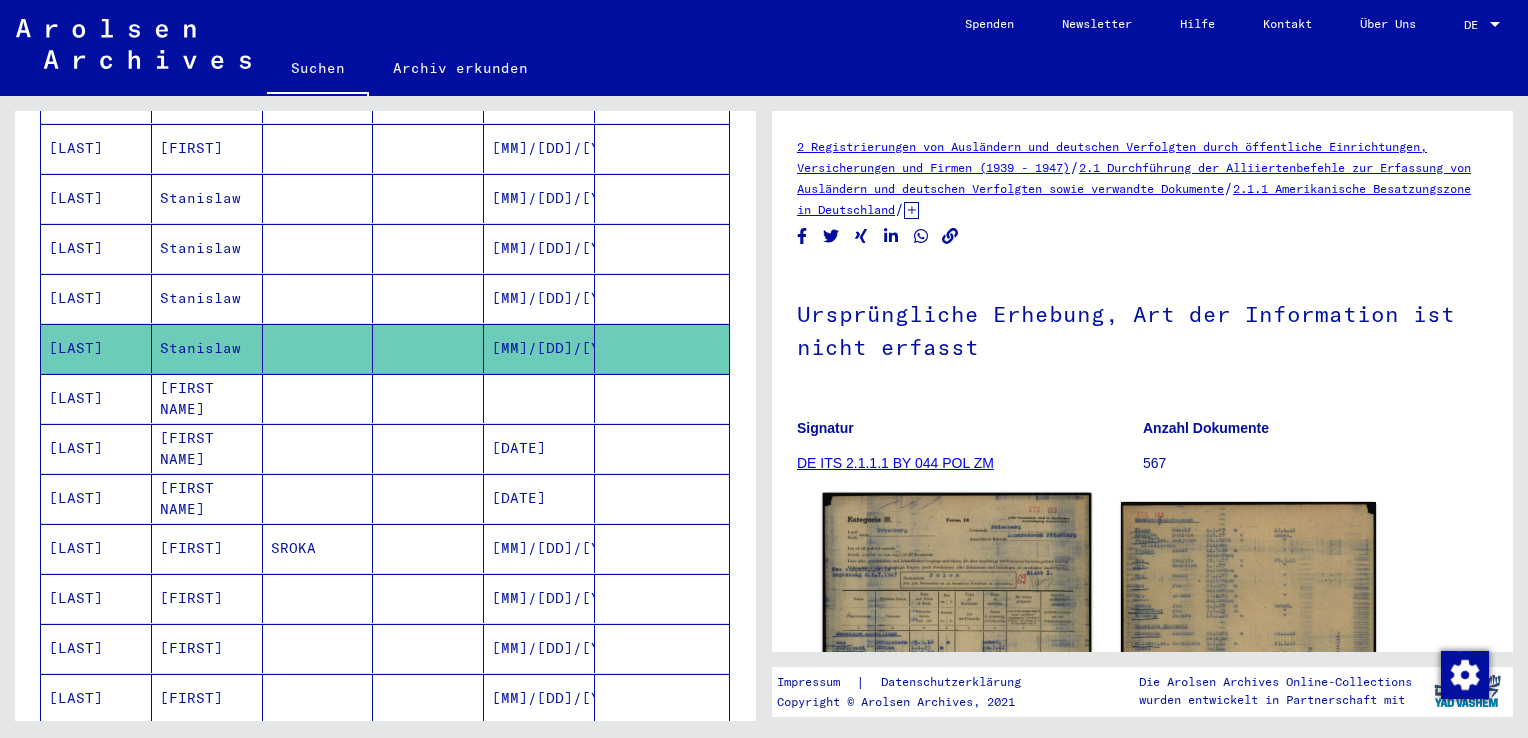 click 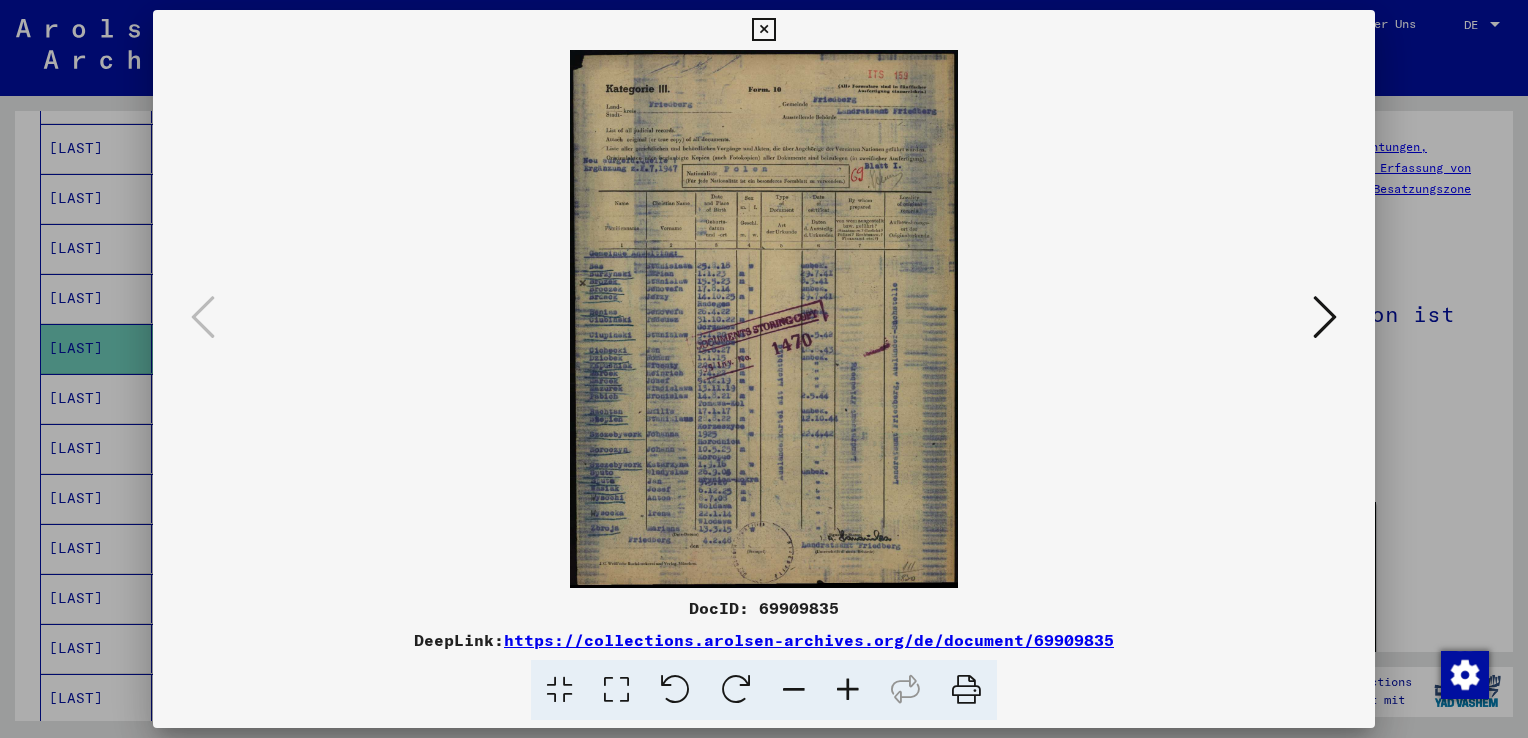 click at bounding box center [763, 30] 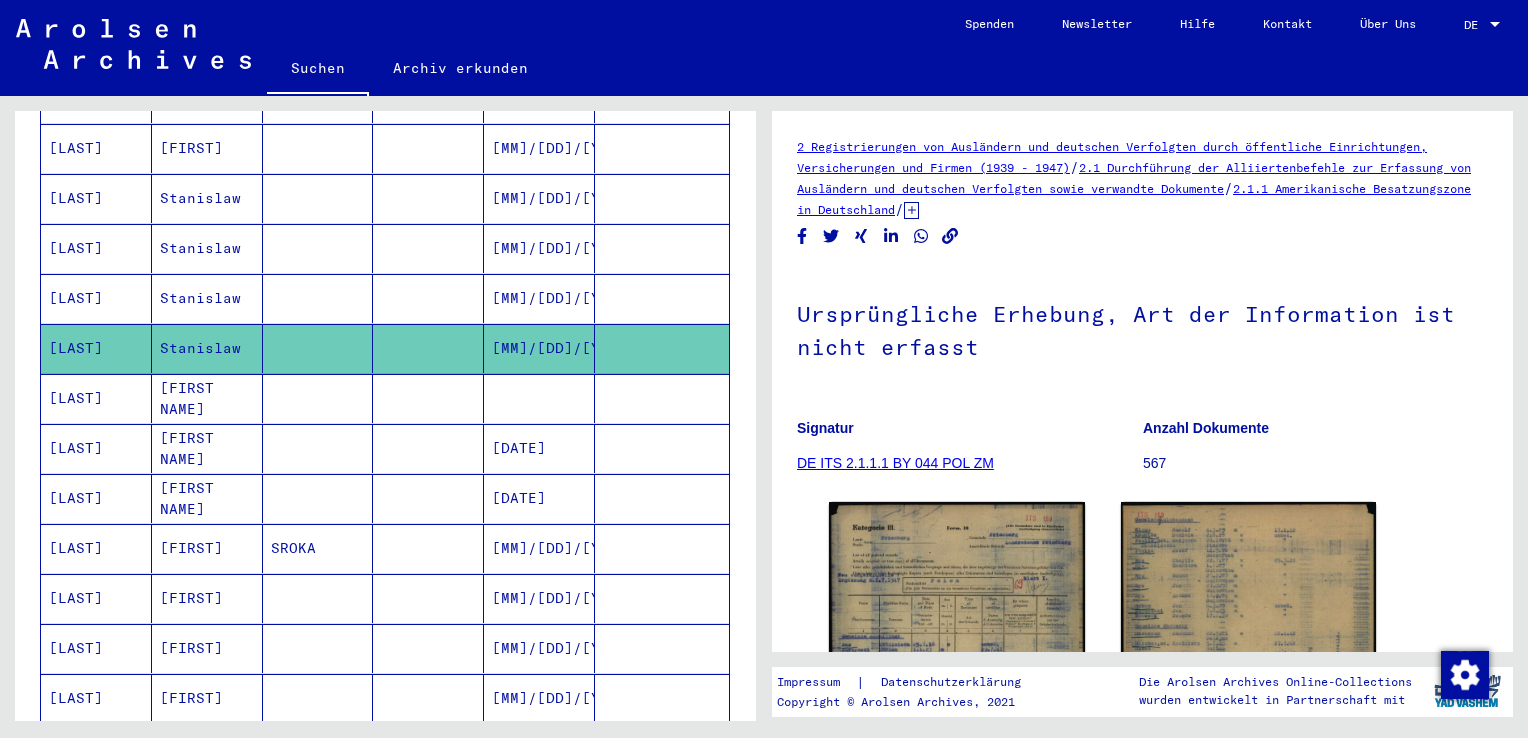 click at bounding box center [428, 448] 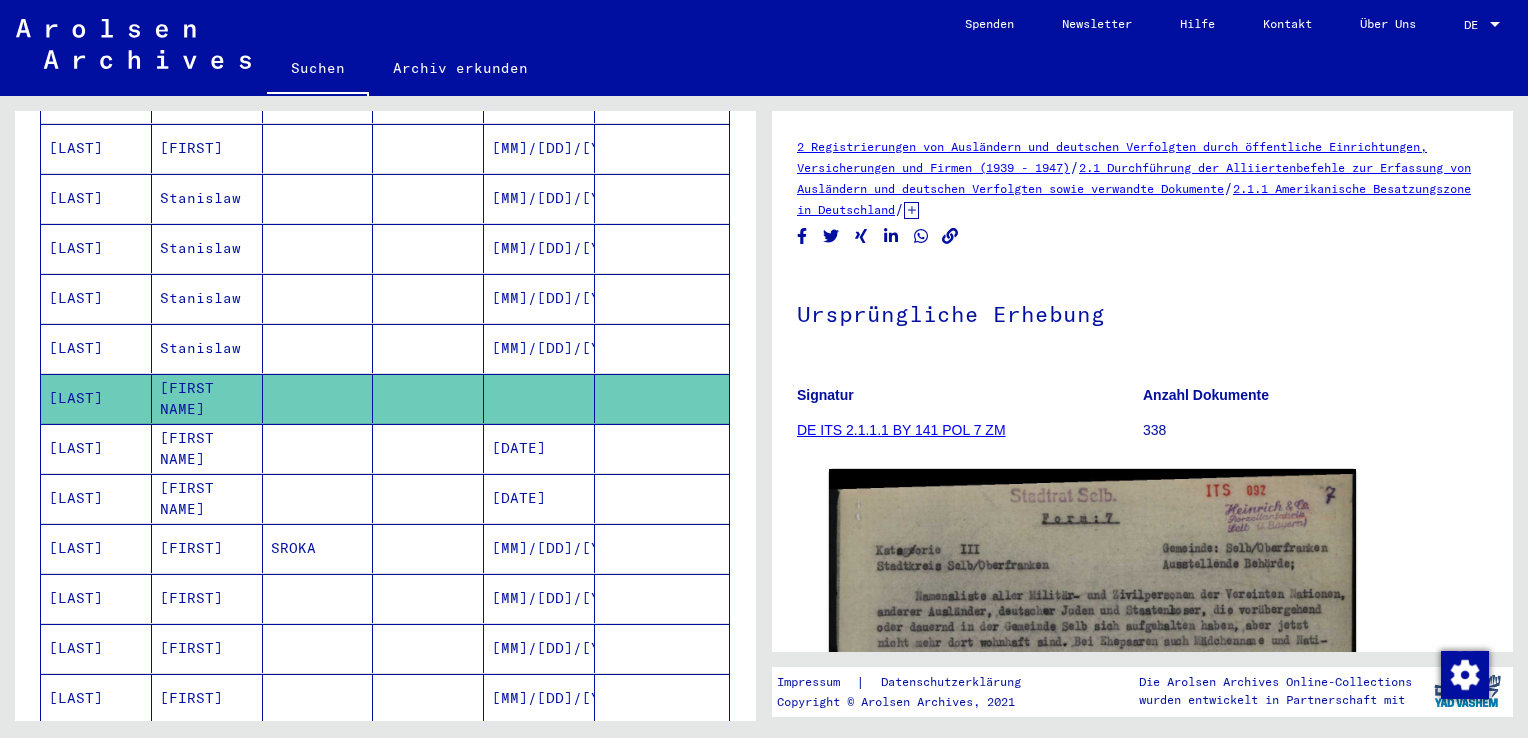 scroll, scrollTop: 0, scrollLeft: 0, axis: both 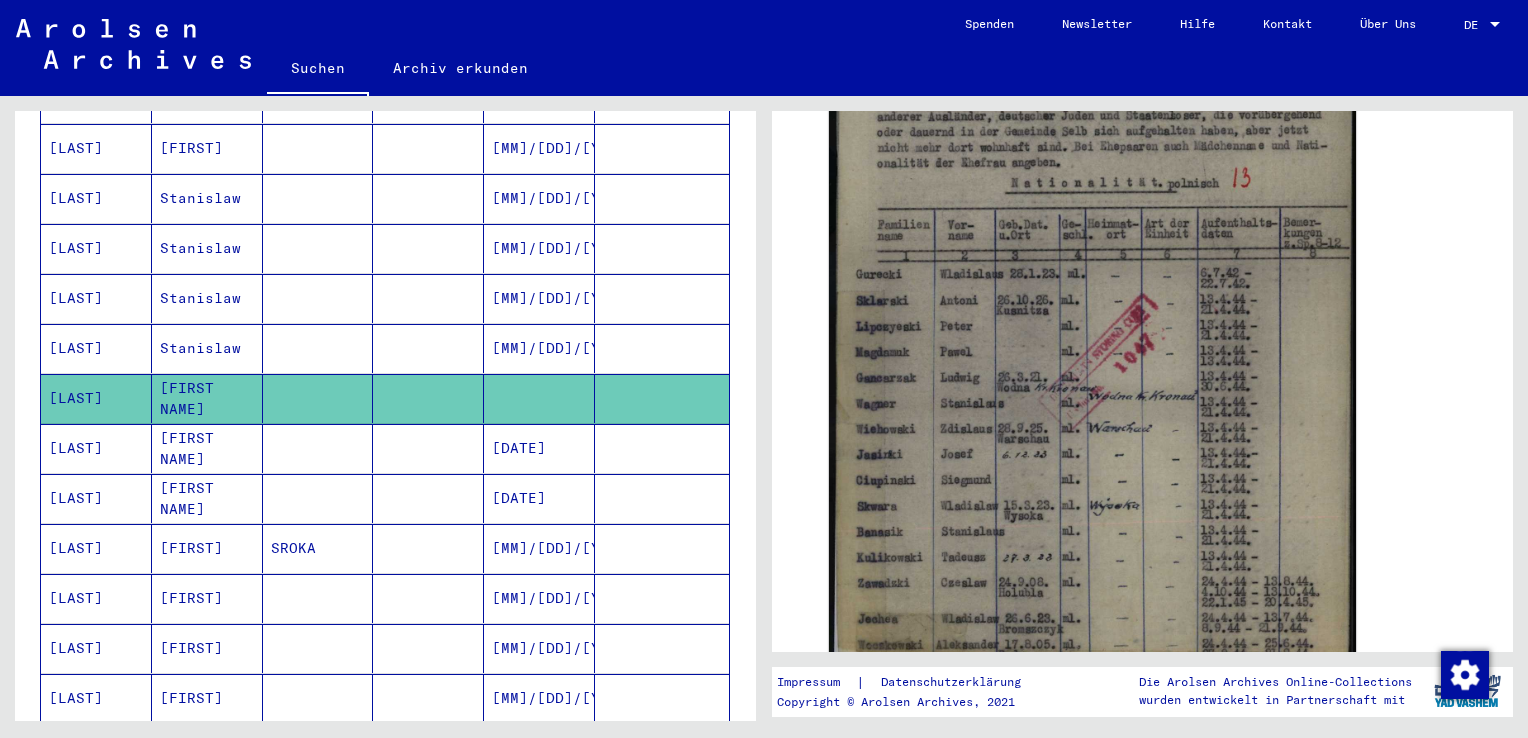 click at bounding box center (318, 498) 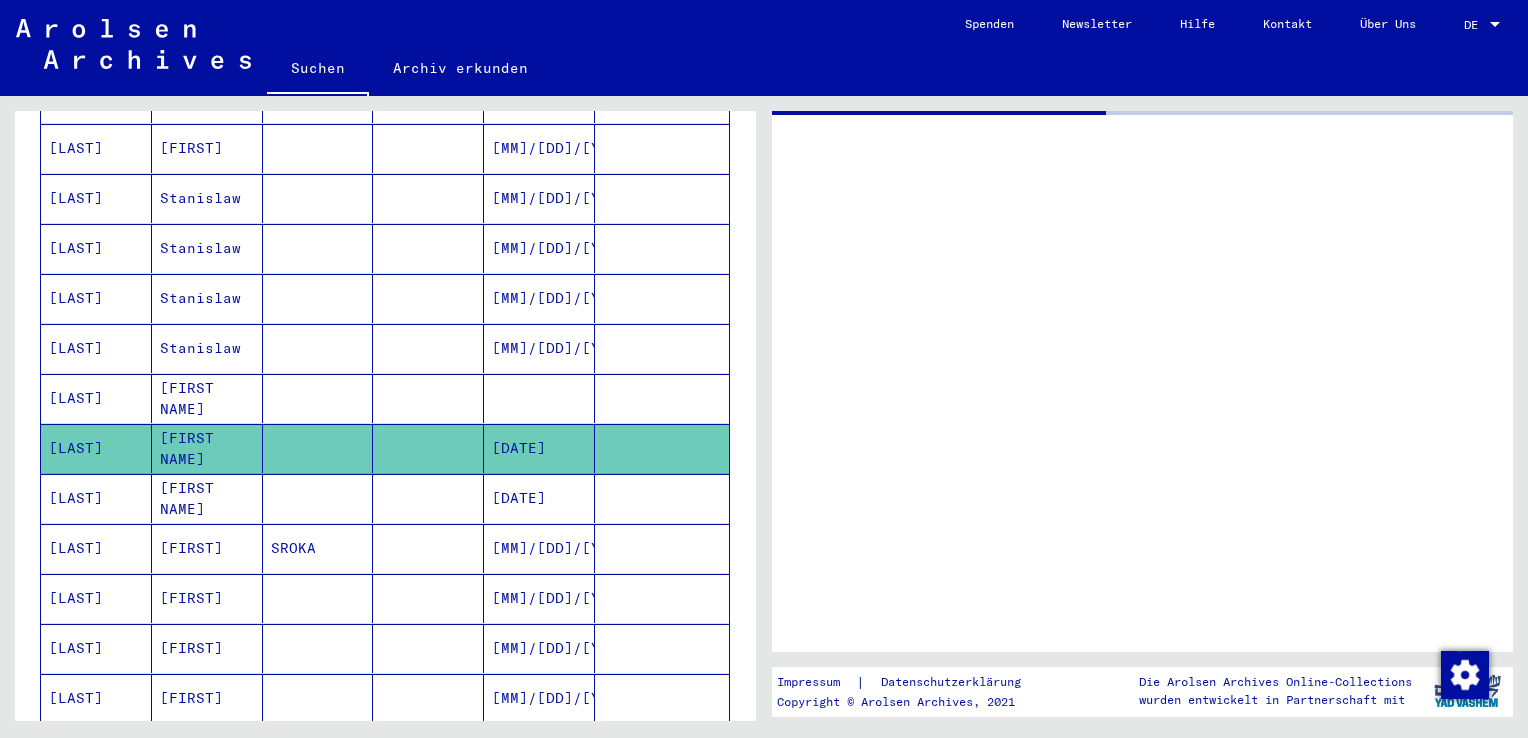 scroll, scrollTop: 0, scrollLeft: 0, axis: both 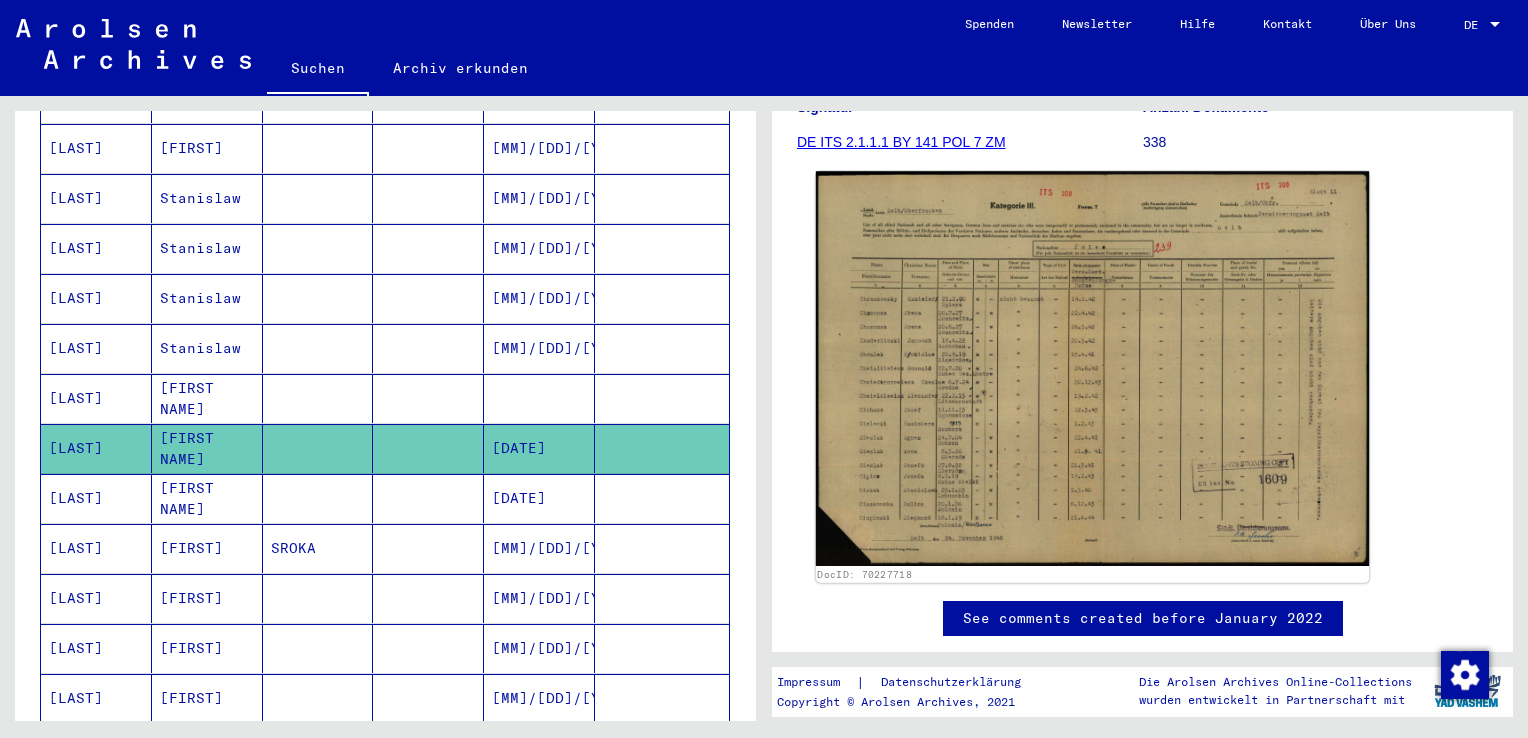click 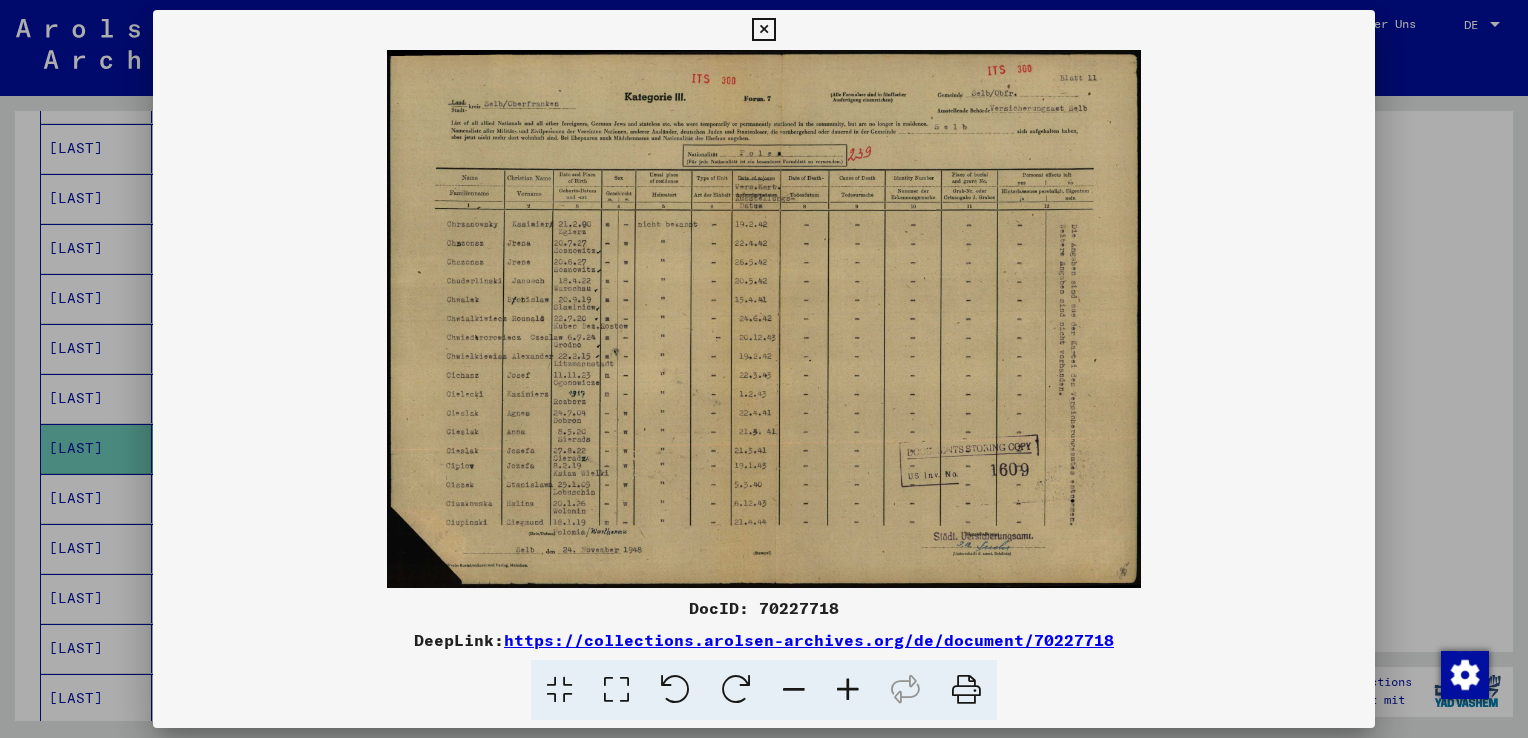 click at bounding box center (763, 30) 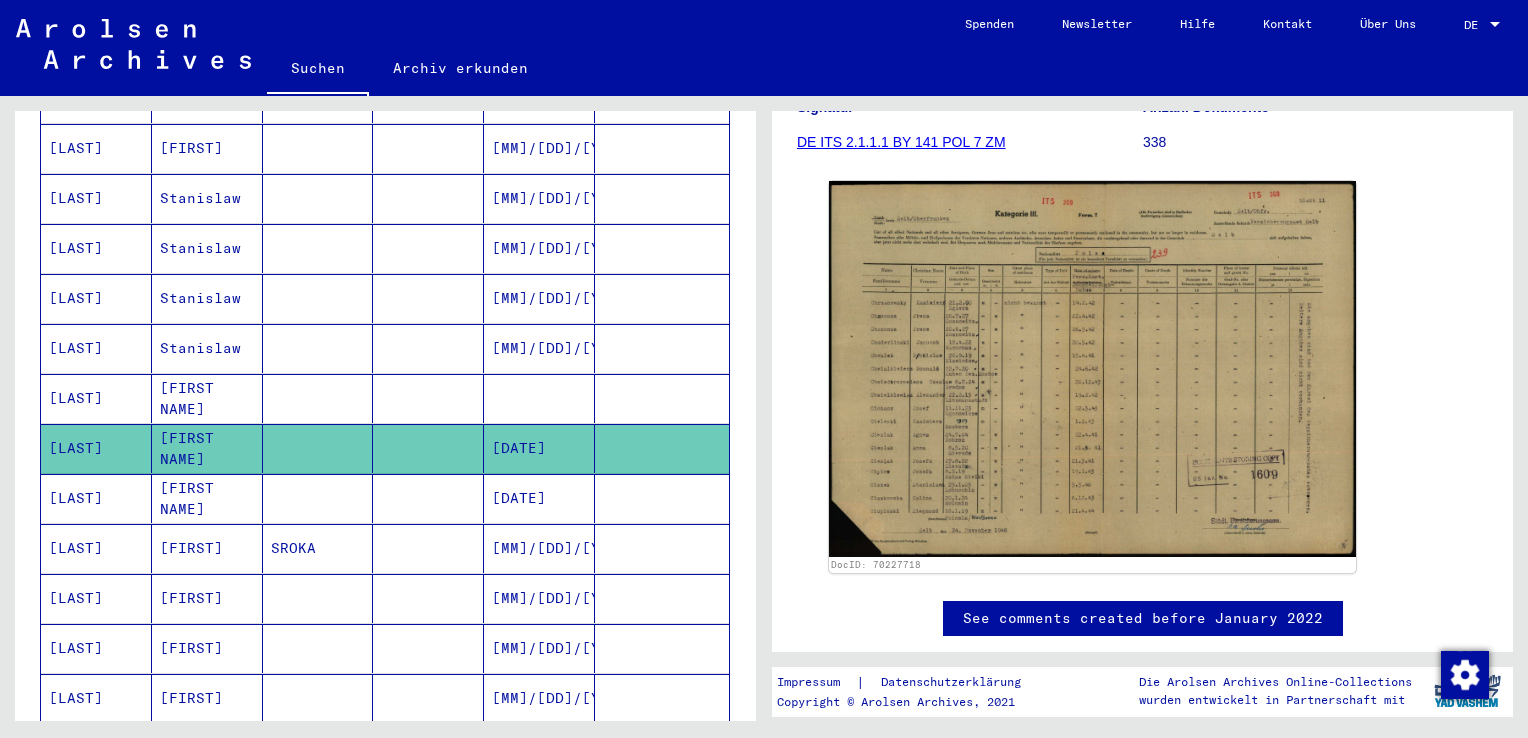 click at bounding box center (318, 548) 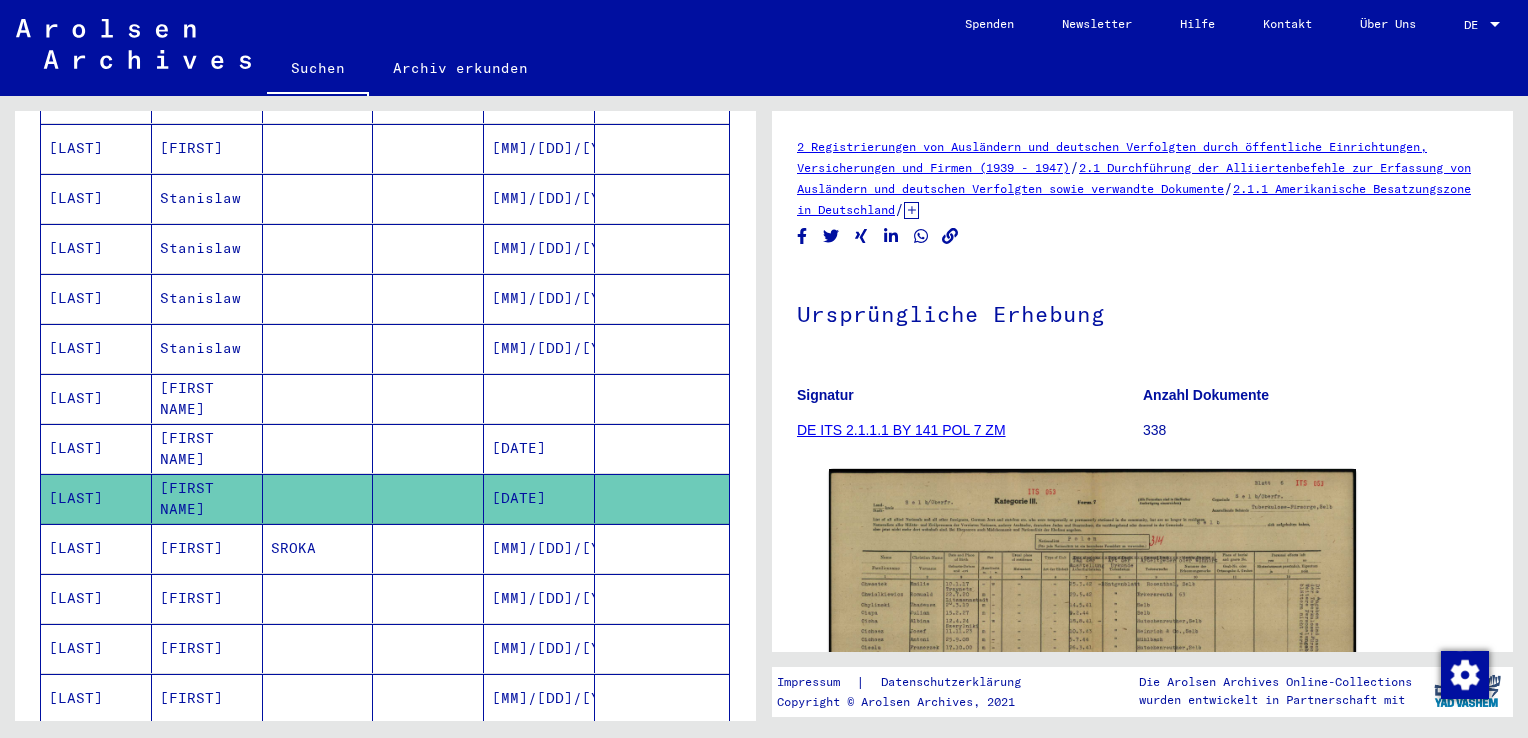 scroll, scrollTop: 0, scrollLeft: 0, axis: both 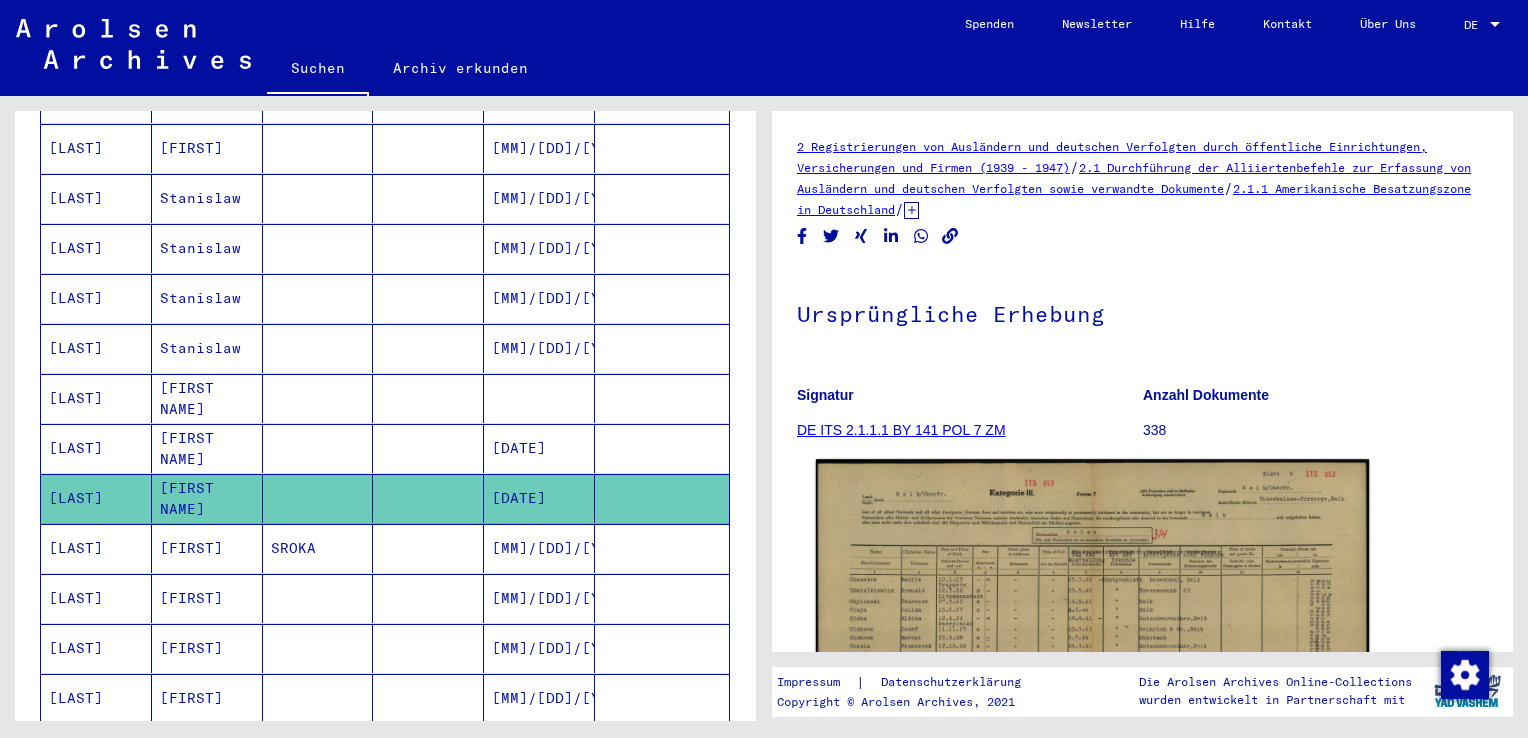 click 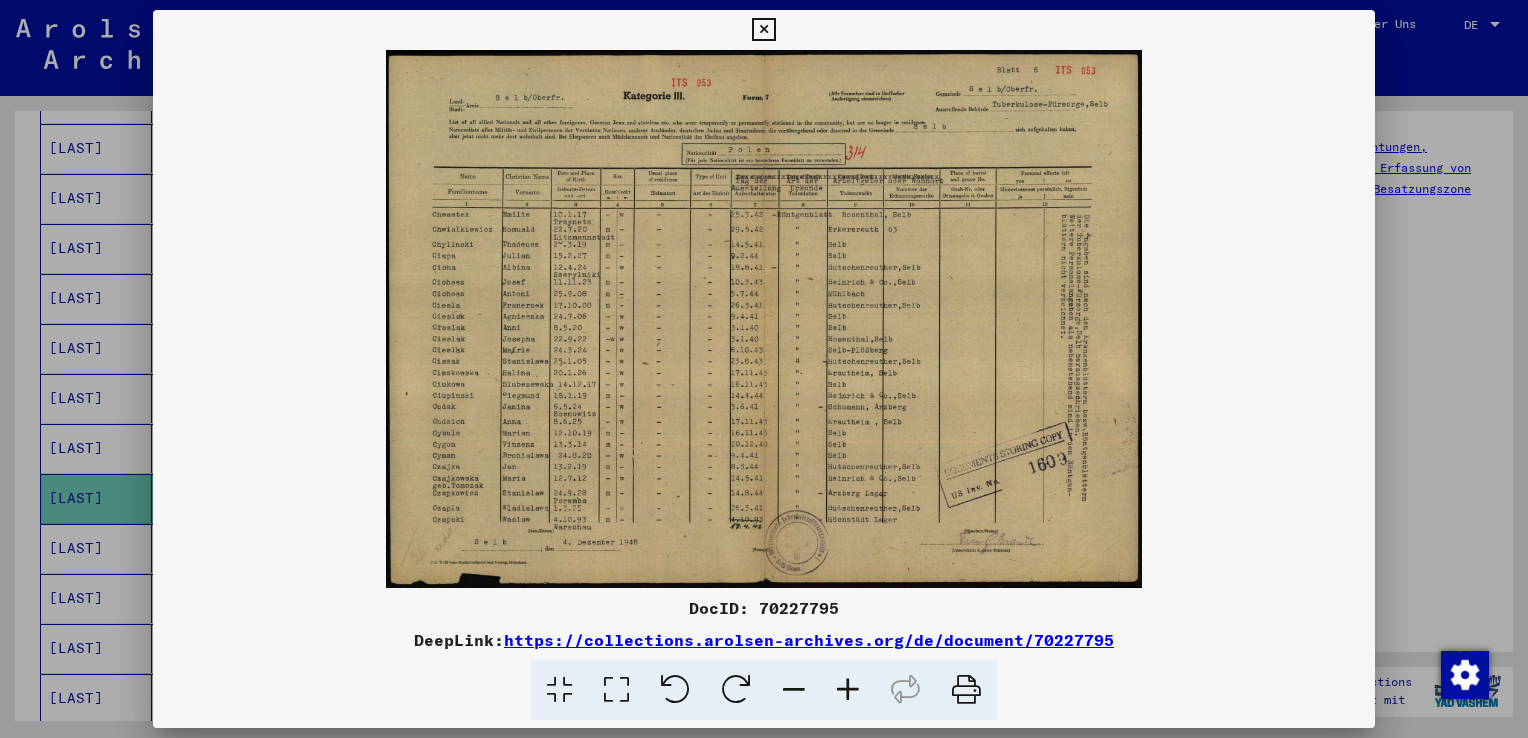 click at bounding box center [763, 30] 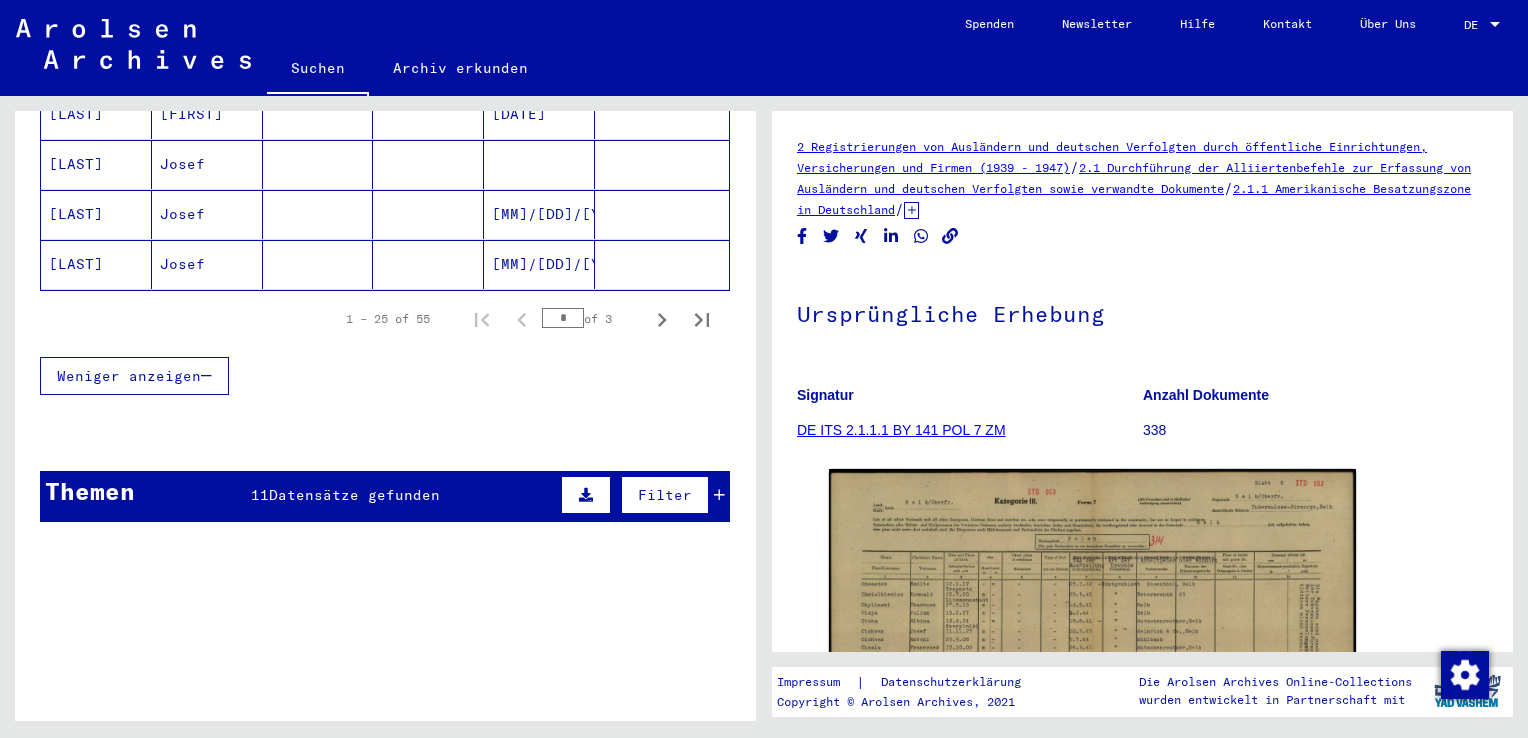 scroll, scrollTop: 1389, scrollLeft: 0, axis: vertical 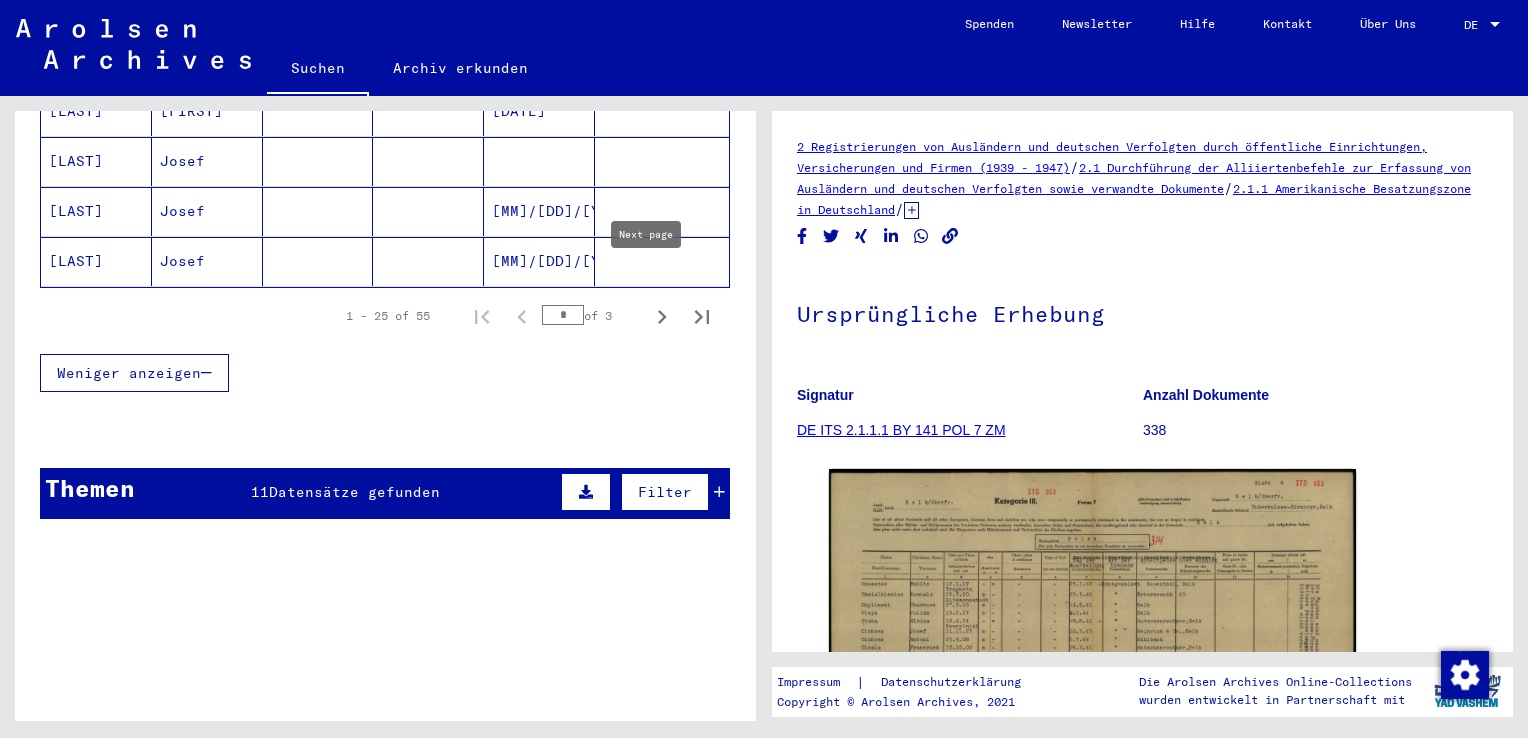 click 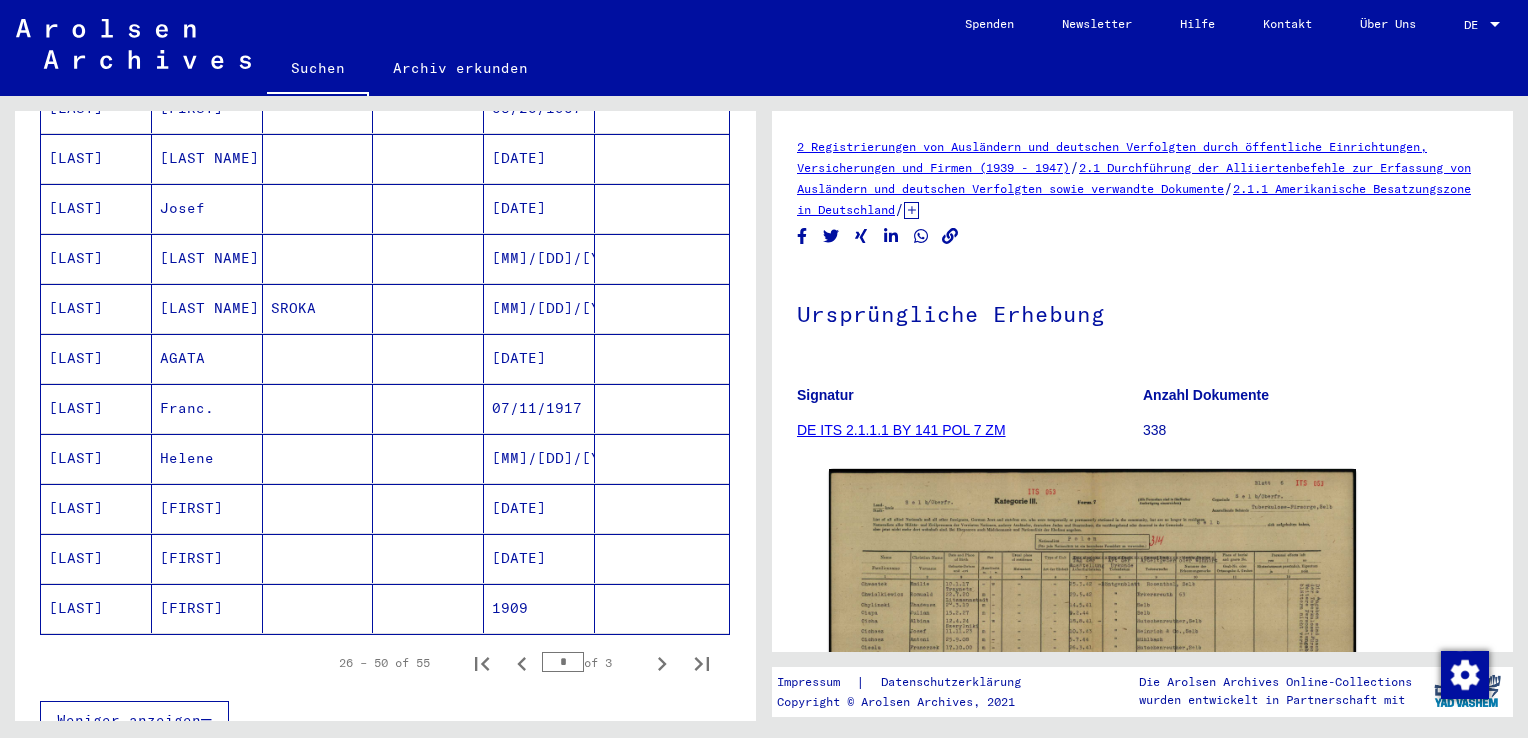 scroll, scrollTop: 1039, scrollLeft: 0, axis: vertical 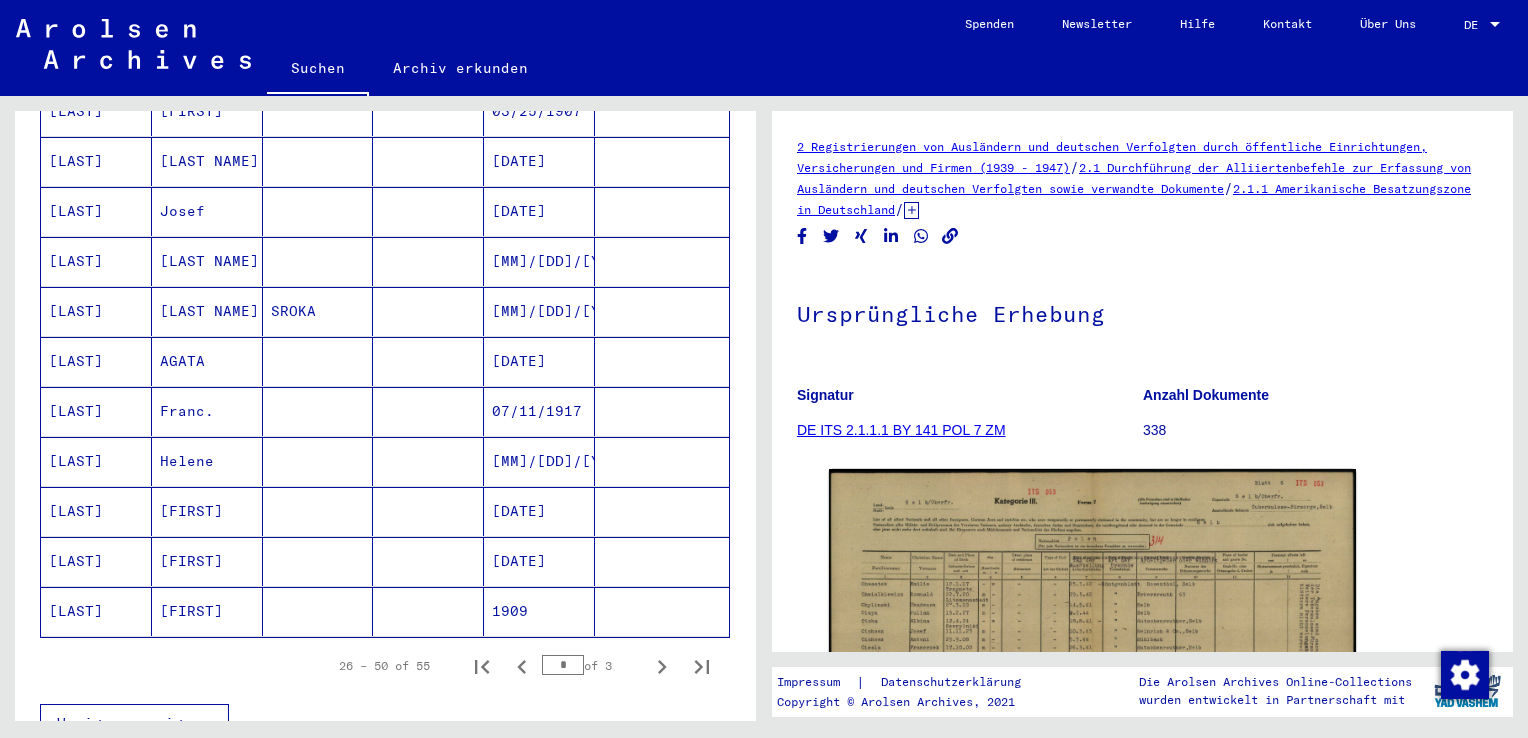 click at bounding box center [428, 511] 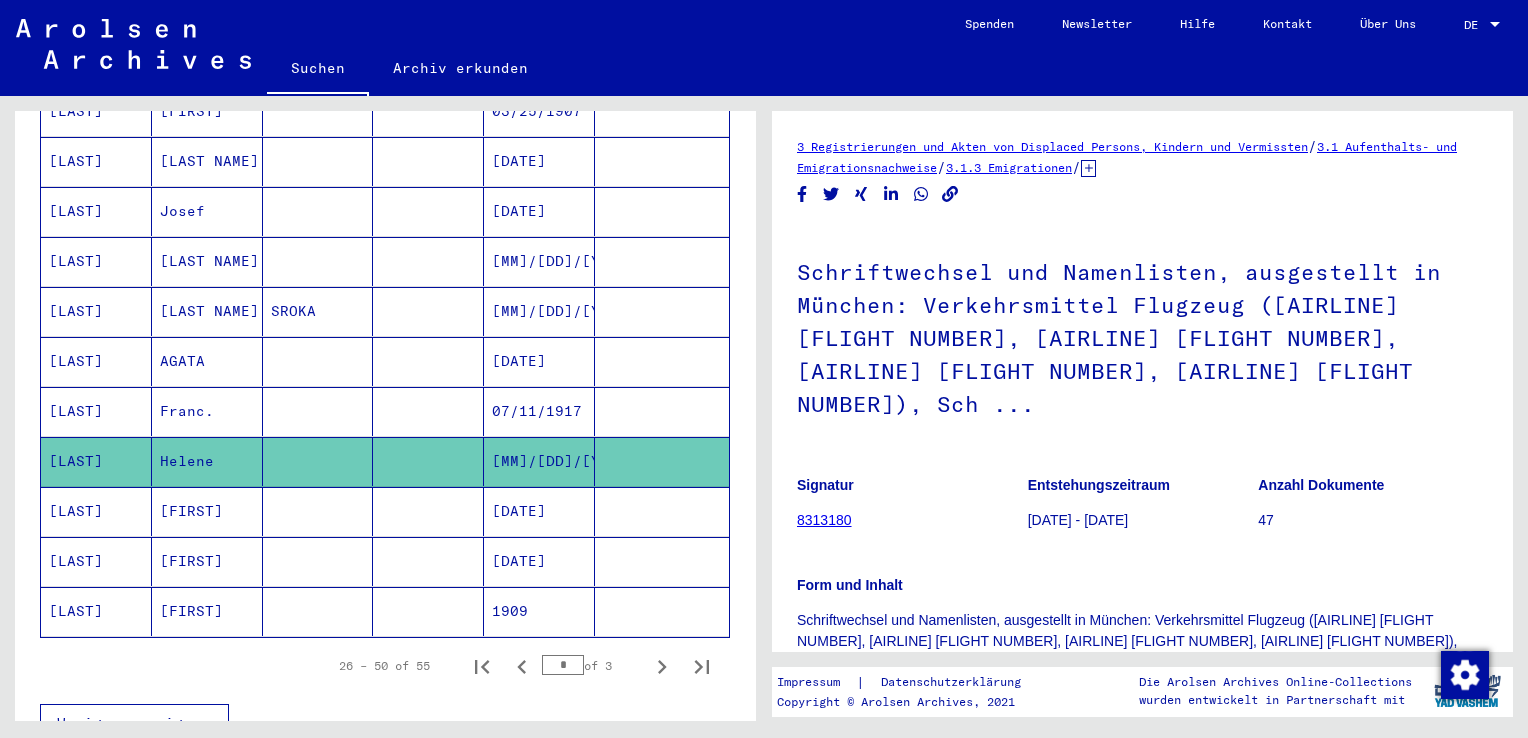 scroll, scrollTop: 0, scrollLeft: 0, axis: both 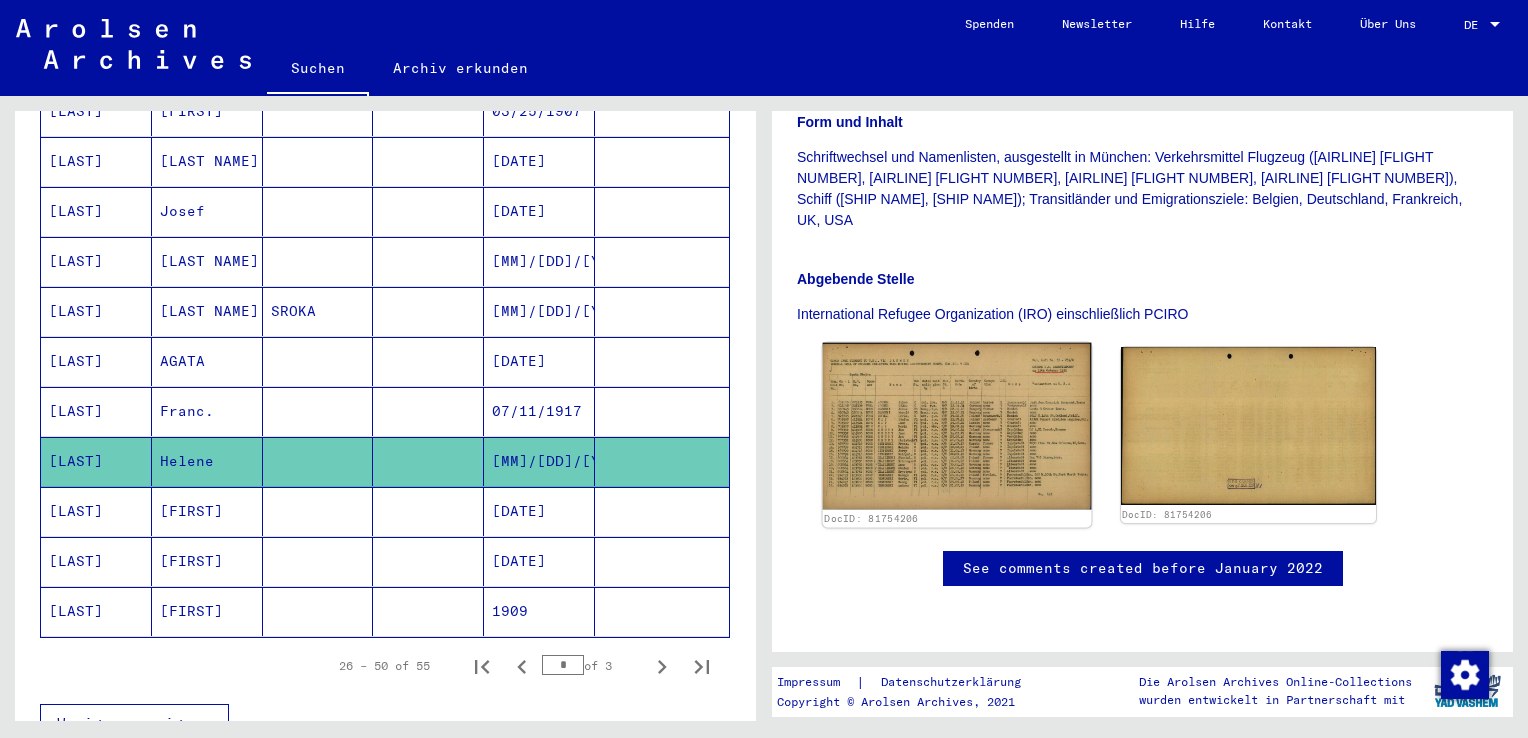 click 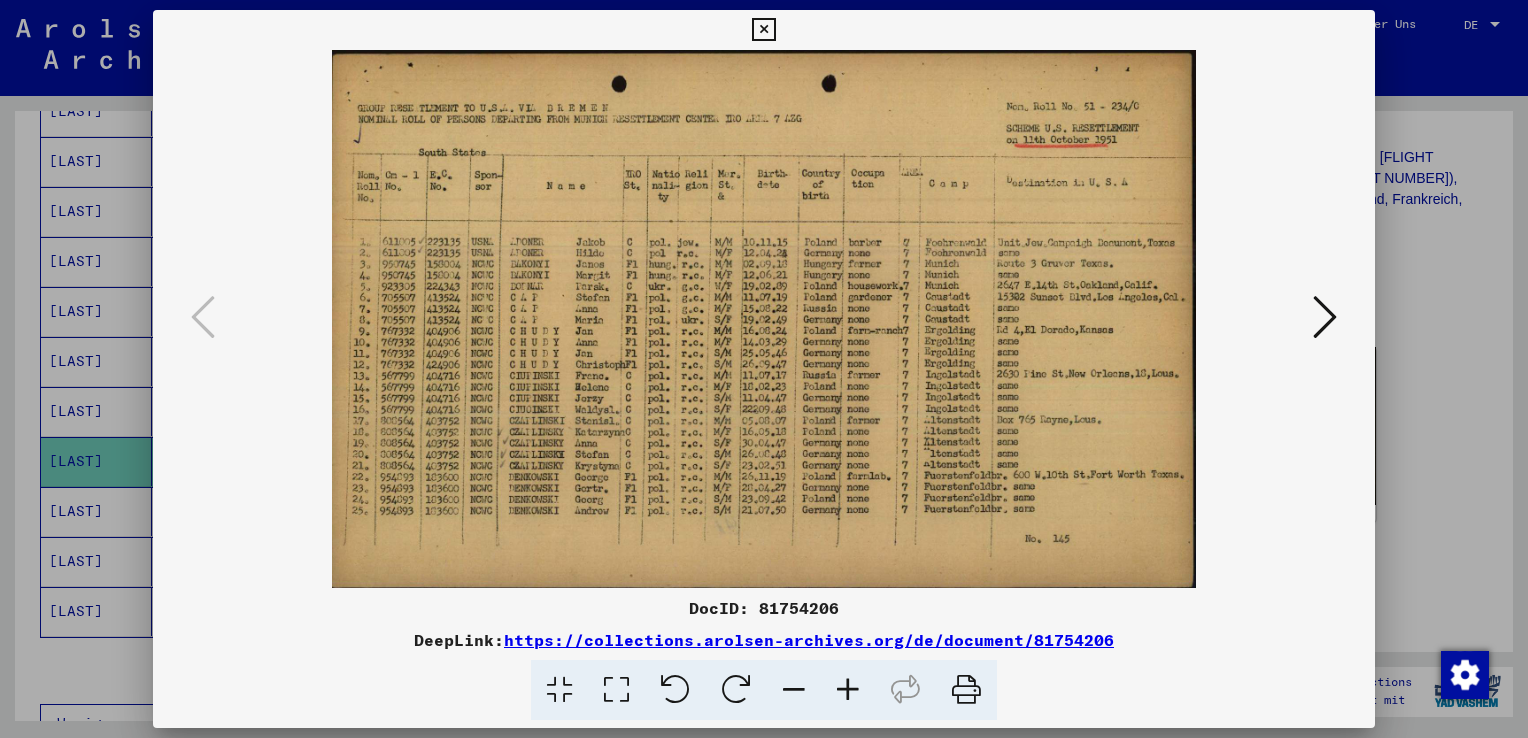 click at bounding box center (763, 30) 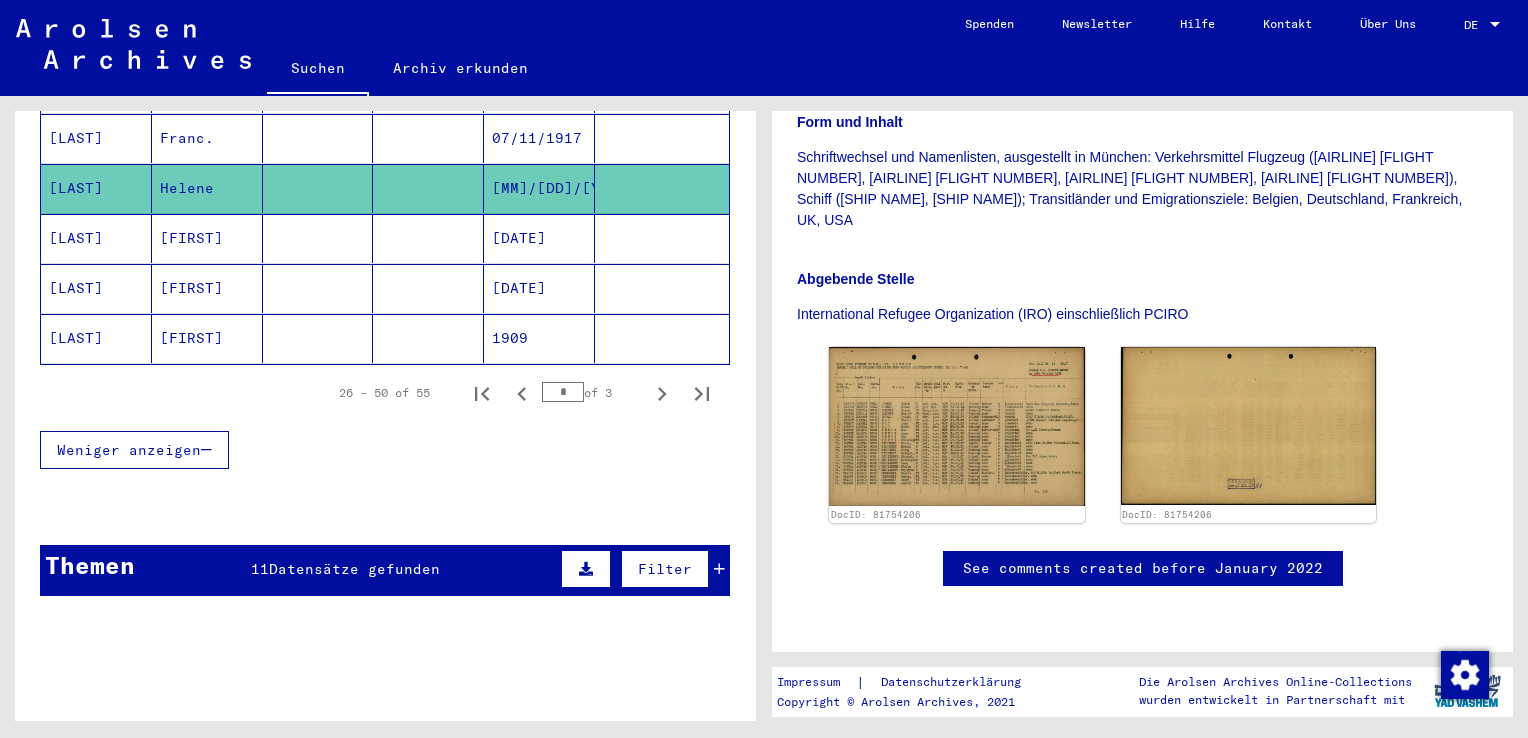 scroll, scrollTop: 1338, scrollLeft: 0, axis: vertical 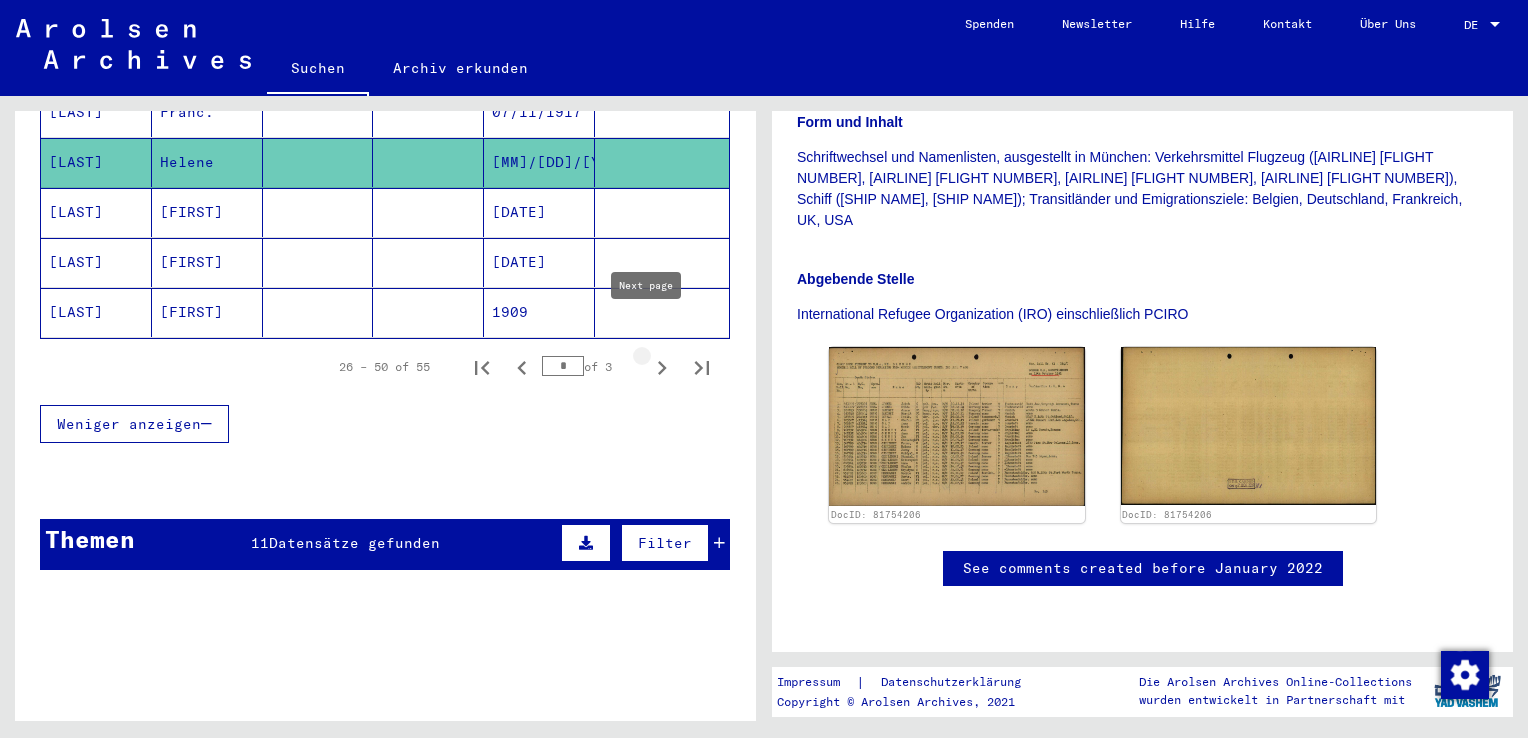 click 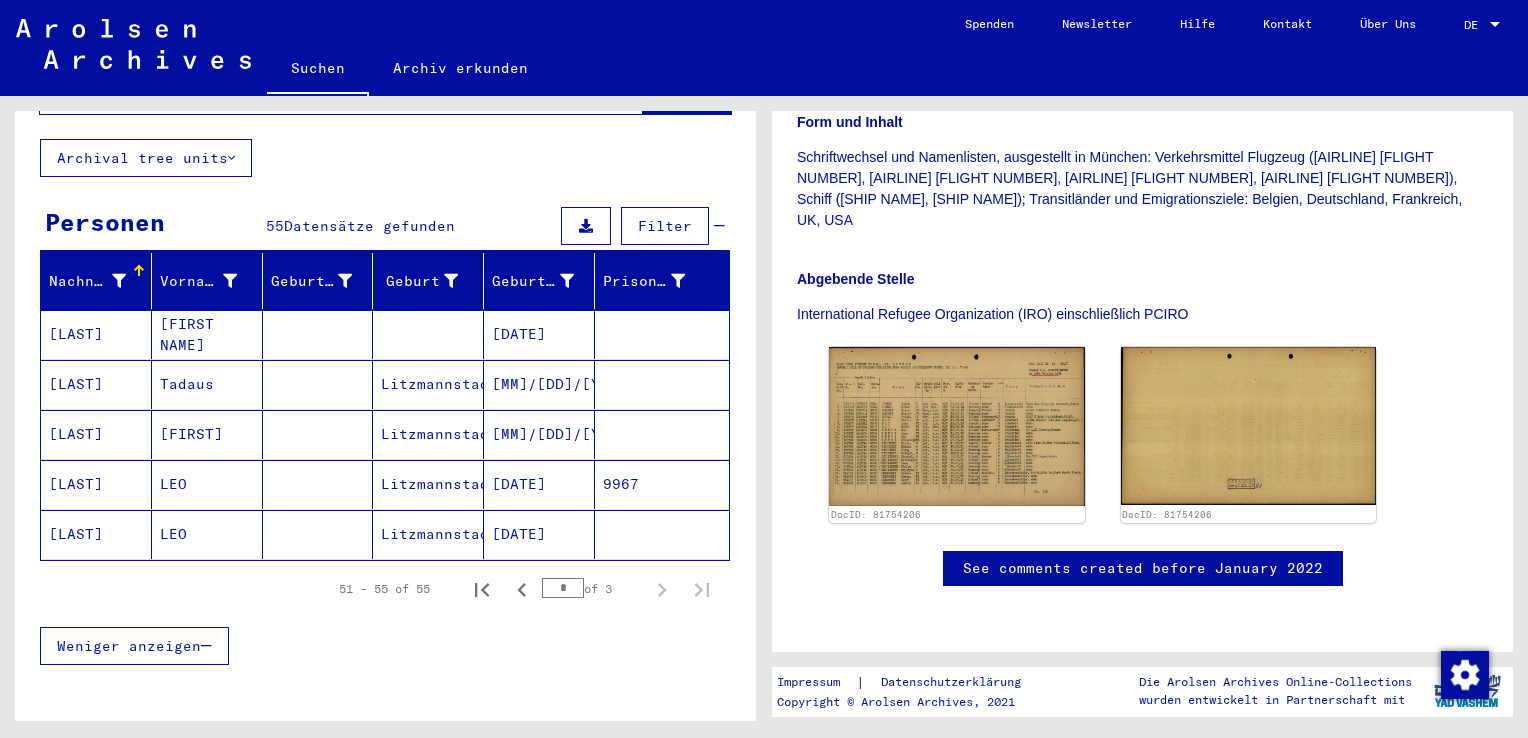 scroll, scrollTop: 114, scrollLeft: 0, axis: vertical 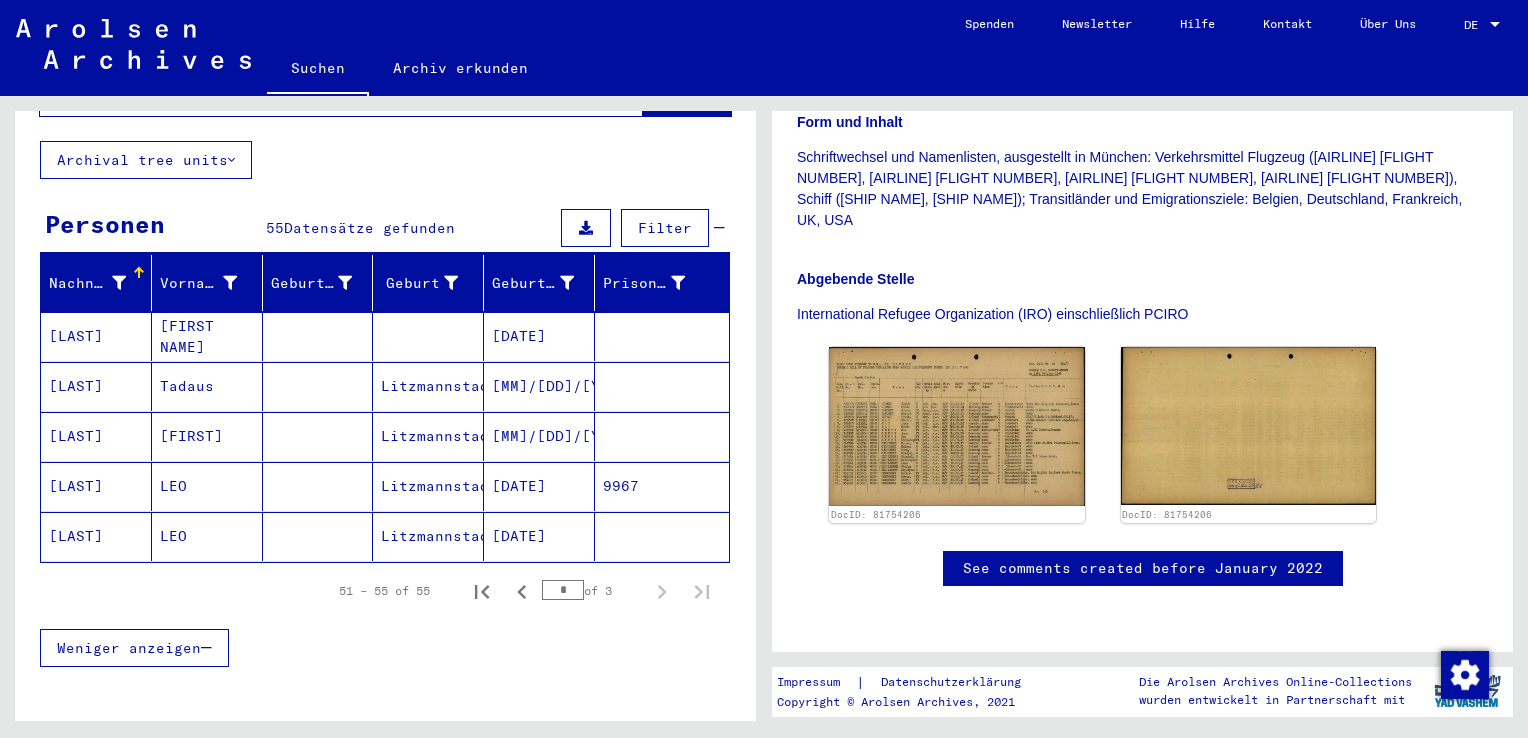 click at bounding box center [318, 386] 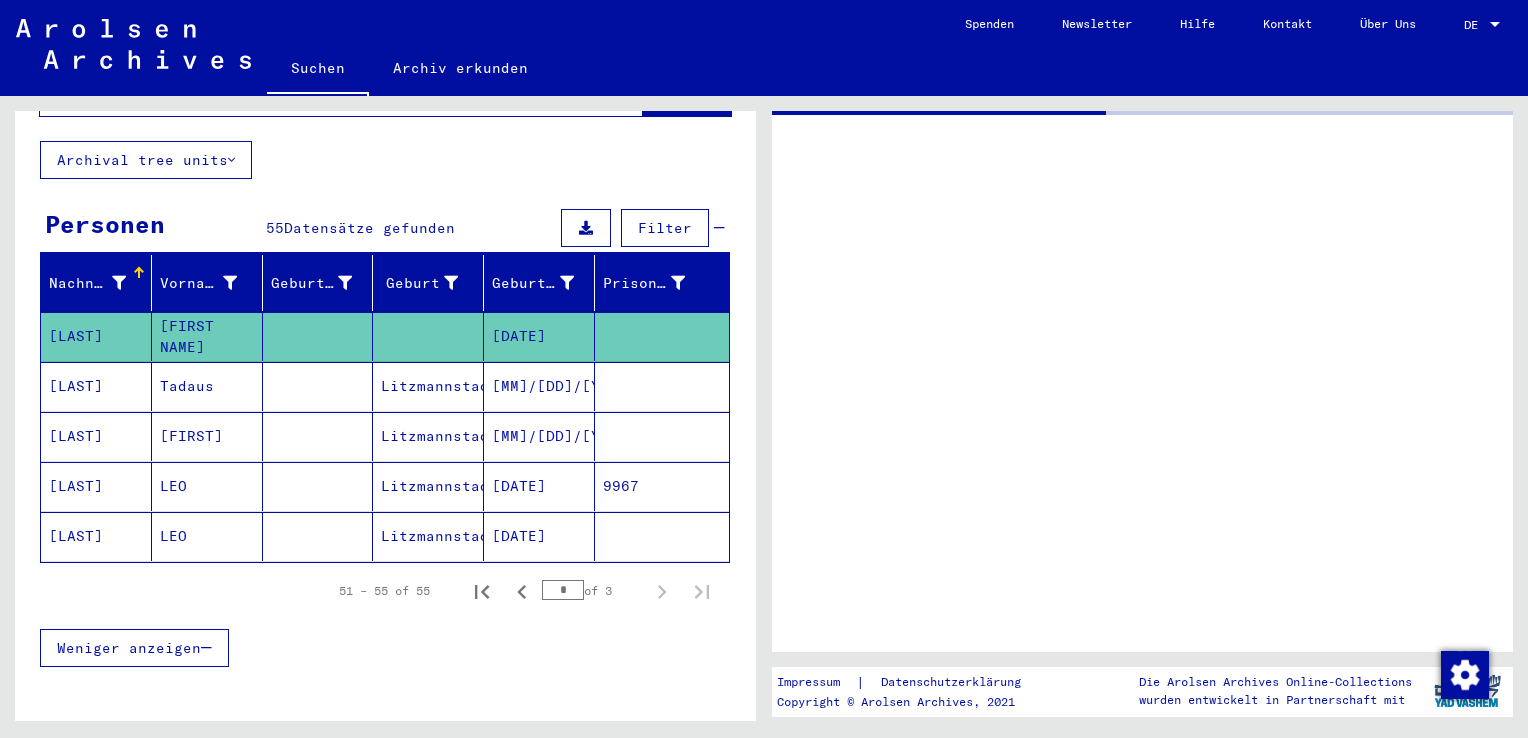 scroll, scrollTop: 0, scrollLeft: 0, axis: both 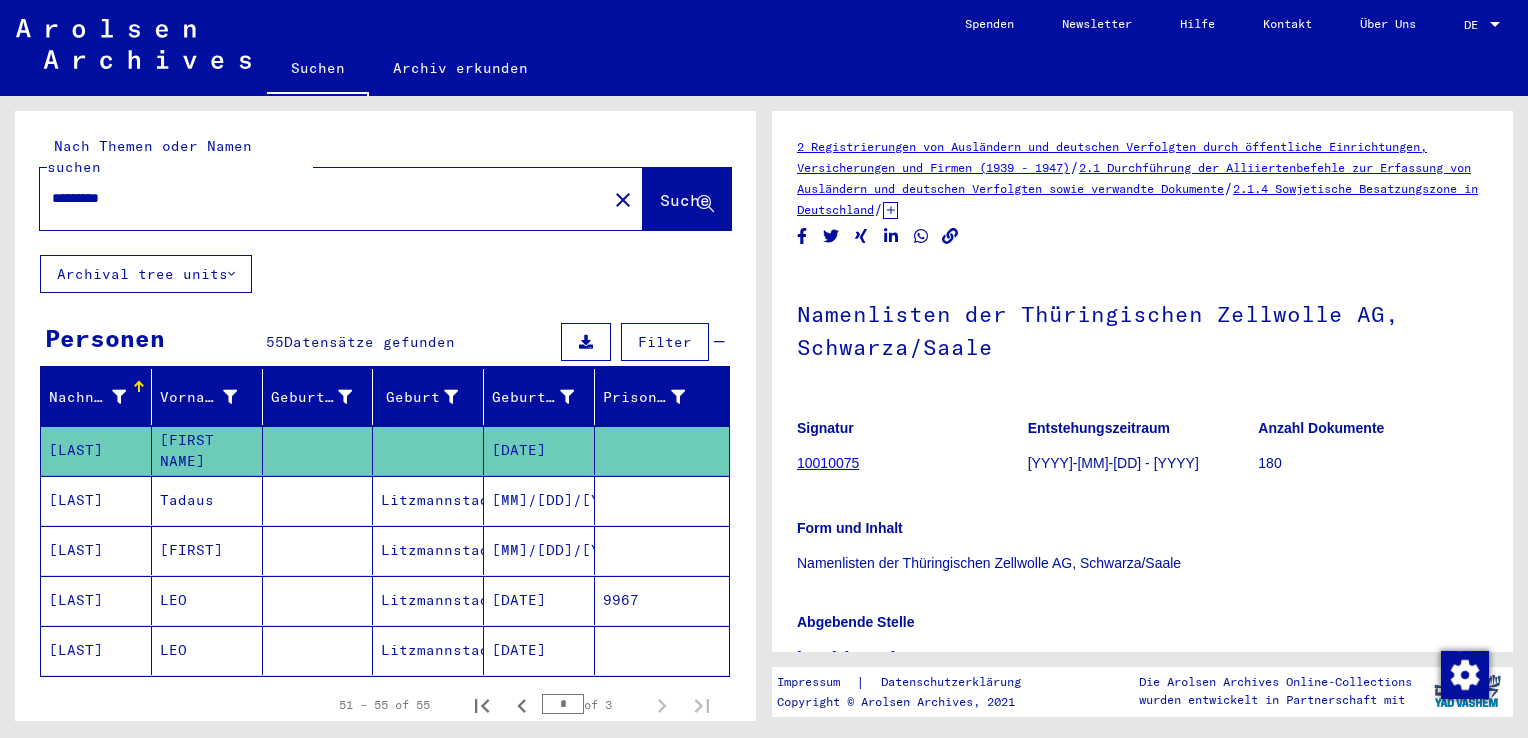 click on "*********" at bounding box center (323, 198) 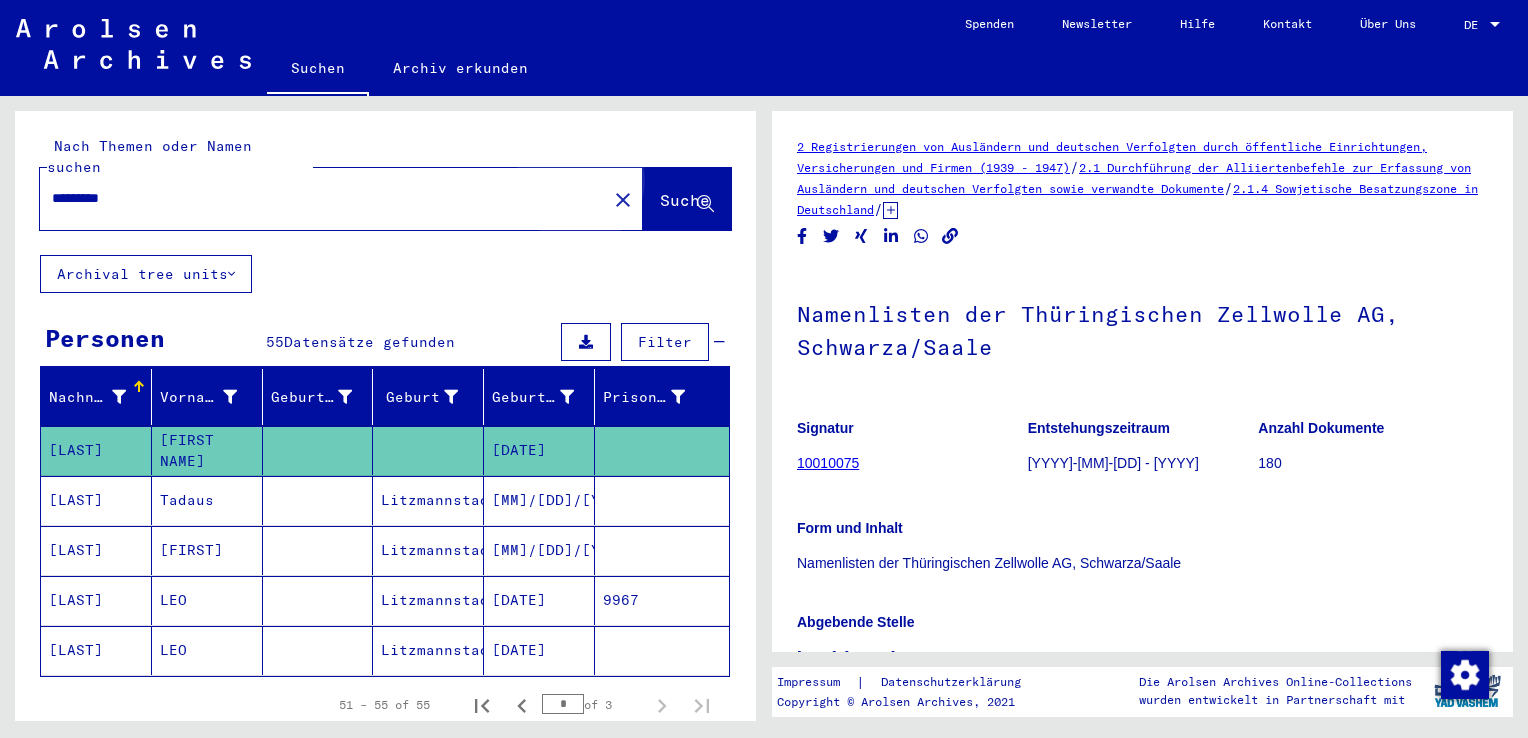 click on "Suche" 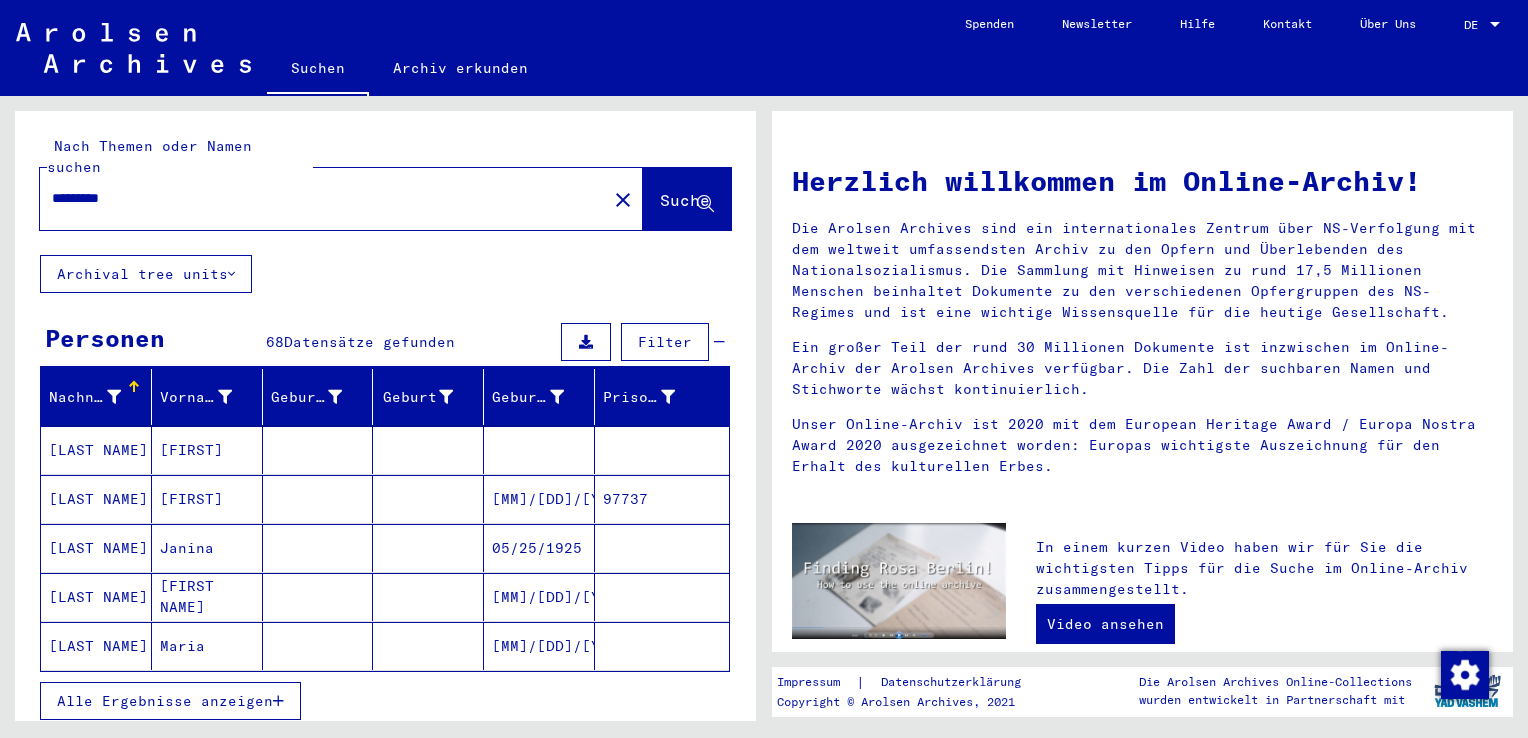 click on "Alle Ergebnisse anzeigen" at bounding box center (385, 701) 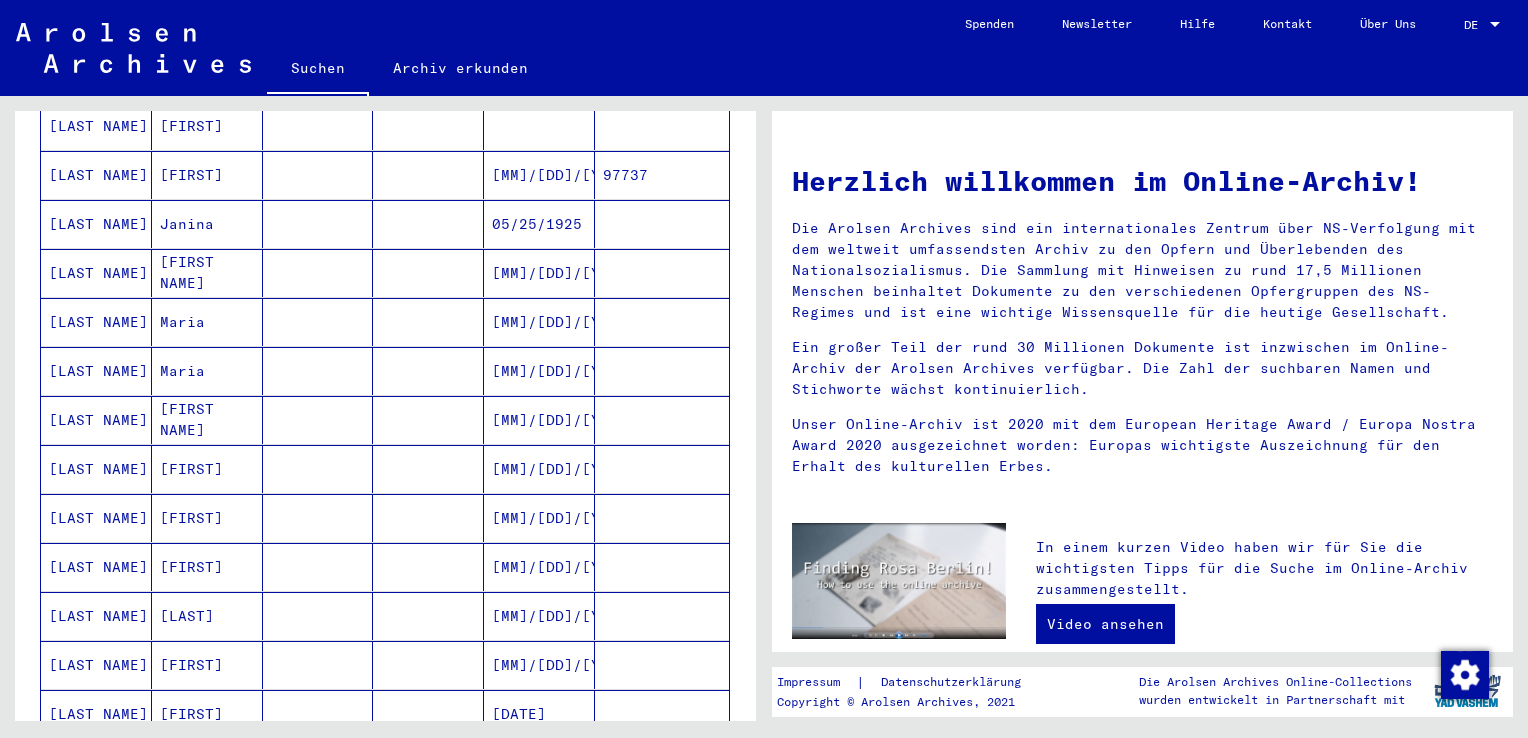scroll, scrollTop: 340, scrollLeft: 0, axis: vertical 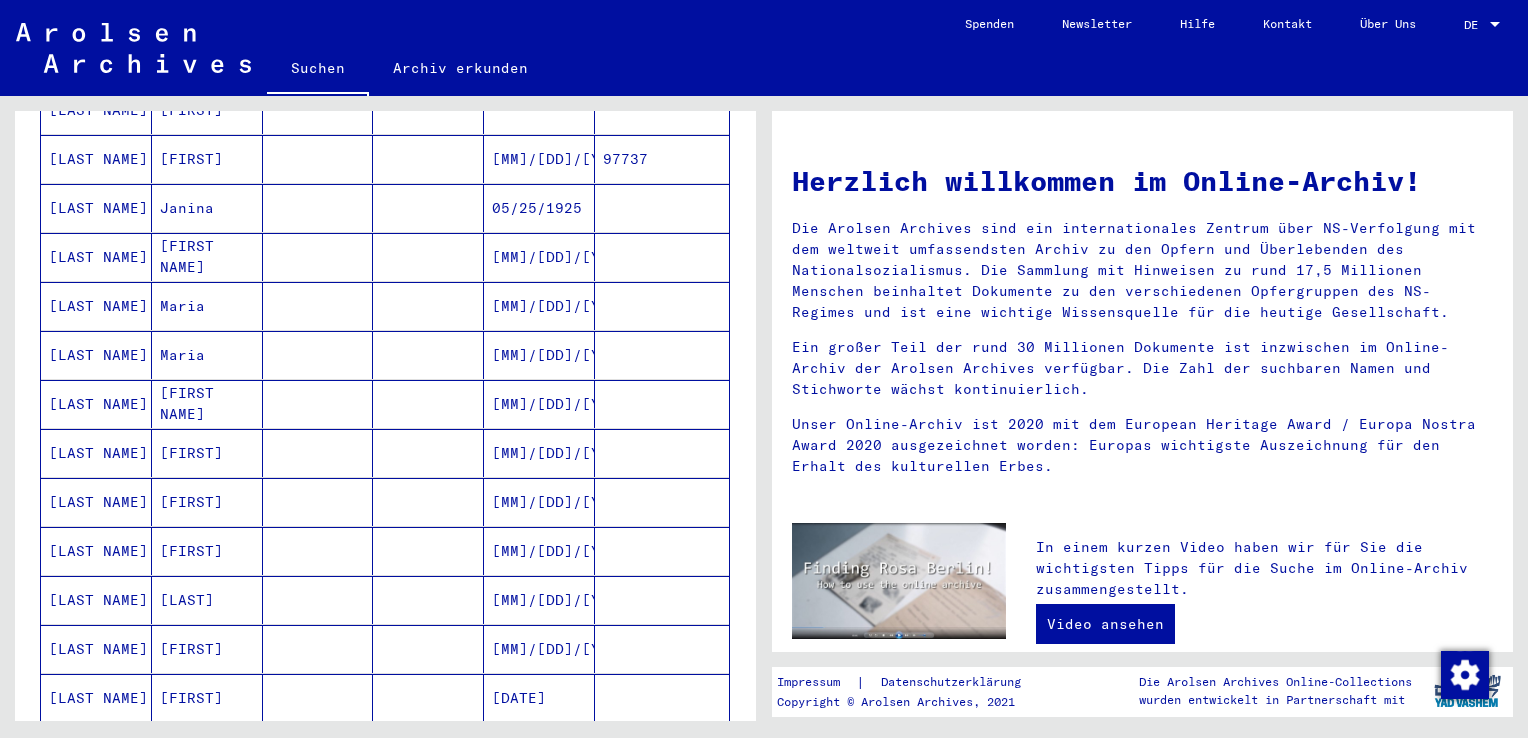 click at bounding box center (428, 355) 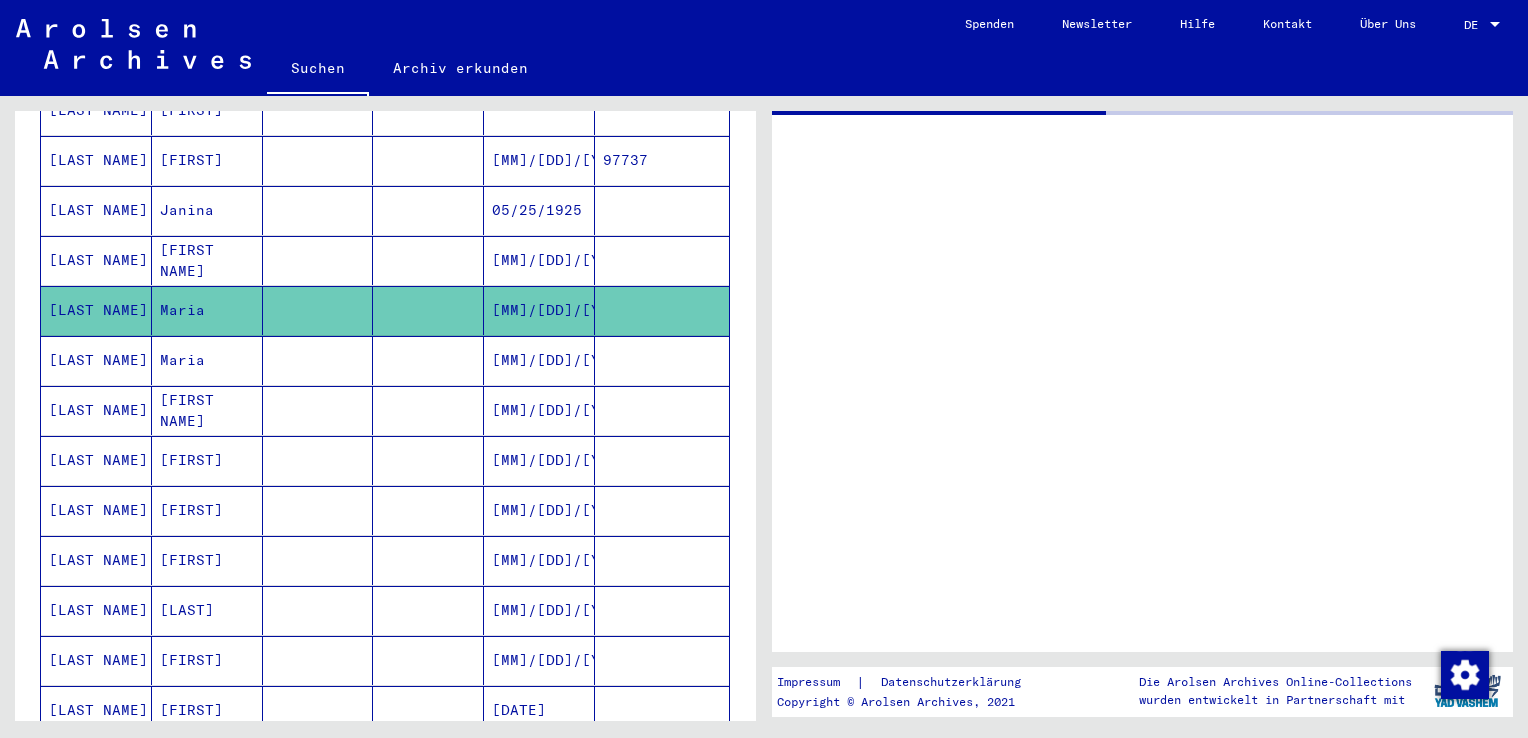 scroll, scrollTop: 342, scrollLeft: 0, axis: vertical 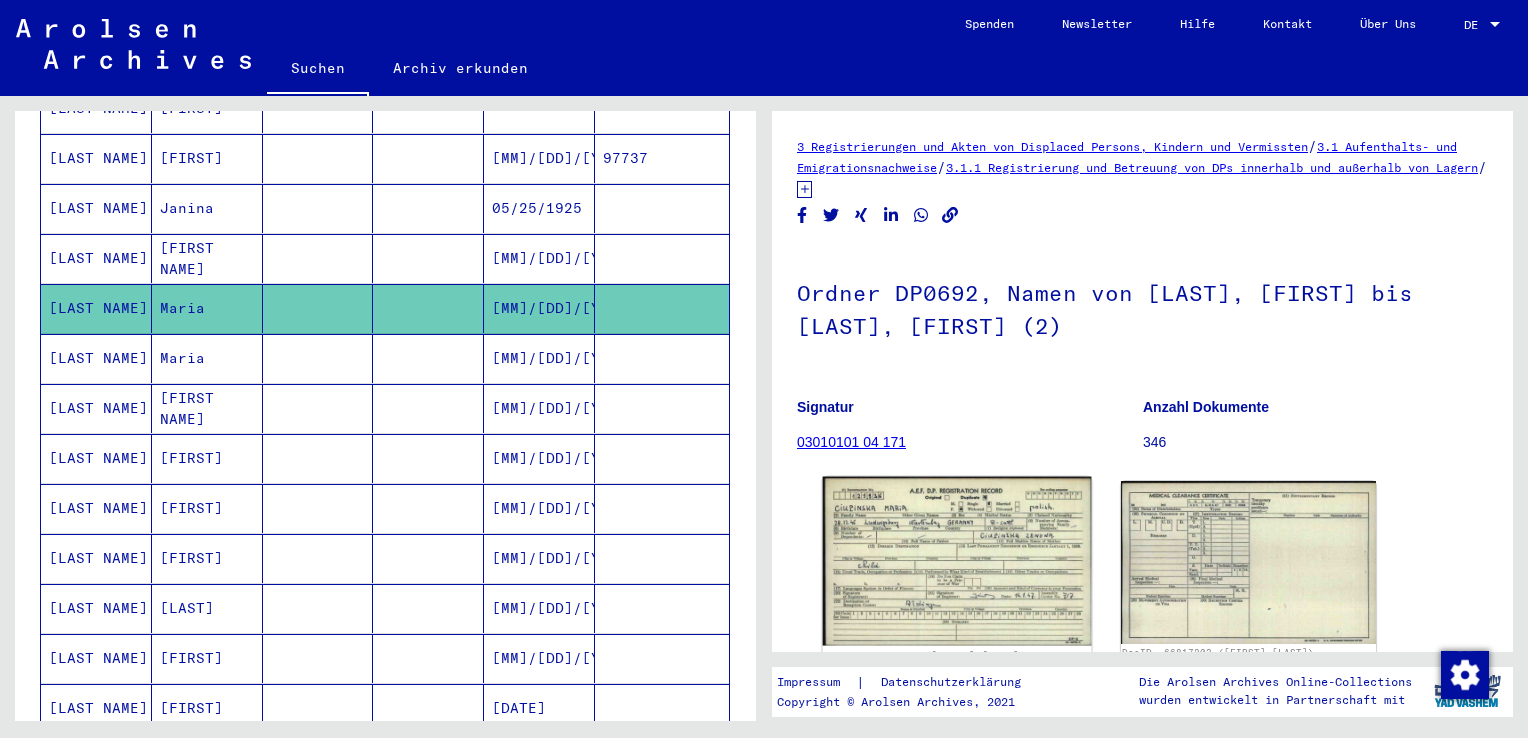 click 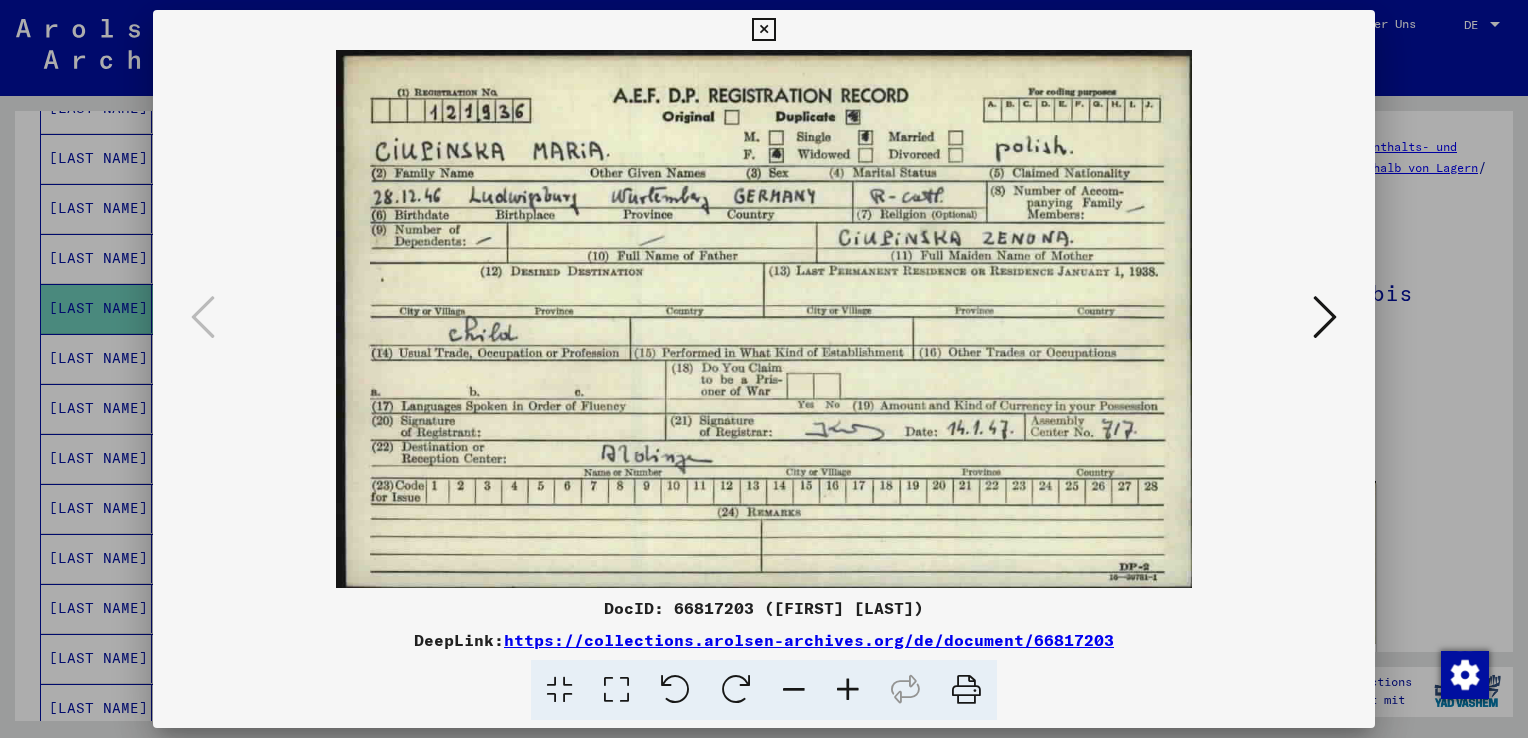 click at bounding box center (763, 30) 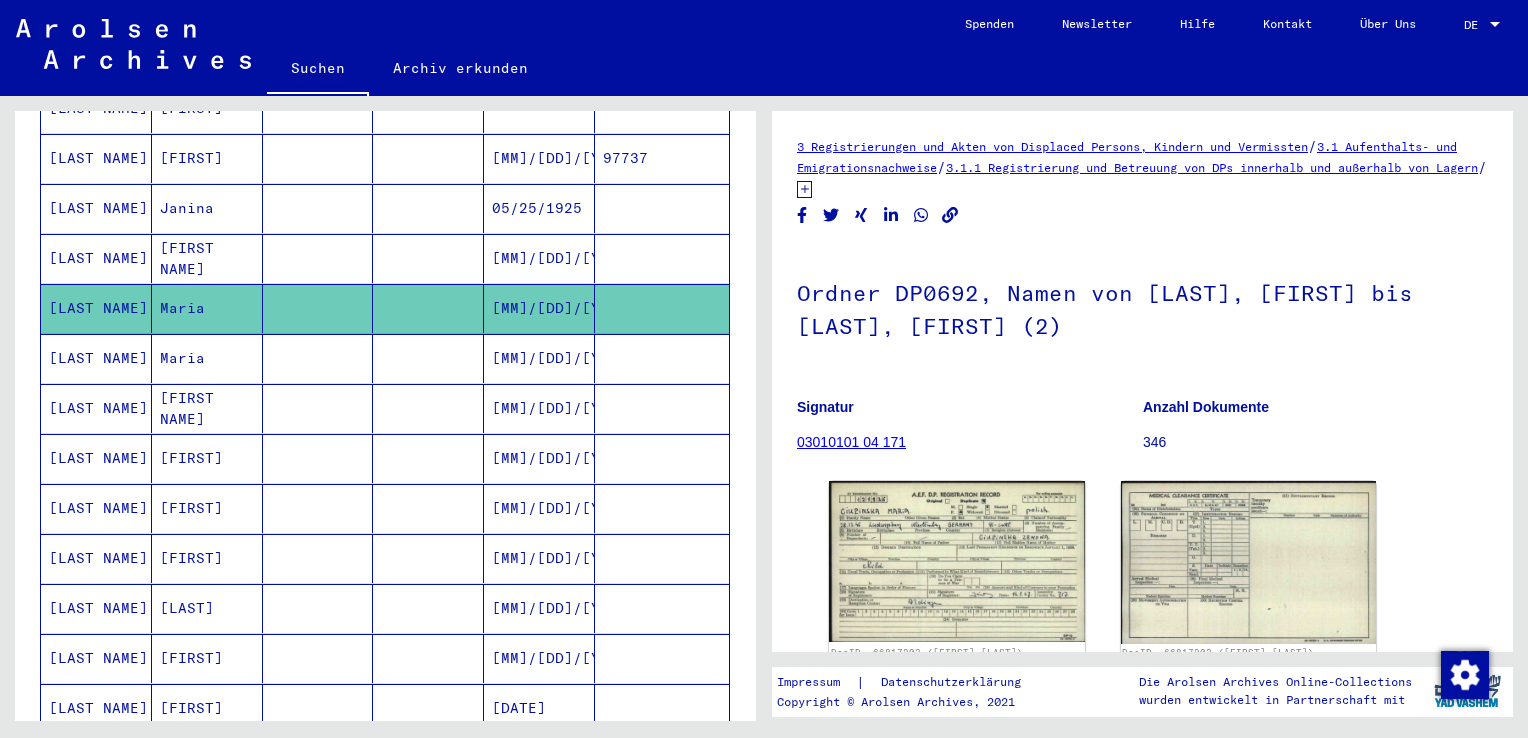 click at bounding box center (318, 408) 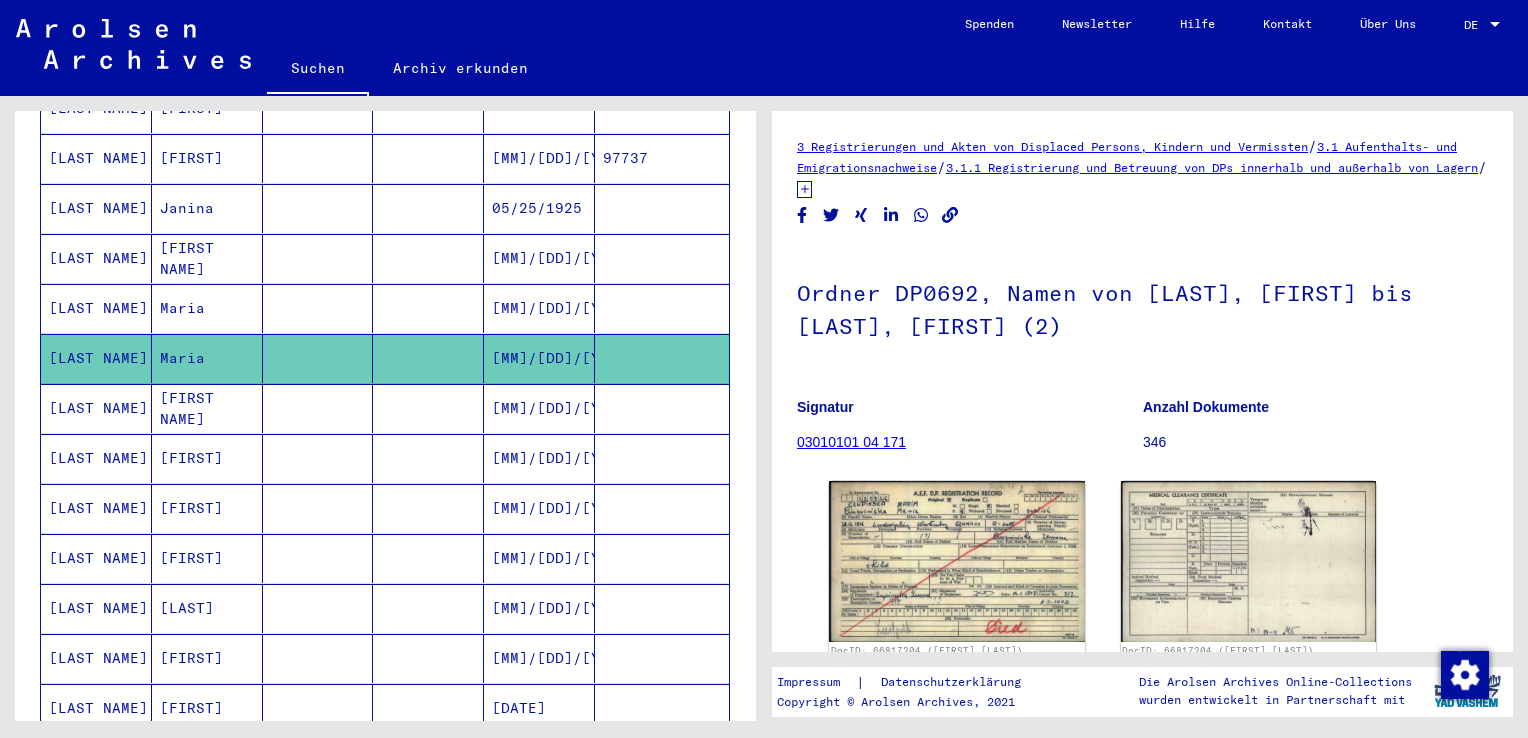 scroll, scrollTop: 0, scrollLeft: 0, axis: both 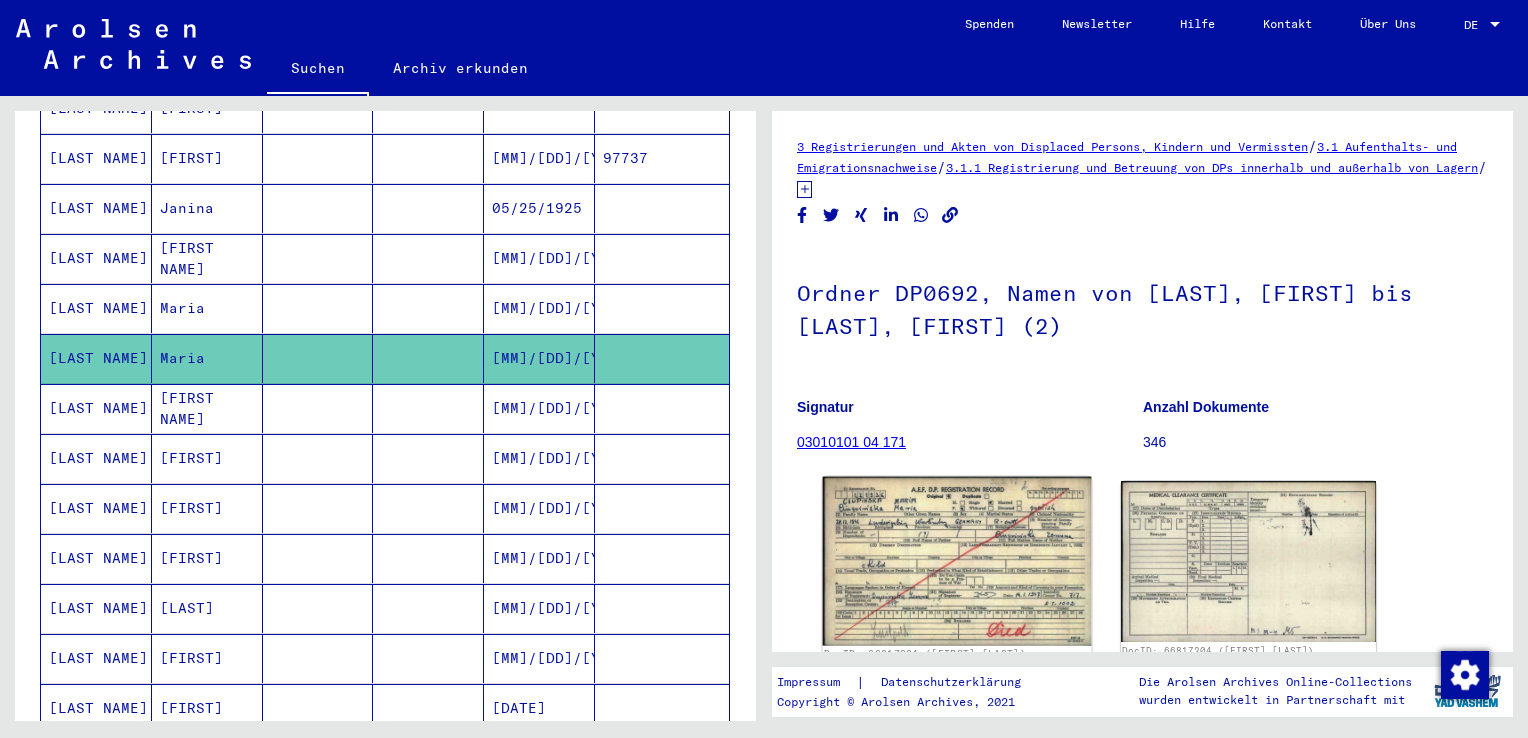 click 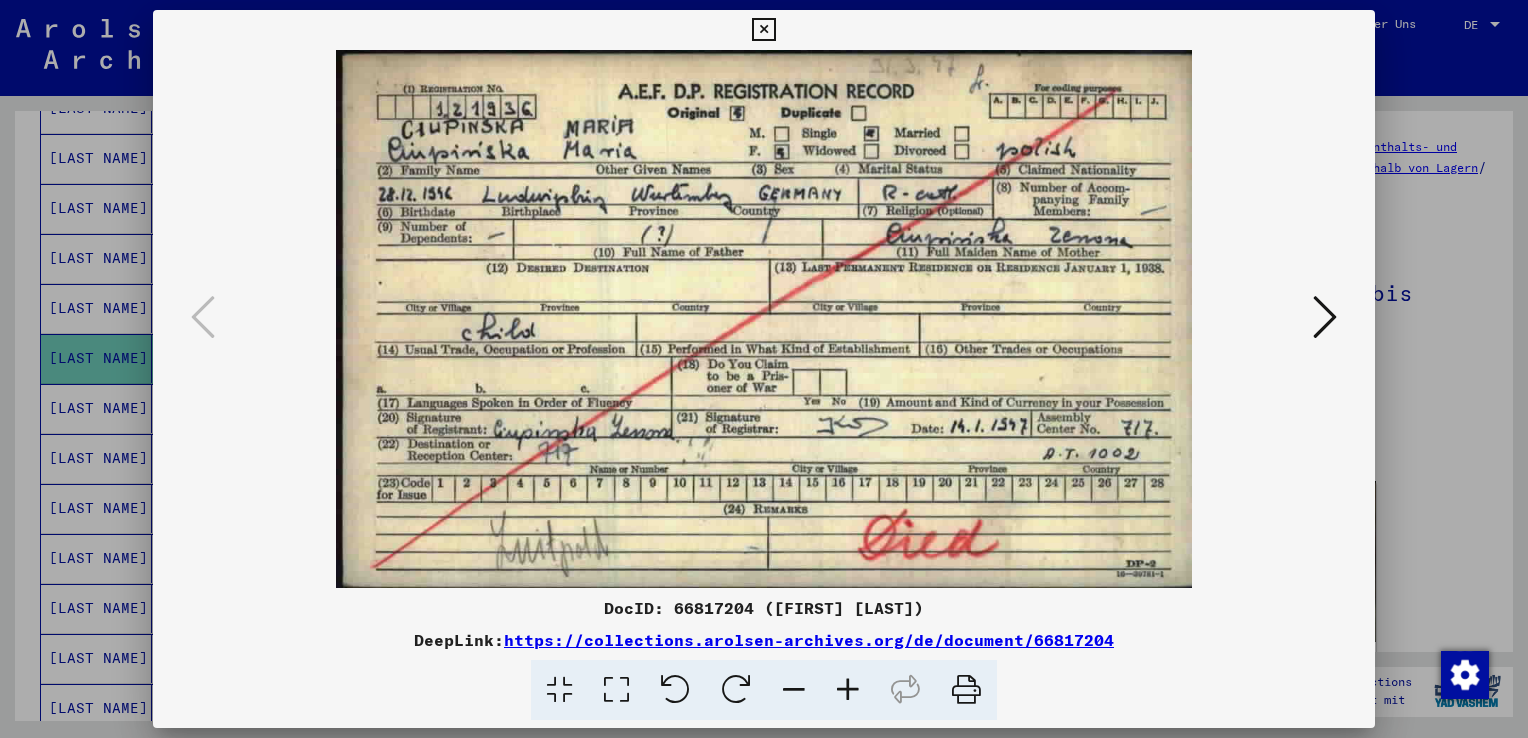 click at bounding box center [763, 30] 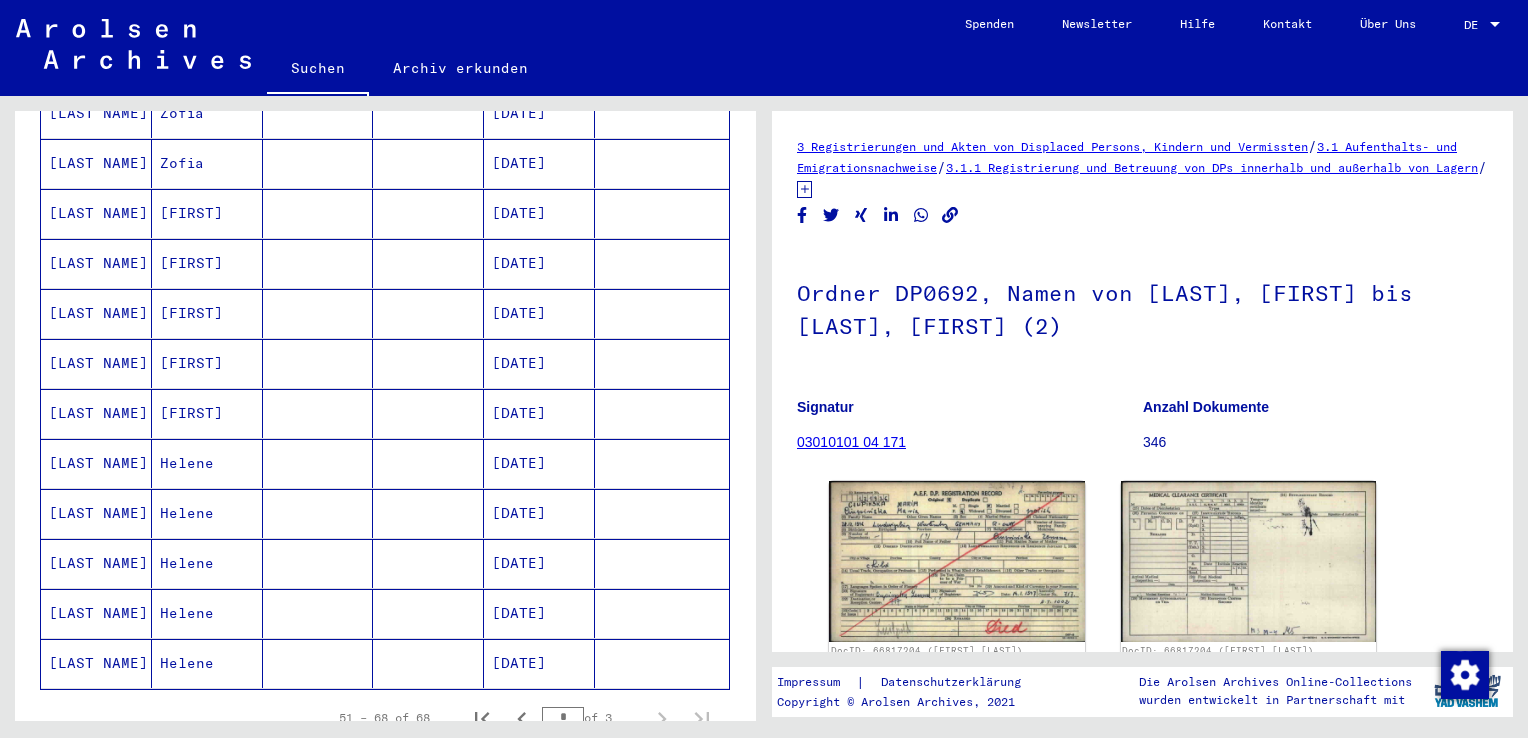 scroll, scrollTop: 1006, scrollLeft: 0, axis: vertical 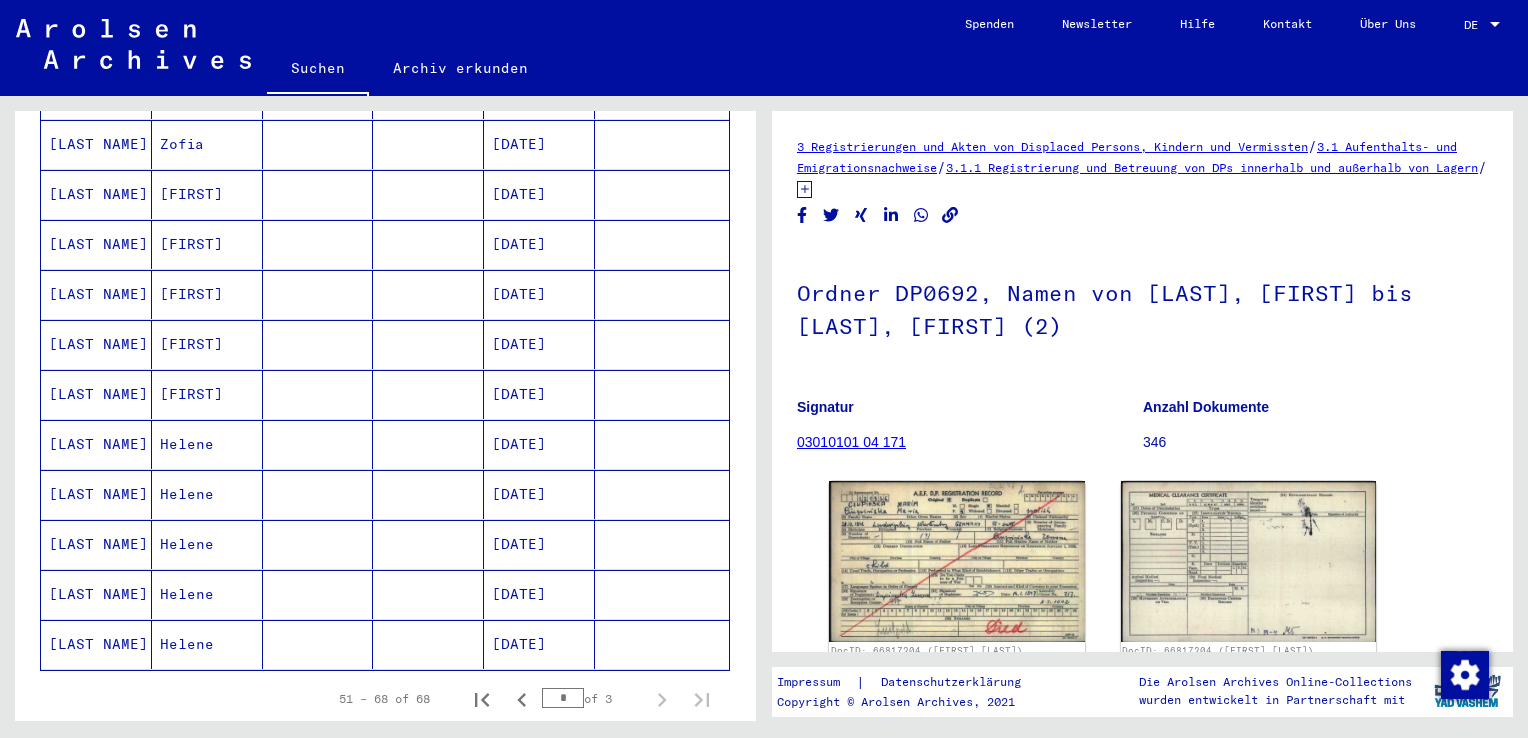 click at bounding box center [318, 494] 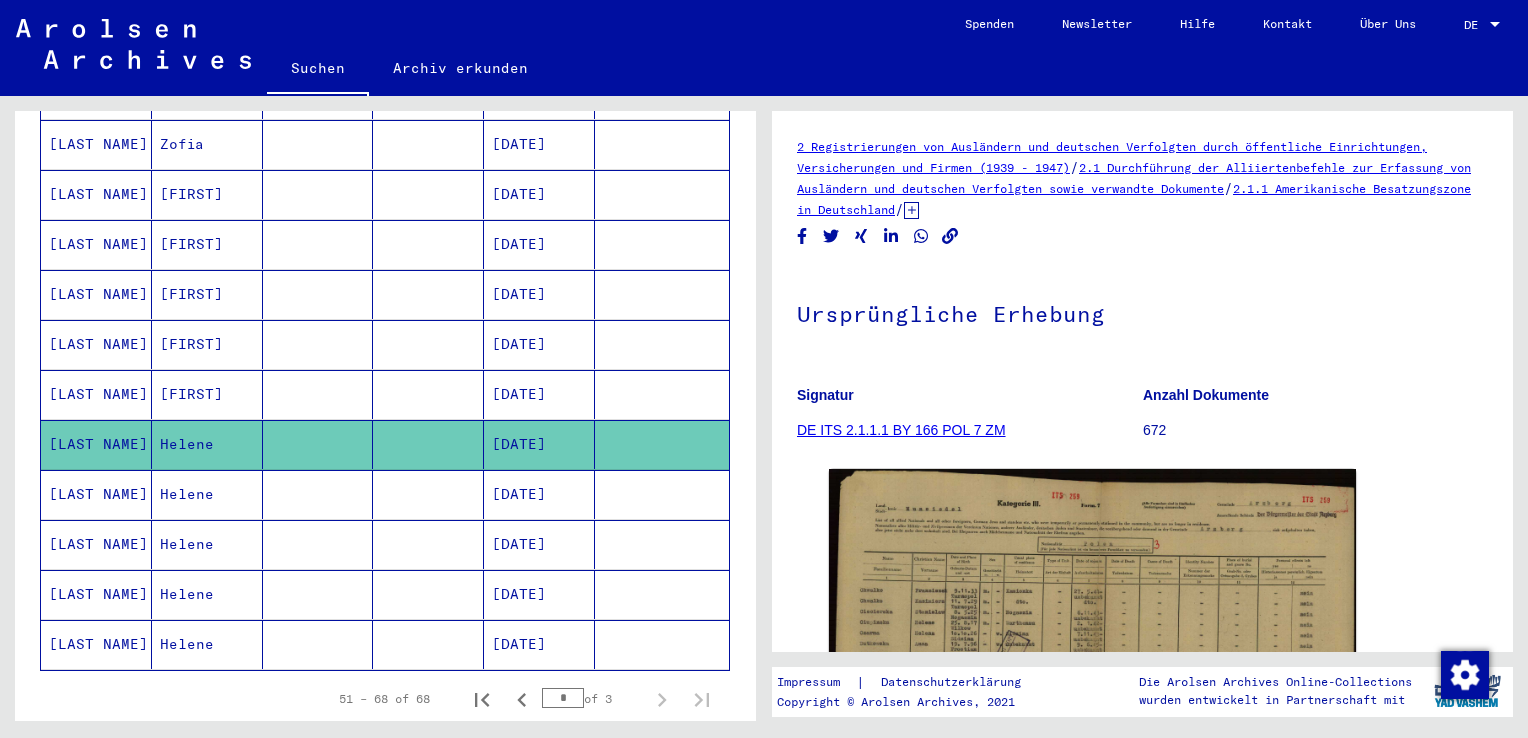 scroll, scrollTop: 0, scrollLeft: 0, axis: both 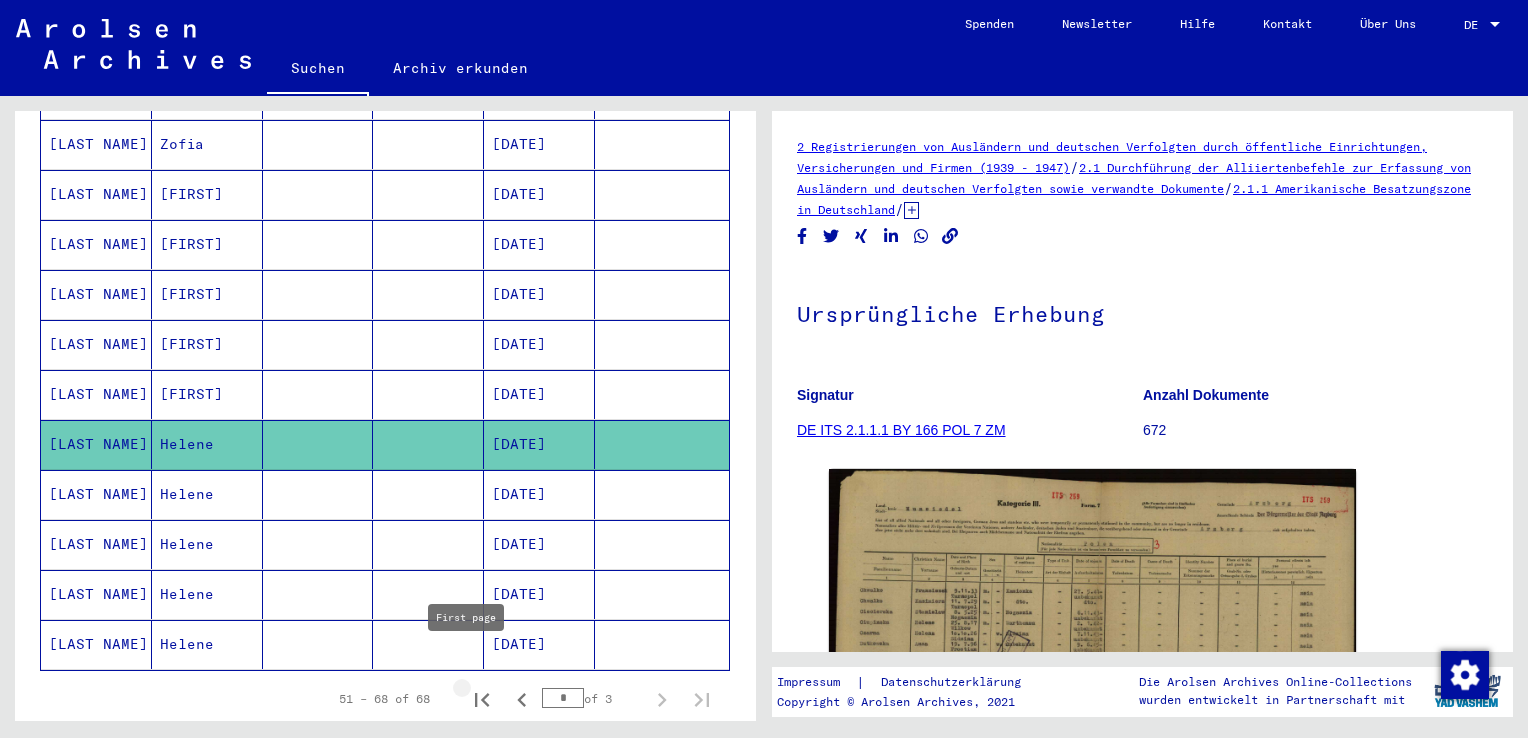 click 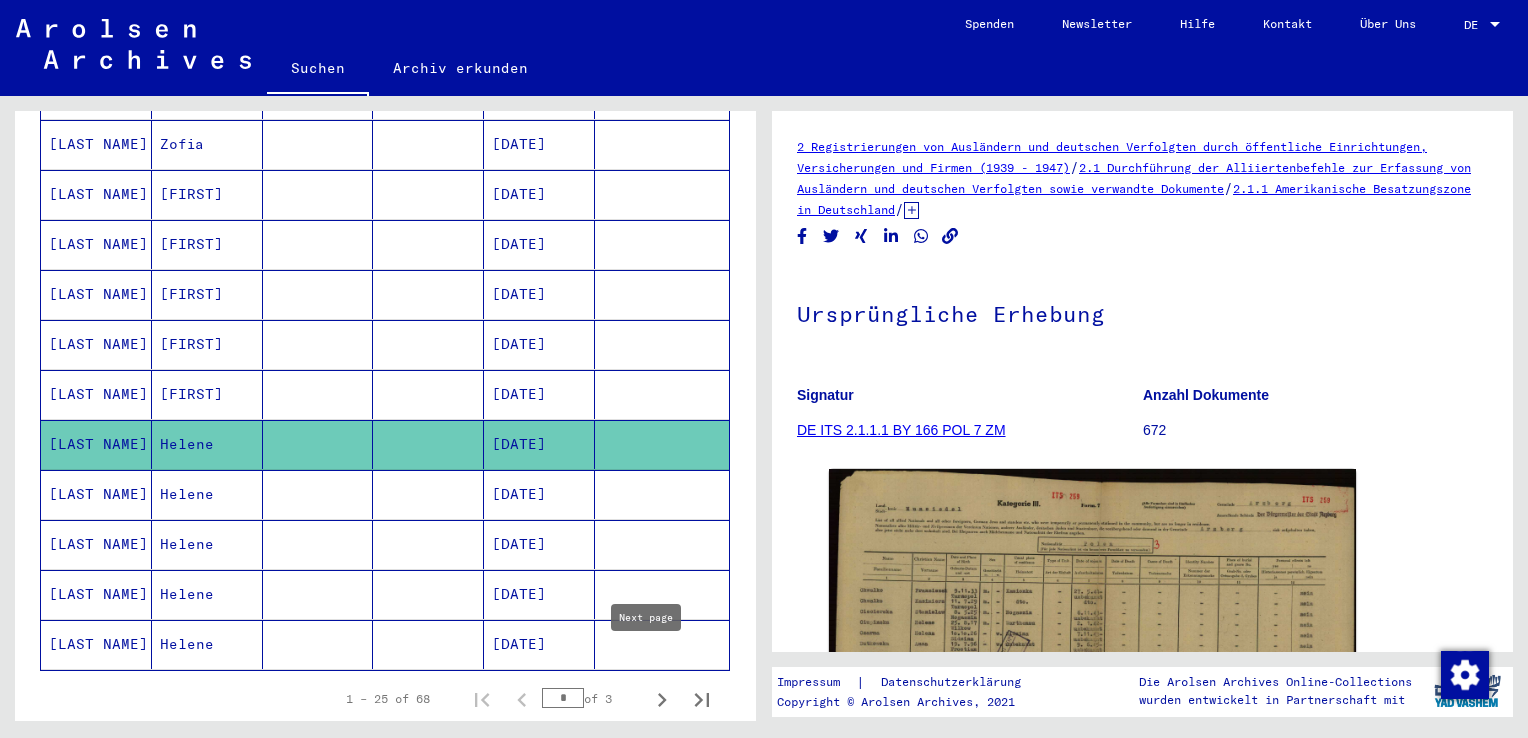 click 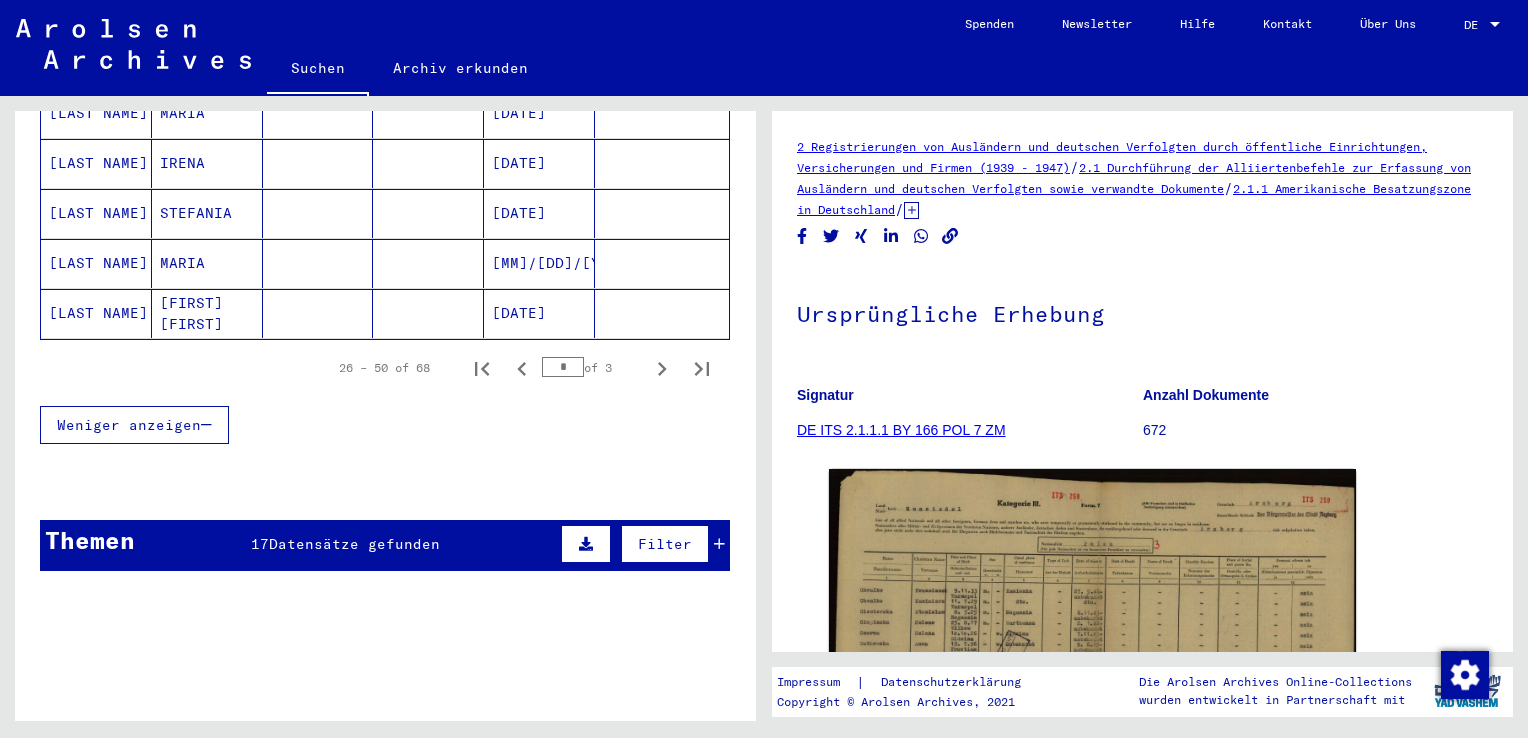 scroll, scrollTop: 1344, scrollLeft: 0, axis: vertical 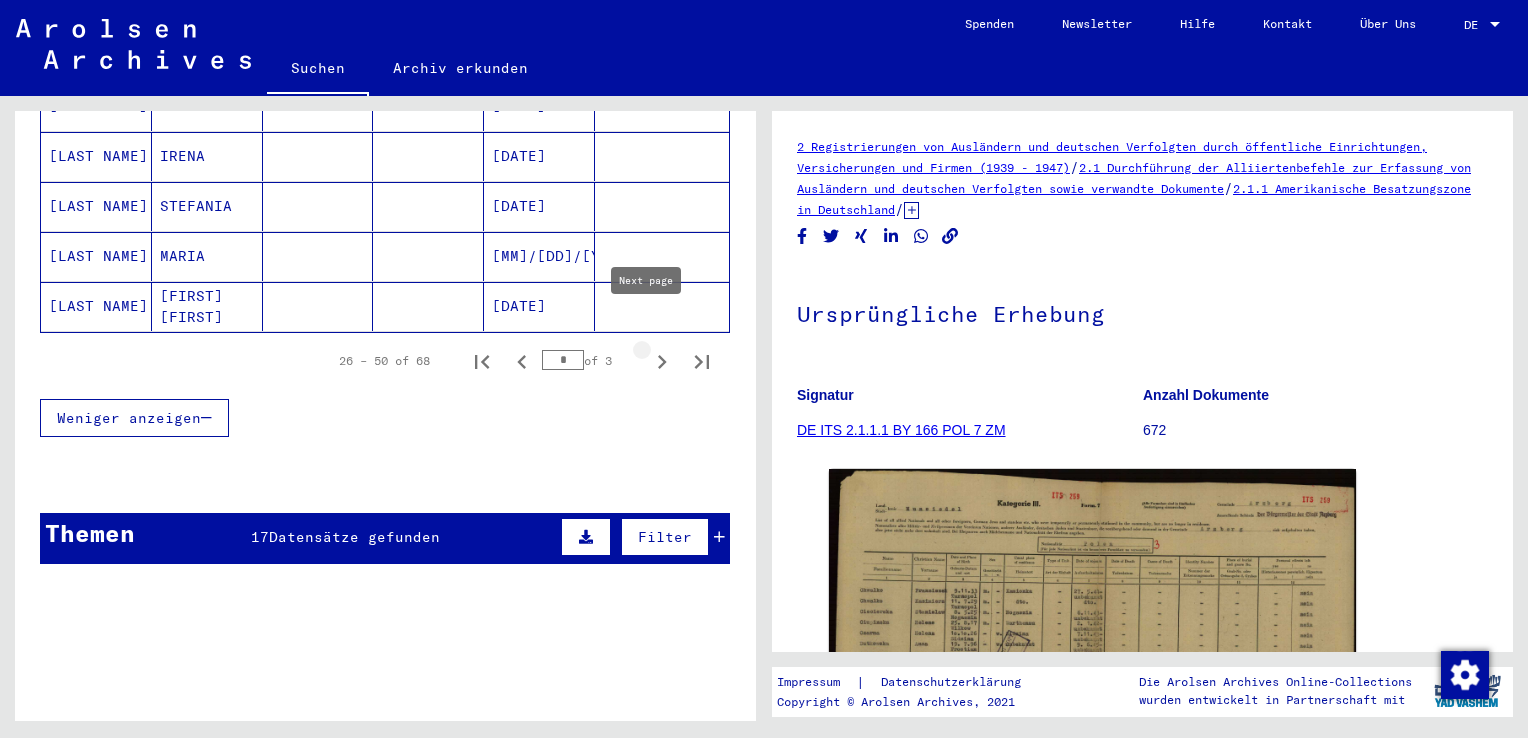 click 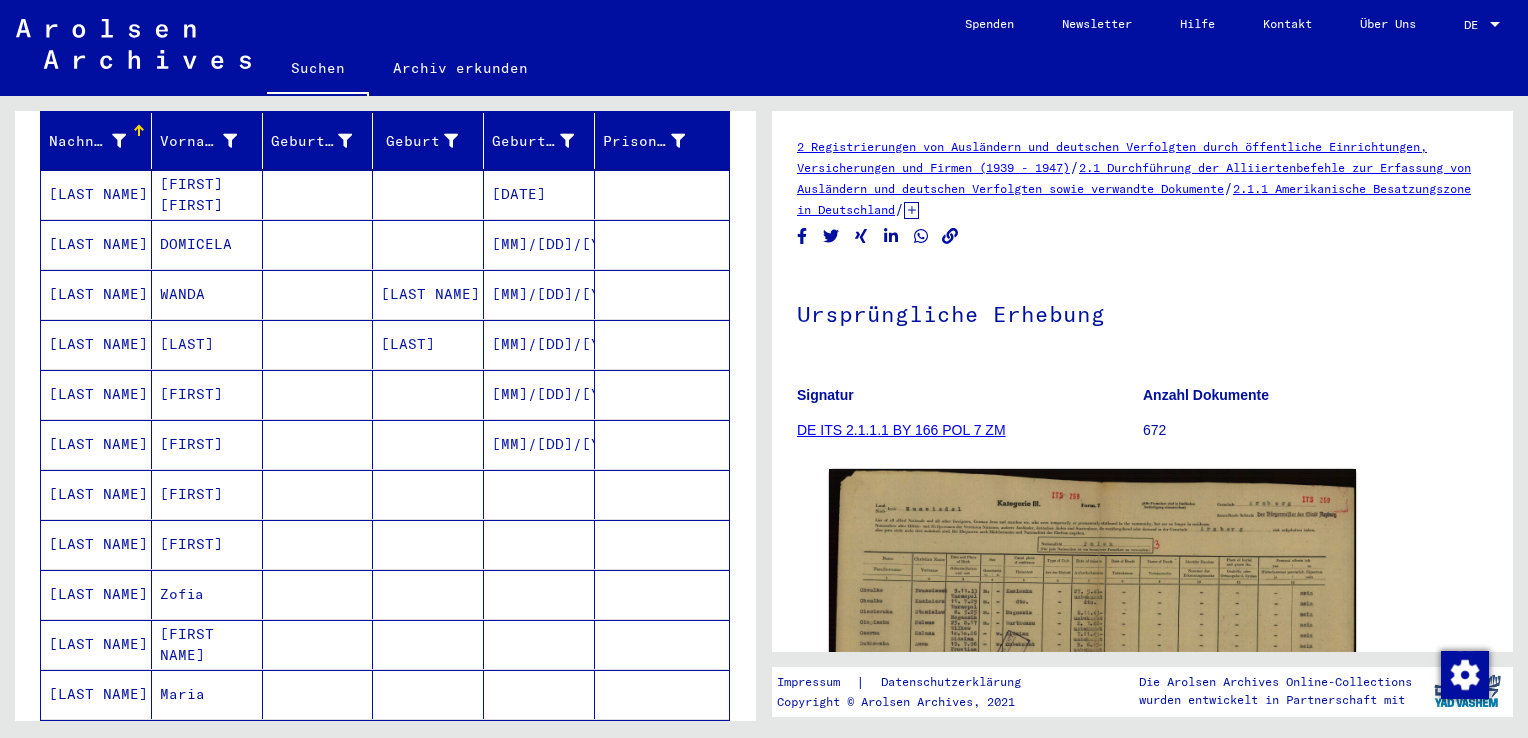 scroll, scrollTop: 262, scrollLeft: 0, axis: vertical 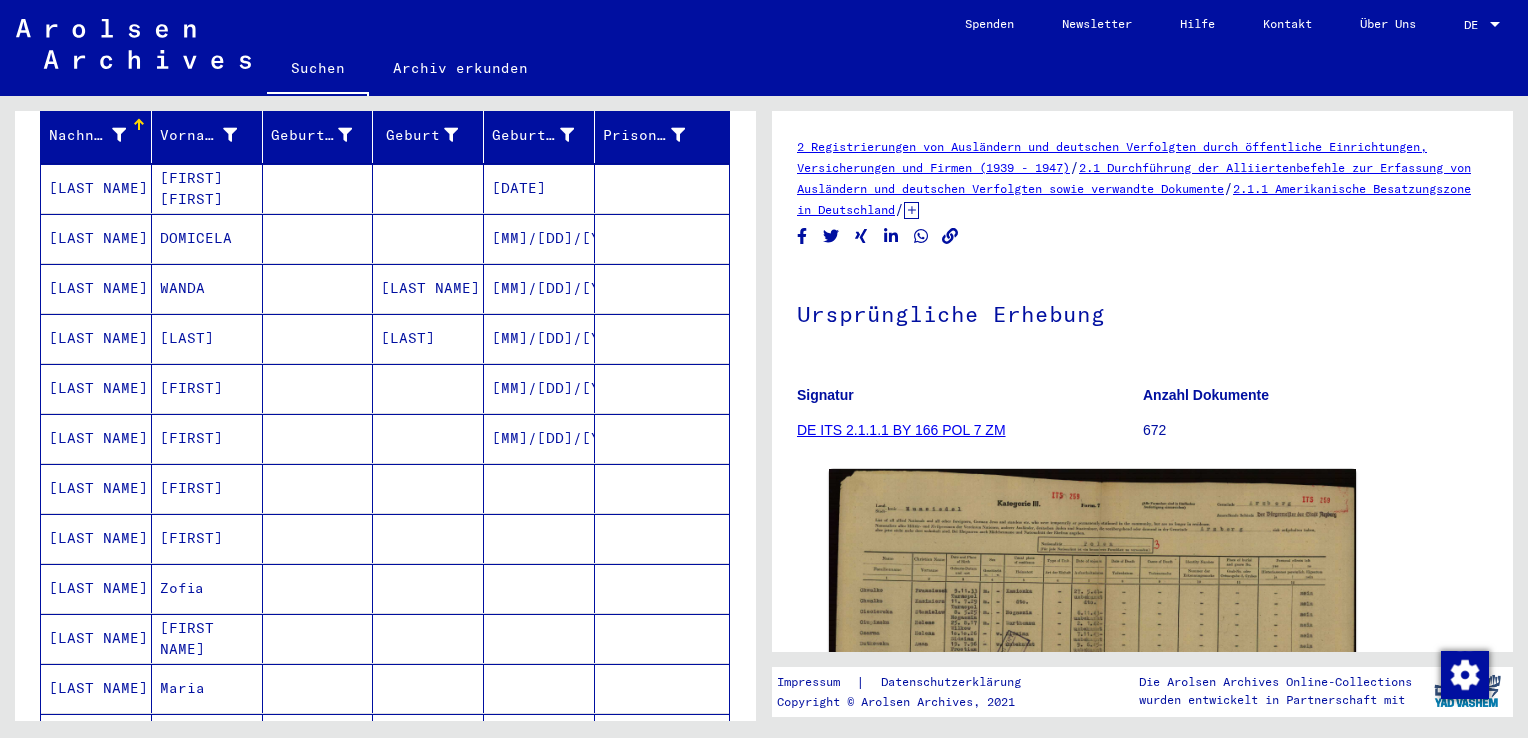 click at bounding box center (318, 338) 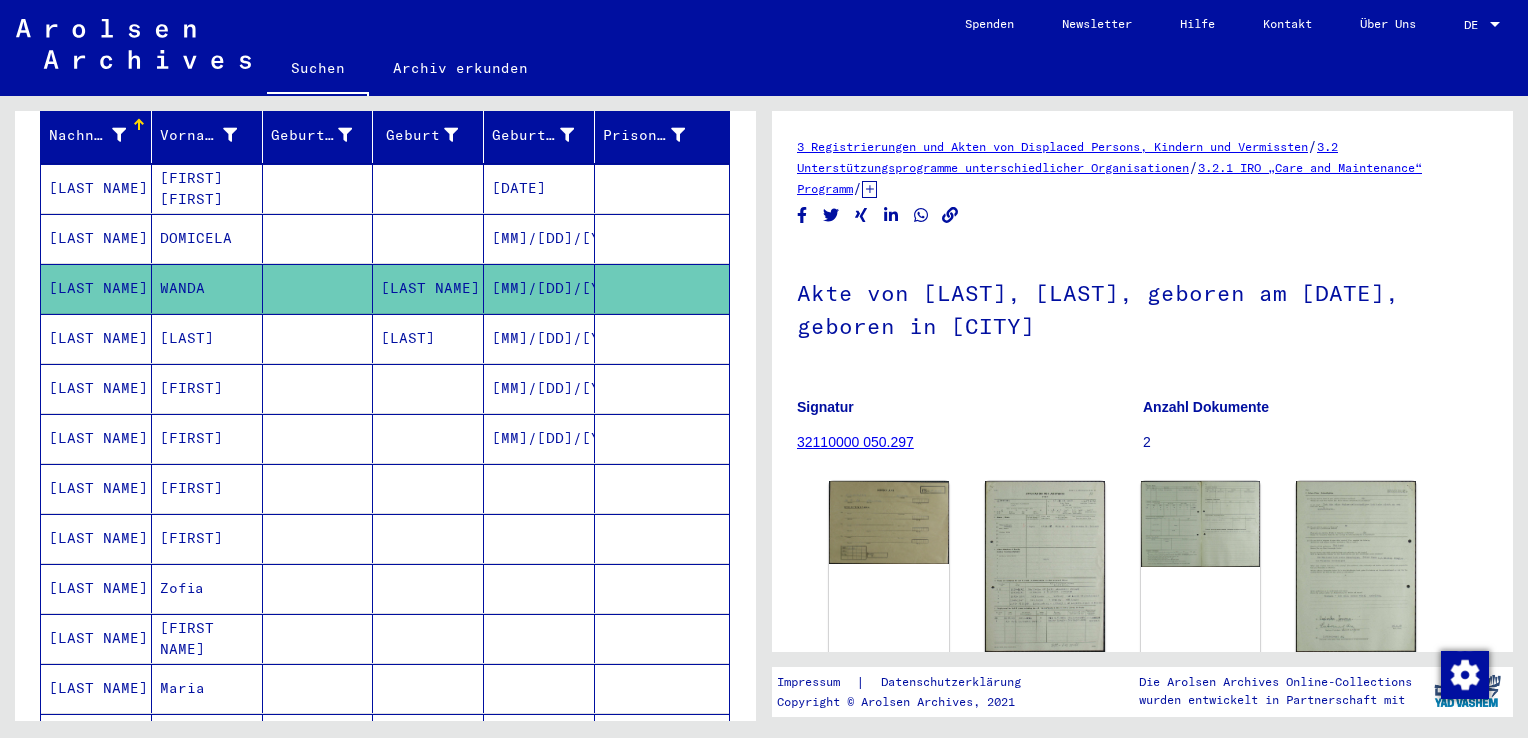 scroll, scrollTop: 0, scrollLeft: 0, axis: both 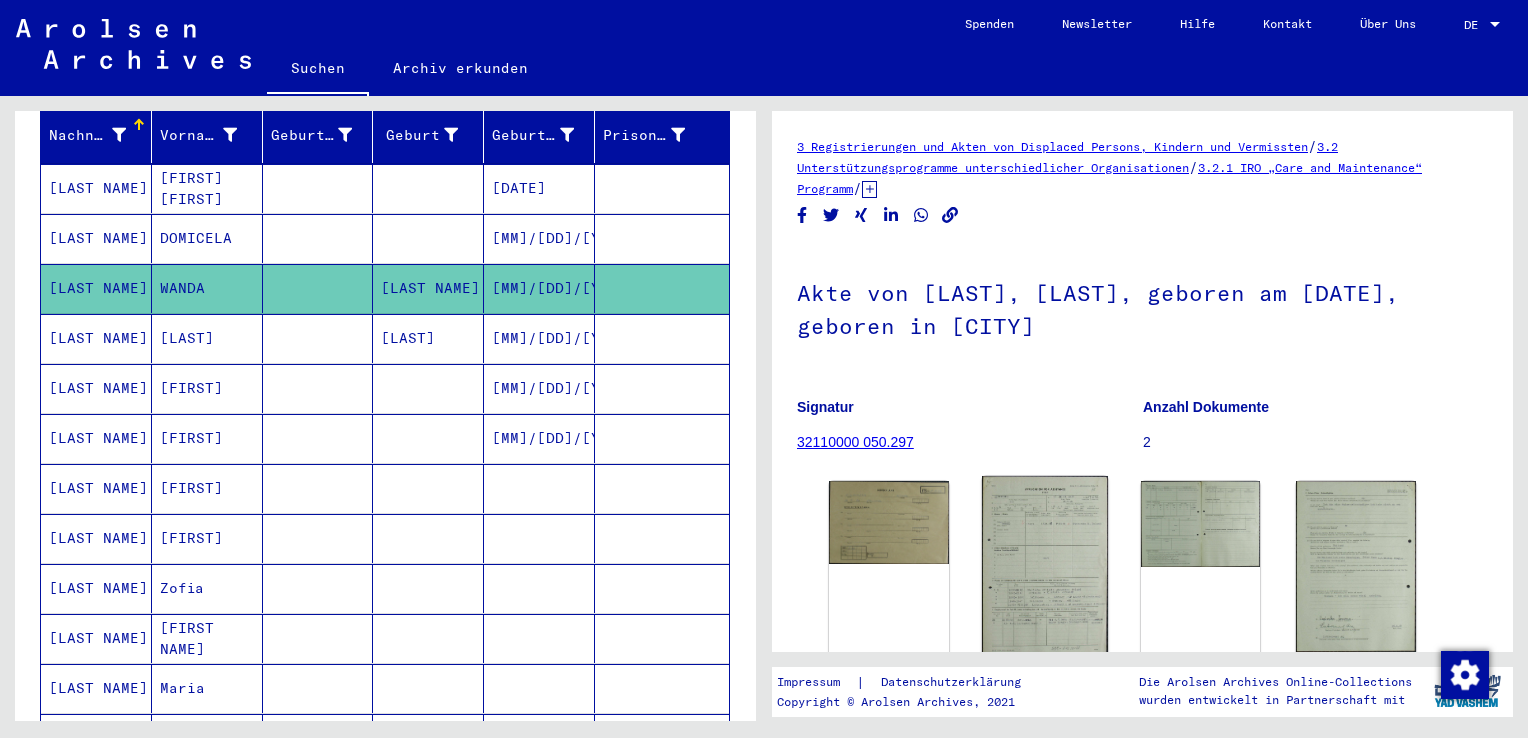 click 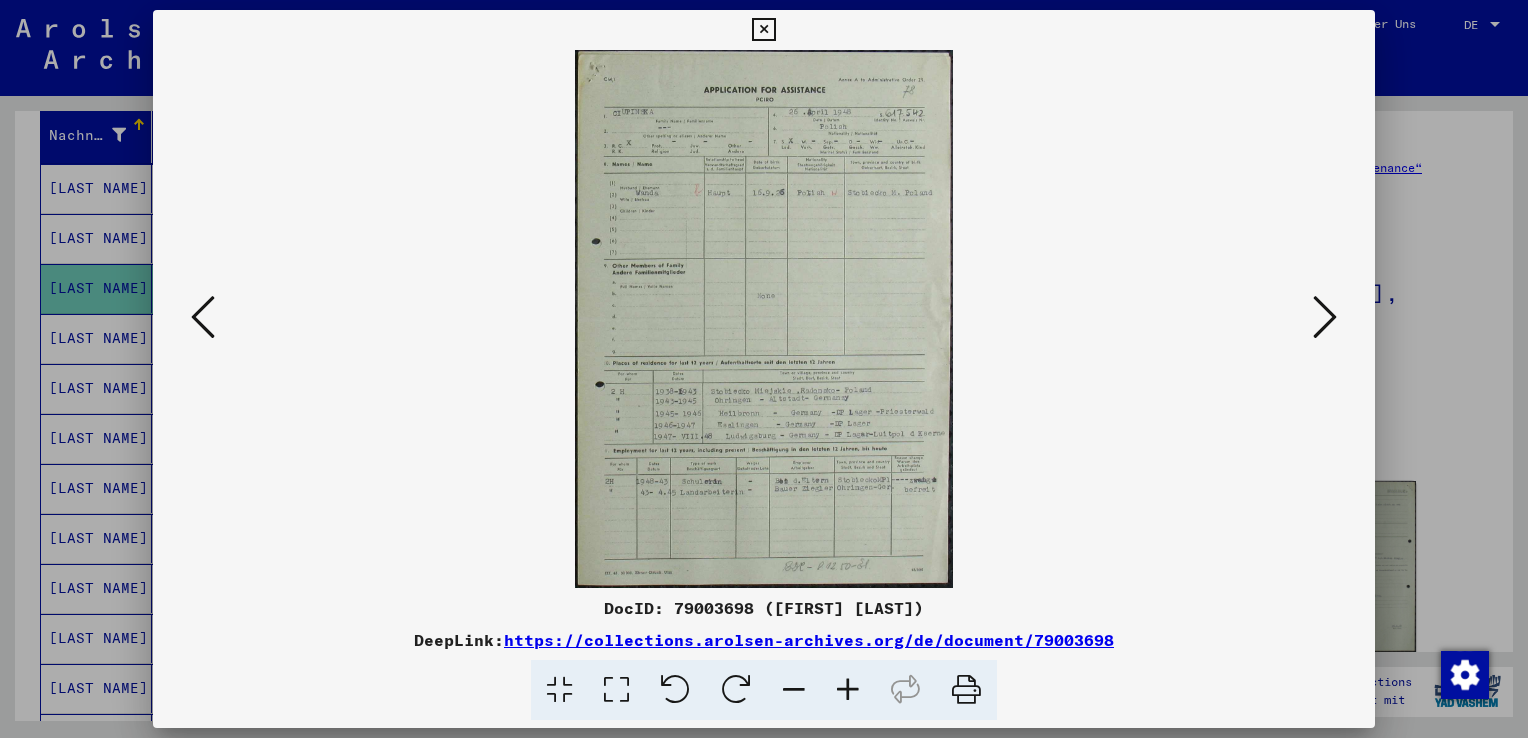 click at bounding box center (1325, 317) 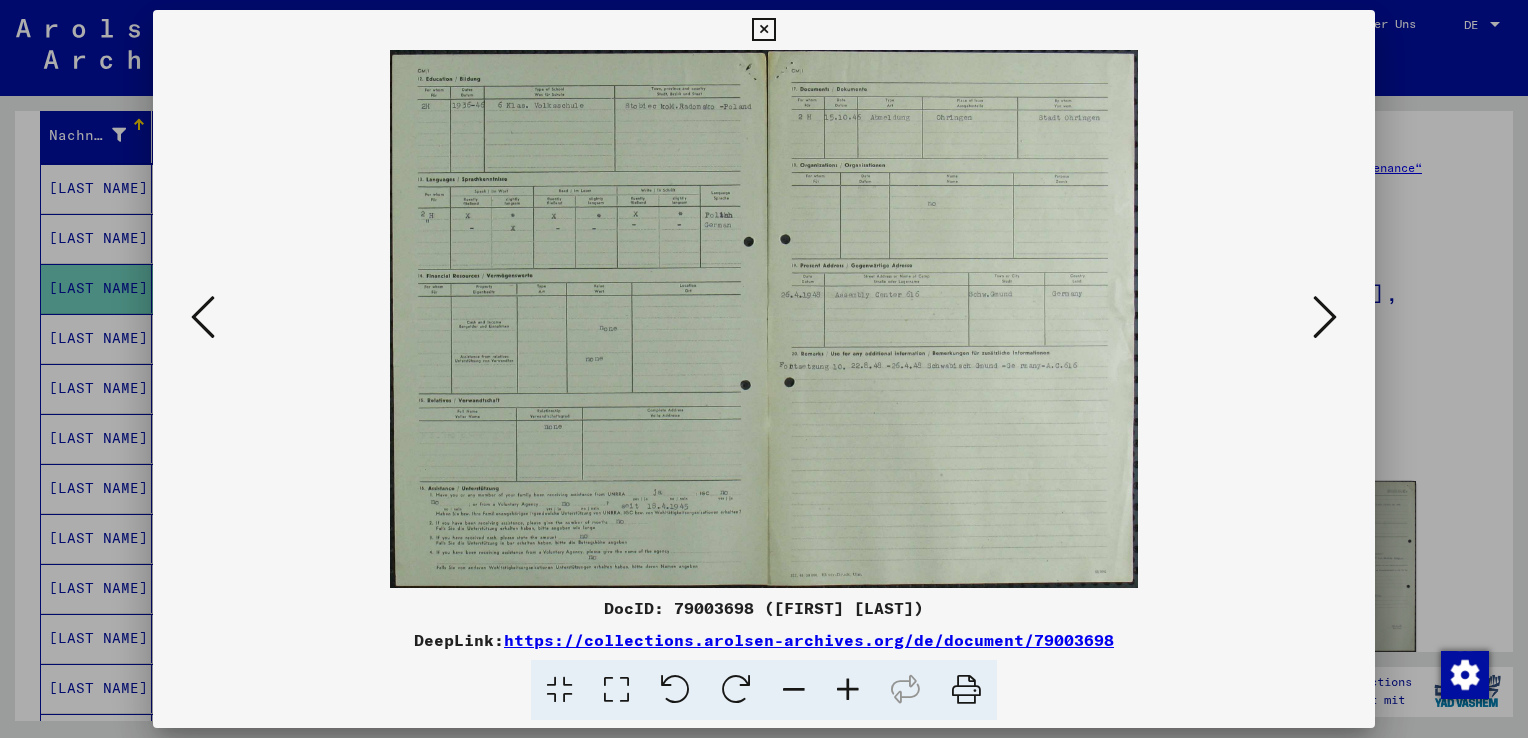 click at bounding box center (1325, 317) 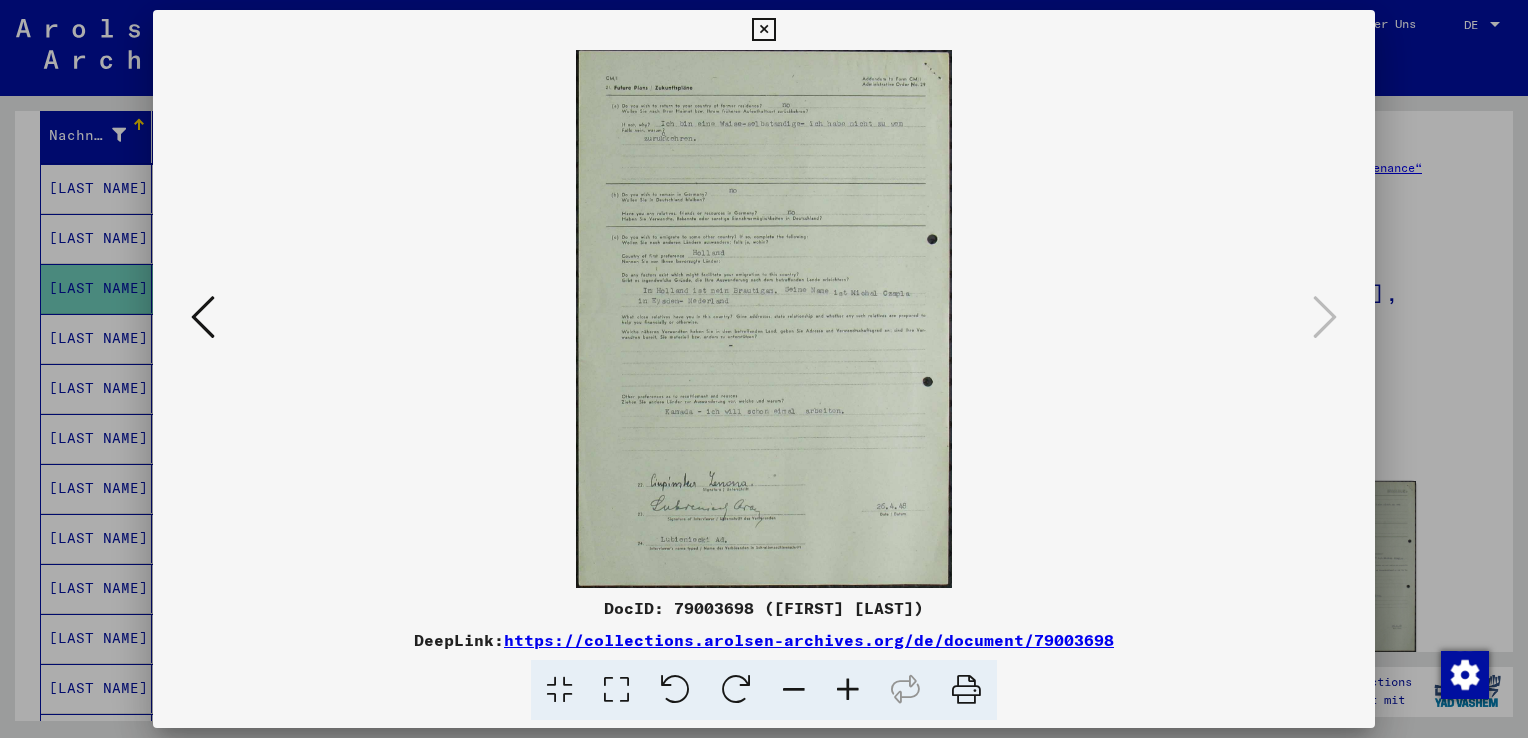 click at bounding box center (763, 30) 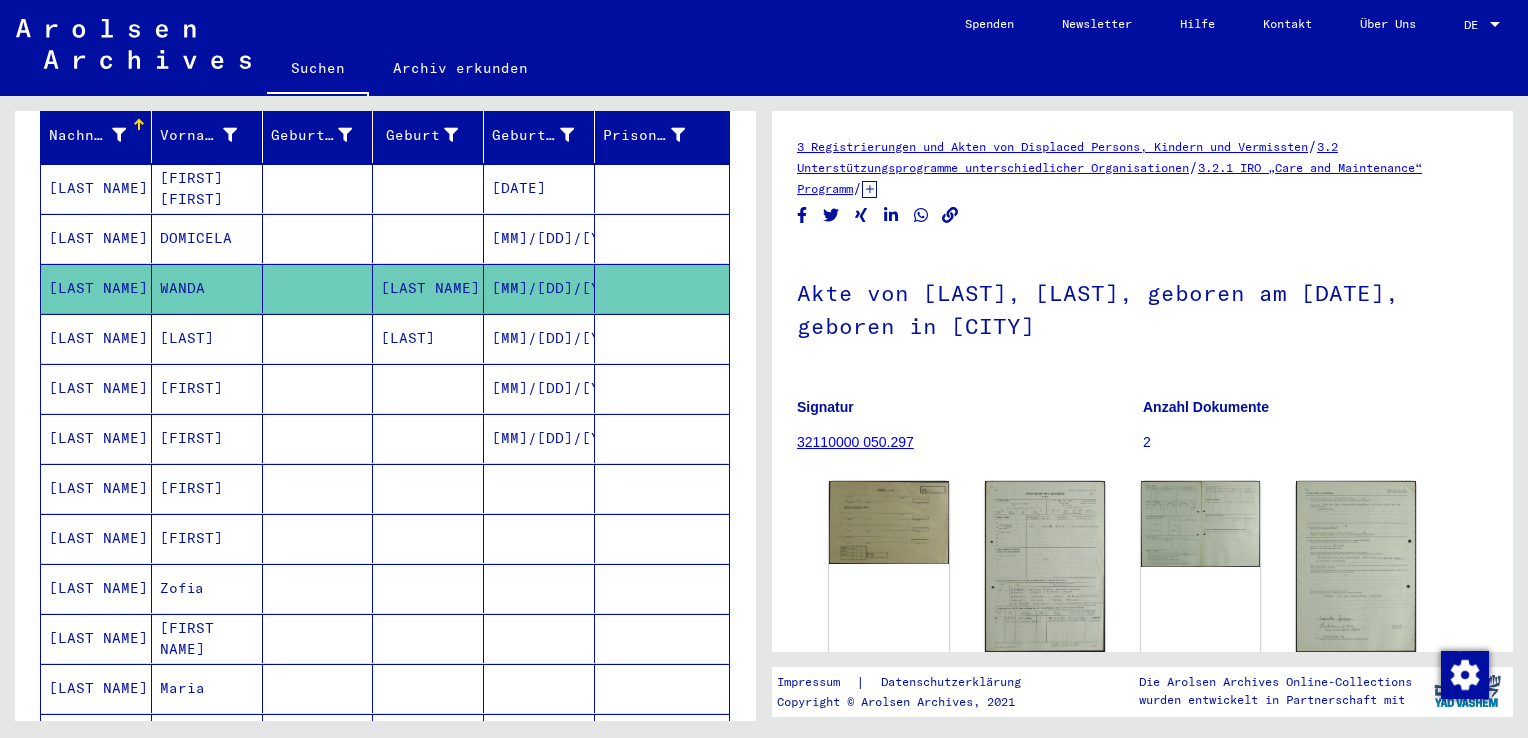 click at bounding box center [318, 388] 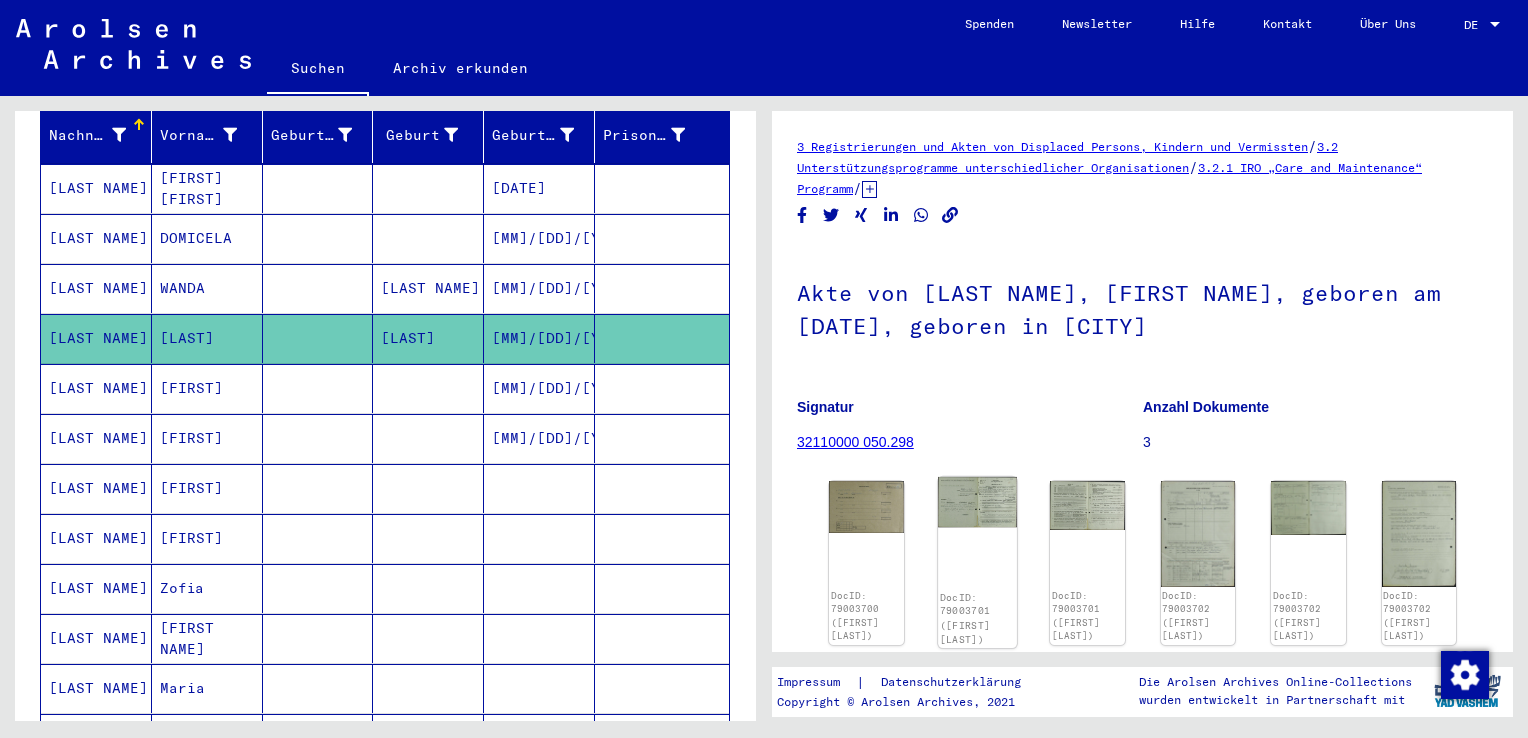 scroll, scrollTop: 0, scrollLeft: 0, axis: both 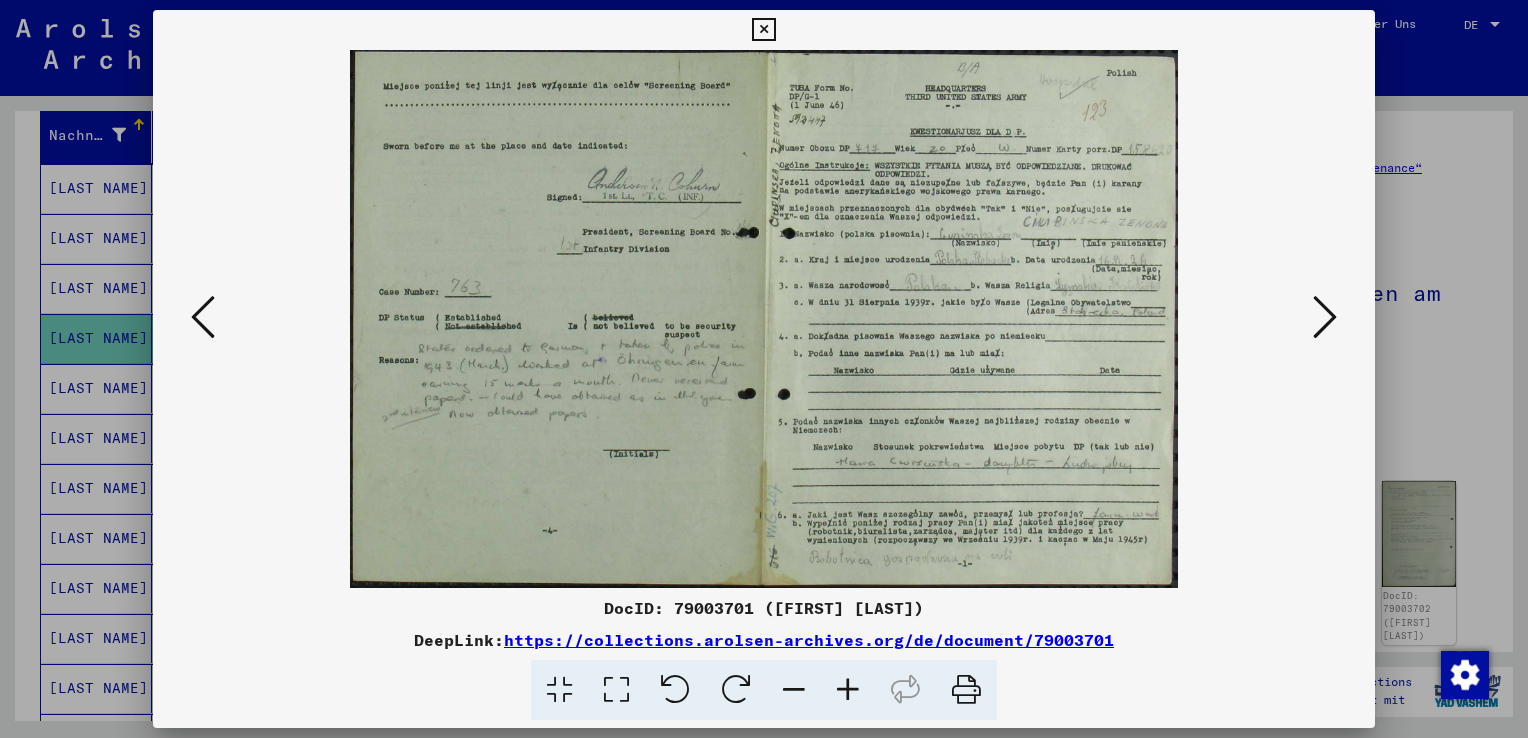 click at bounding box center [1325, 317] 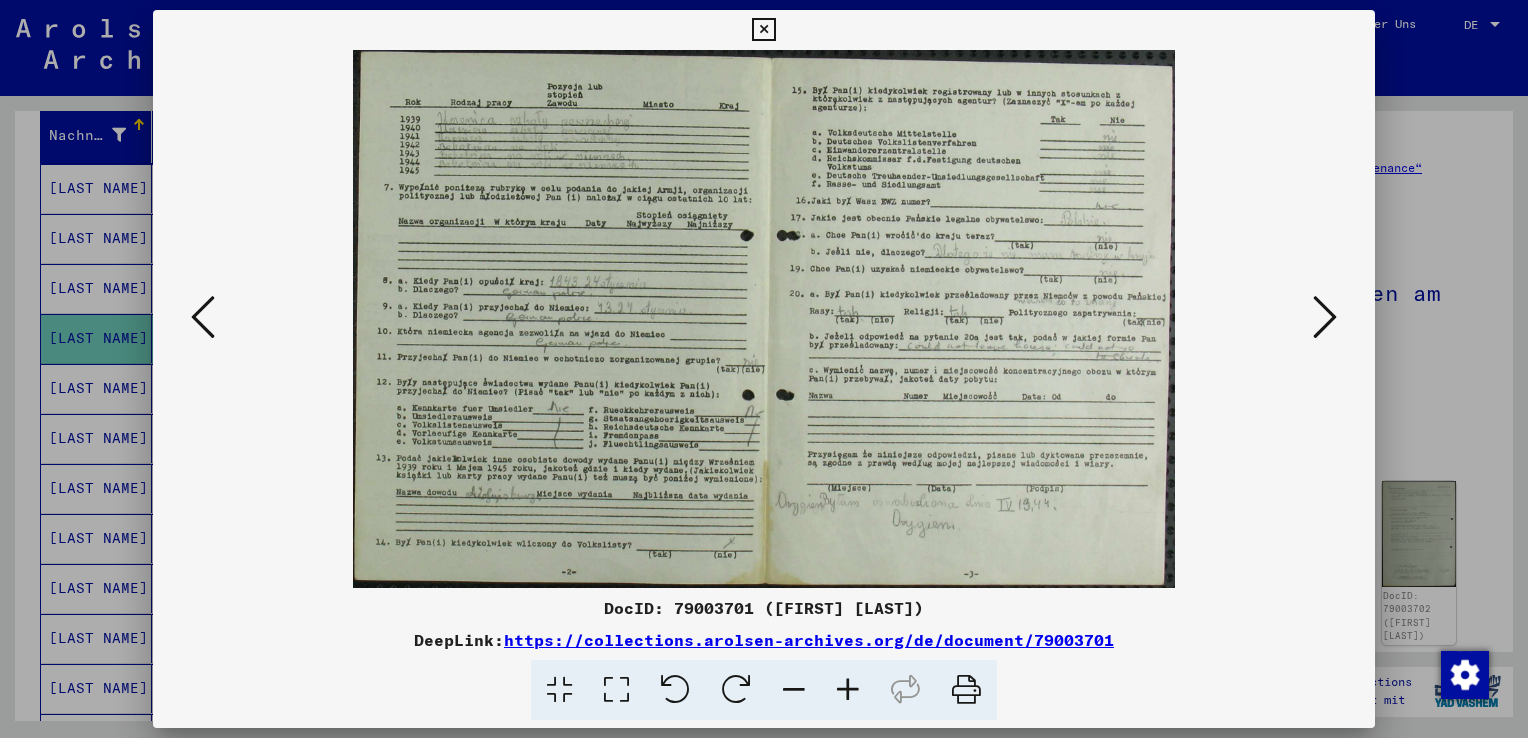 click at bounding box center [1325, 317] 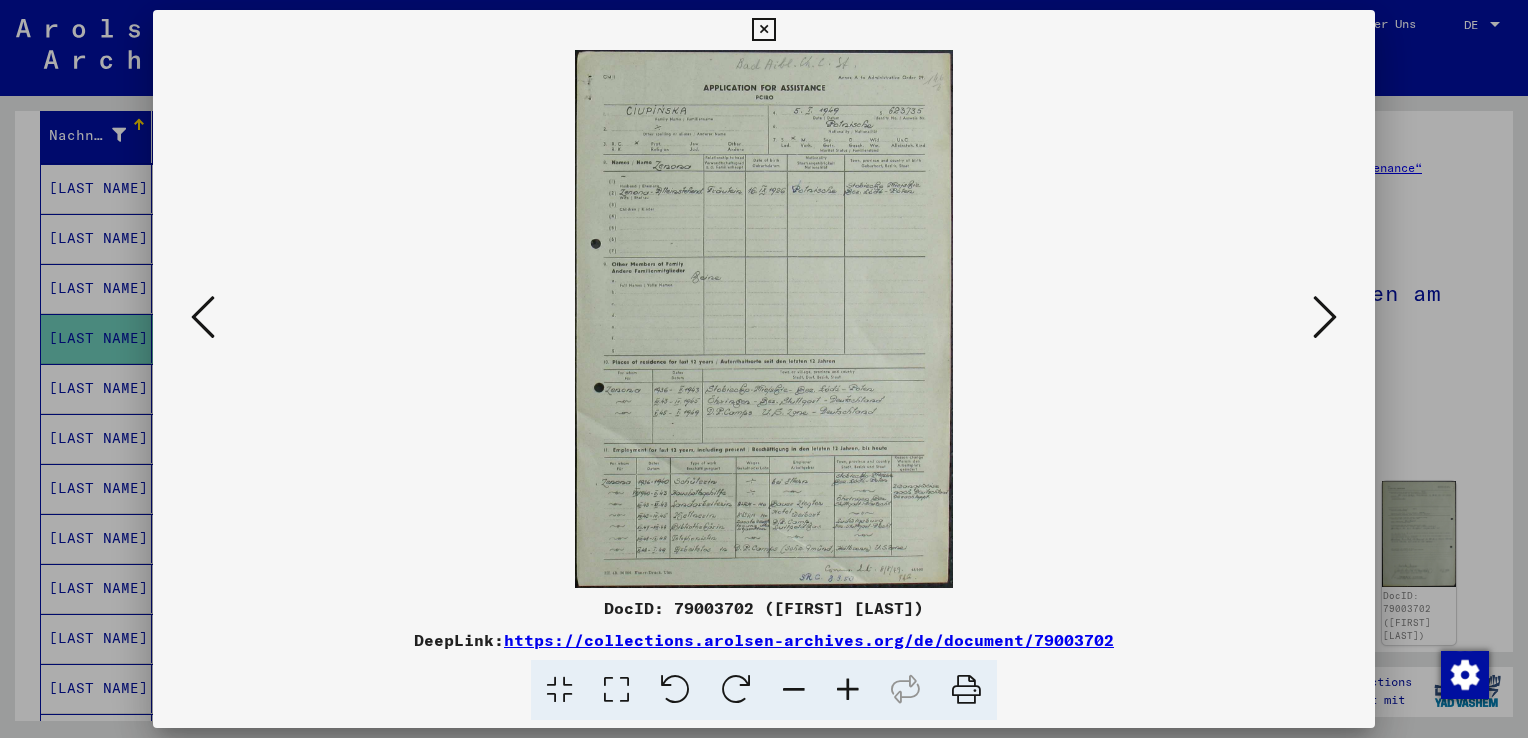 click at bounding box center [1325, 317] 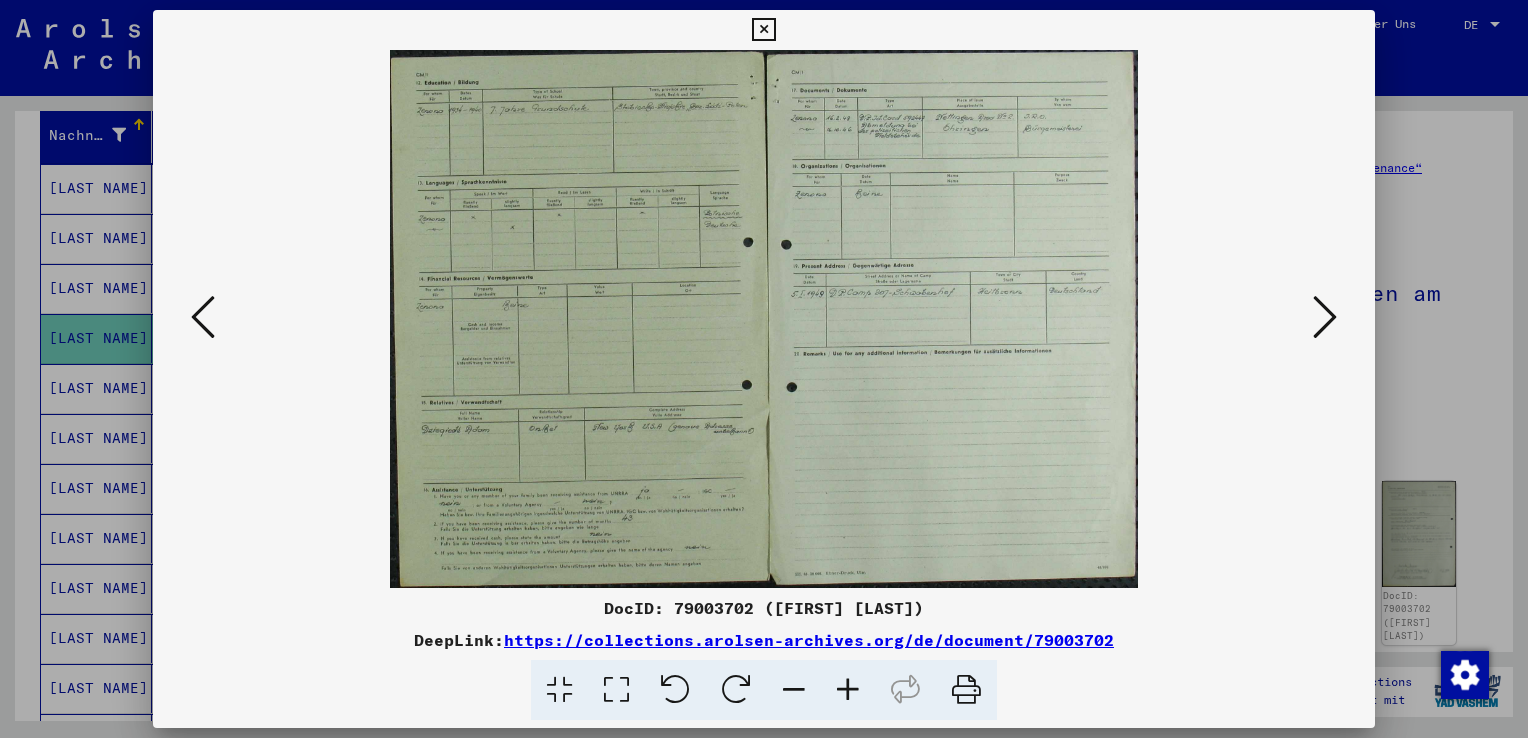 click at bounding box center [1325, 317] 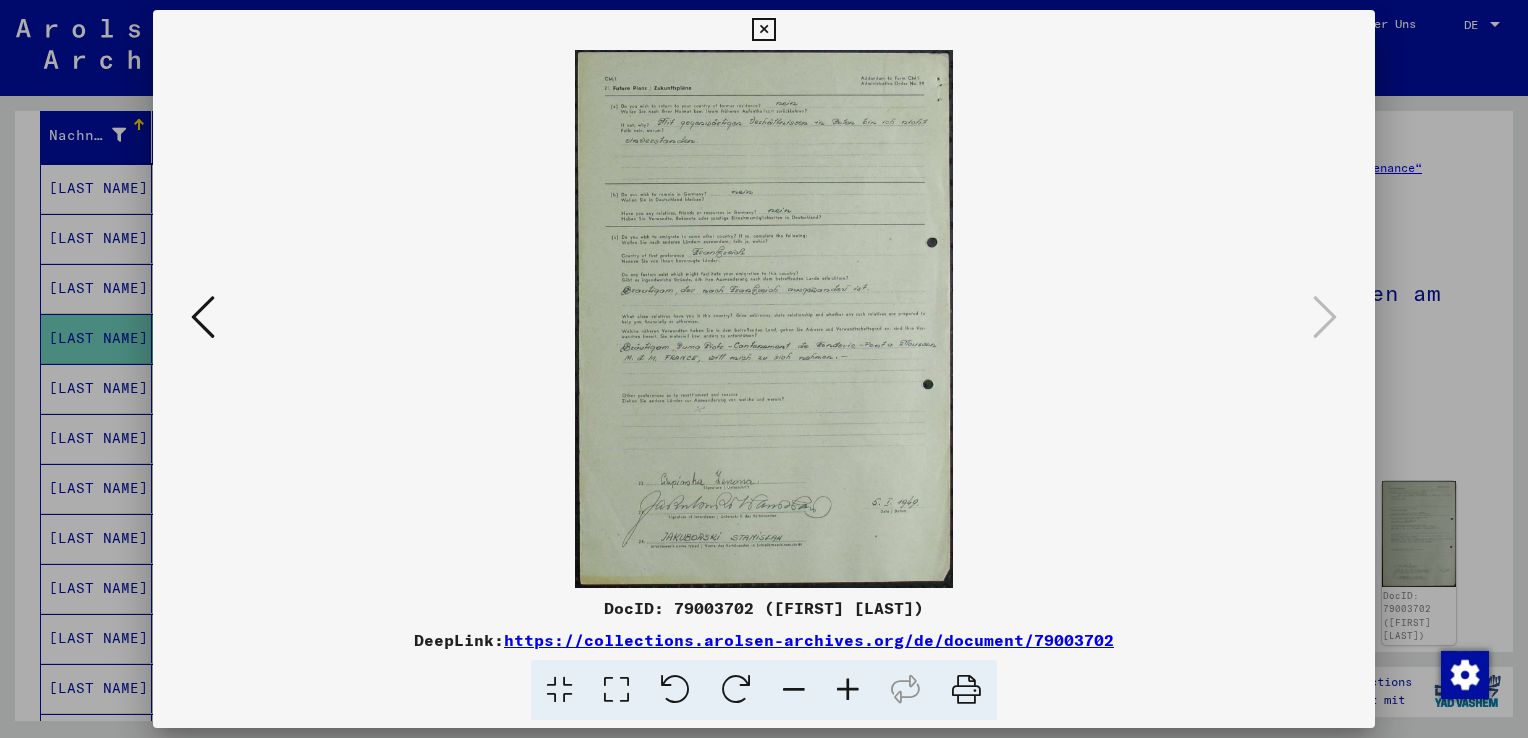 click at bounding box center (763, 30) 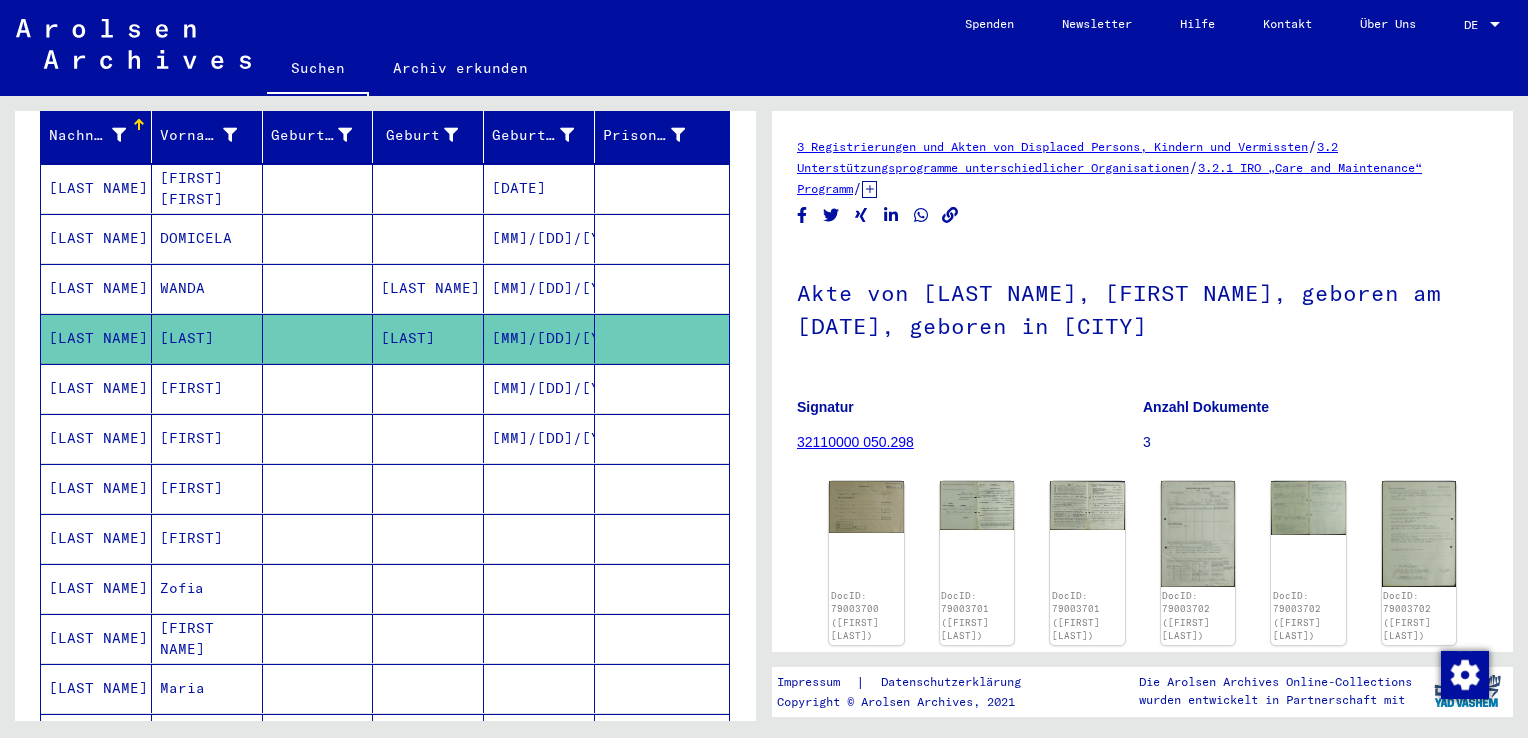 click at bounding box center [428, 438] 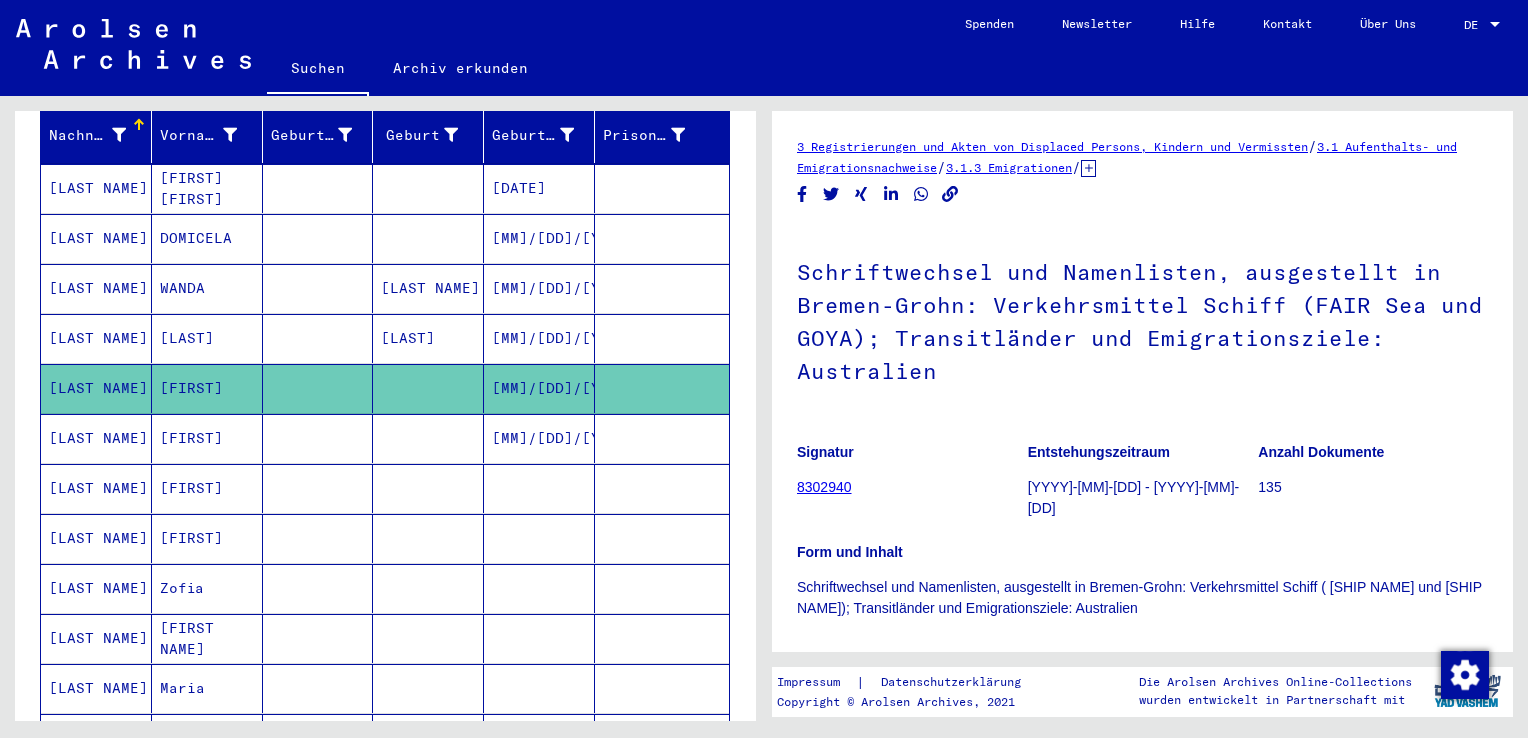 scroll, scrollTop: 0, scrollLeft: 0, axis: both 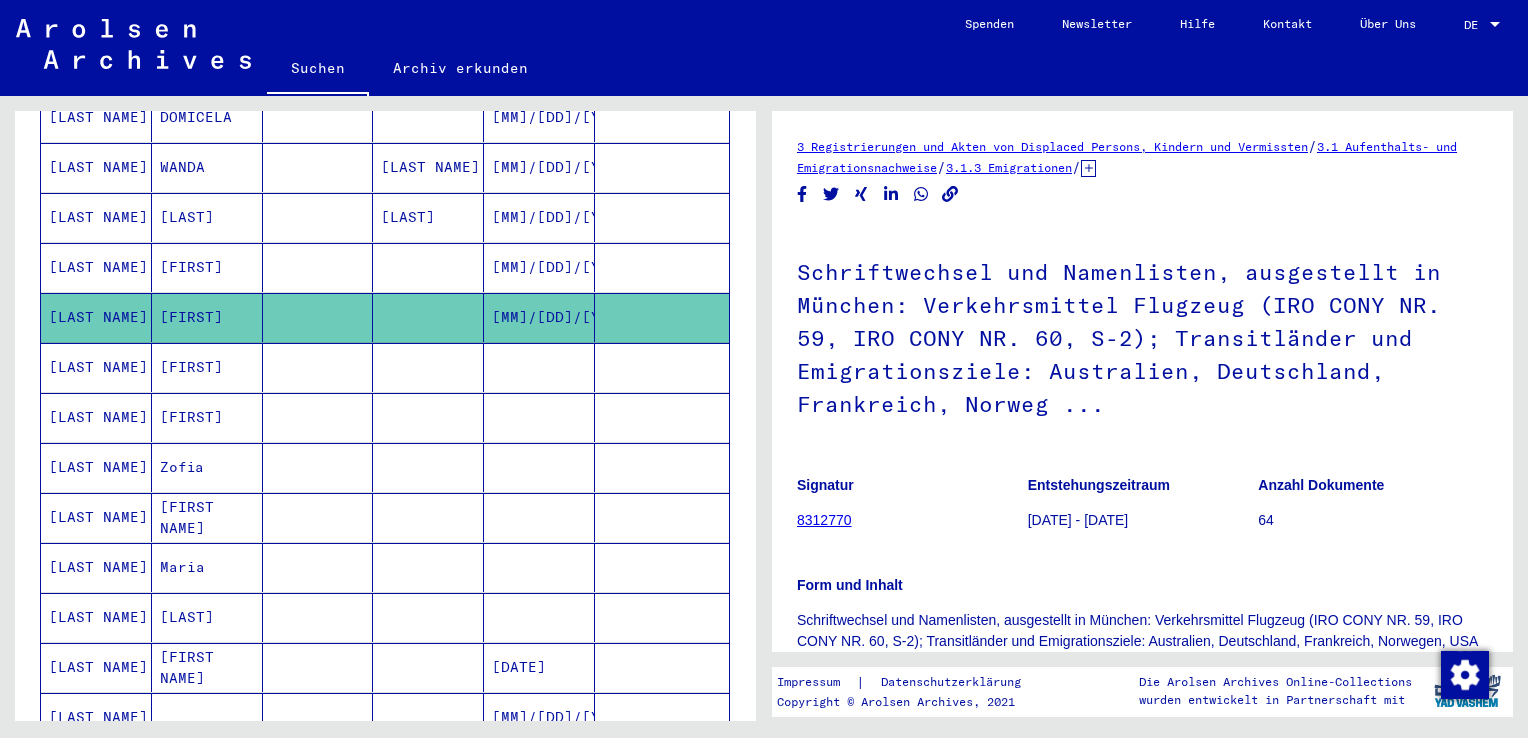 click at bounding box center (318, 467) 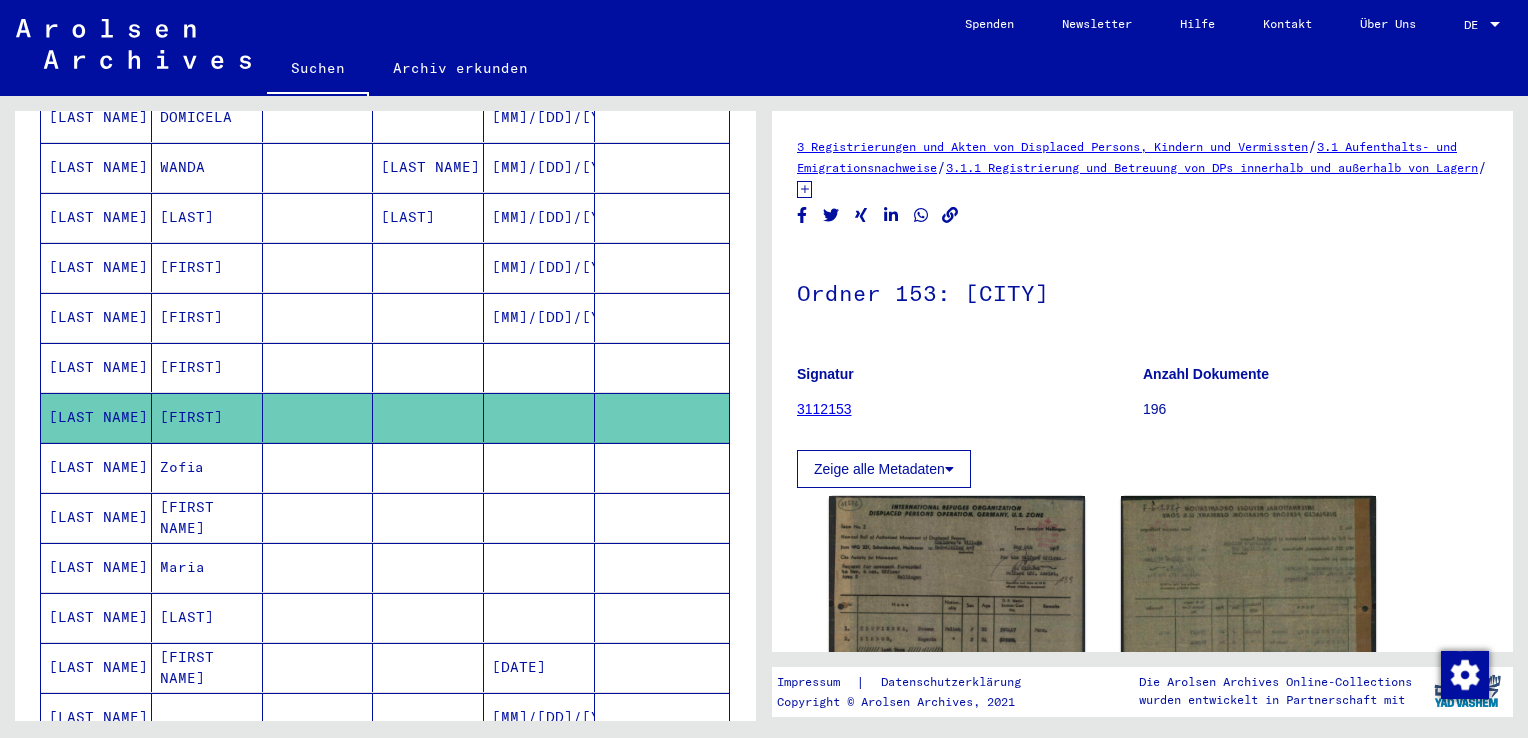 scroll, scrollTop: 0, scrollLeft: 0, axis: both 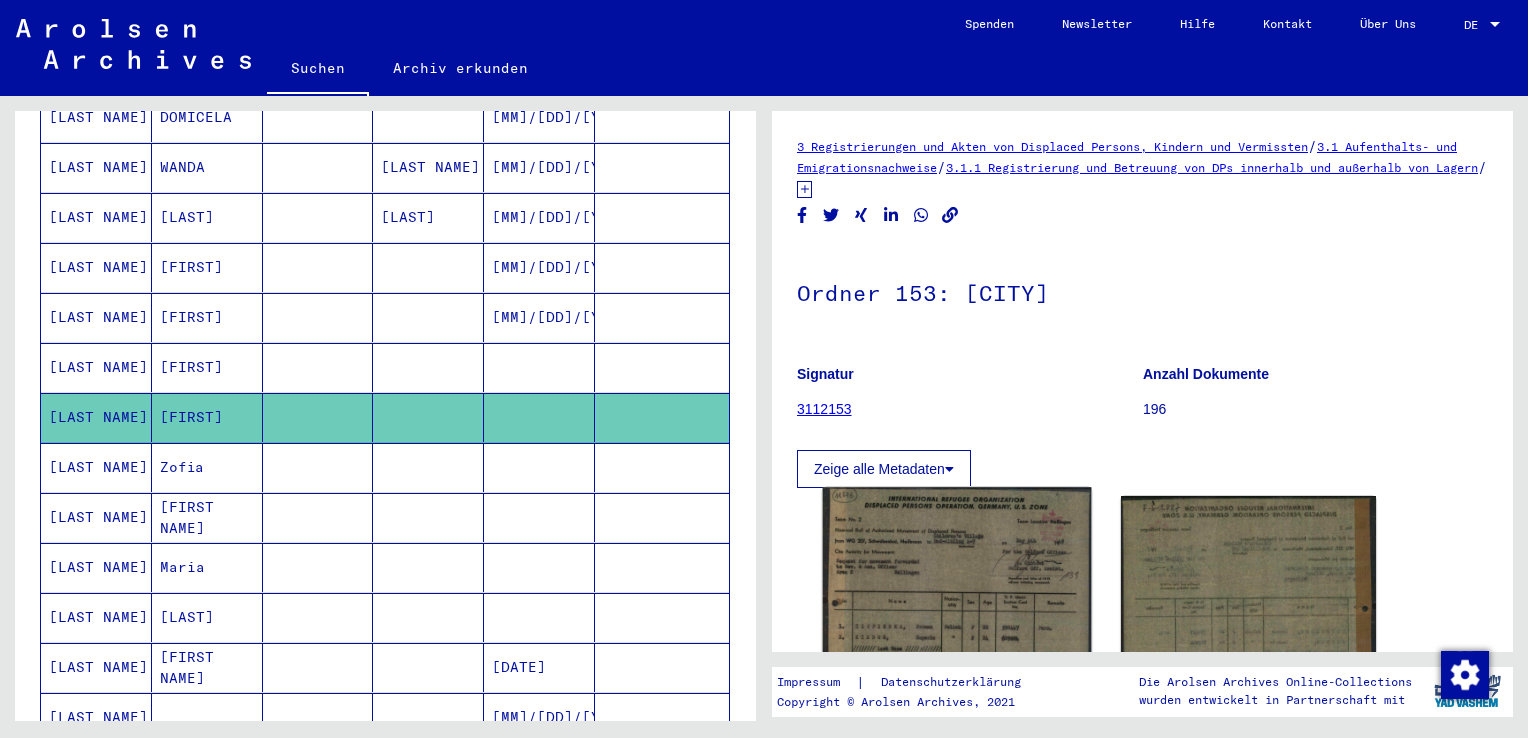 click 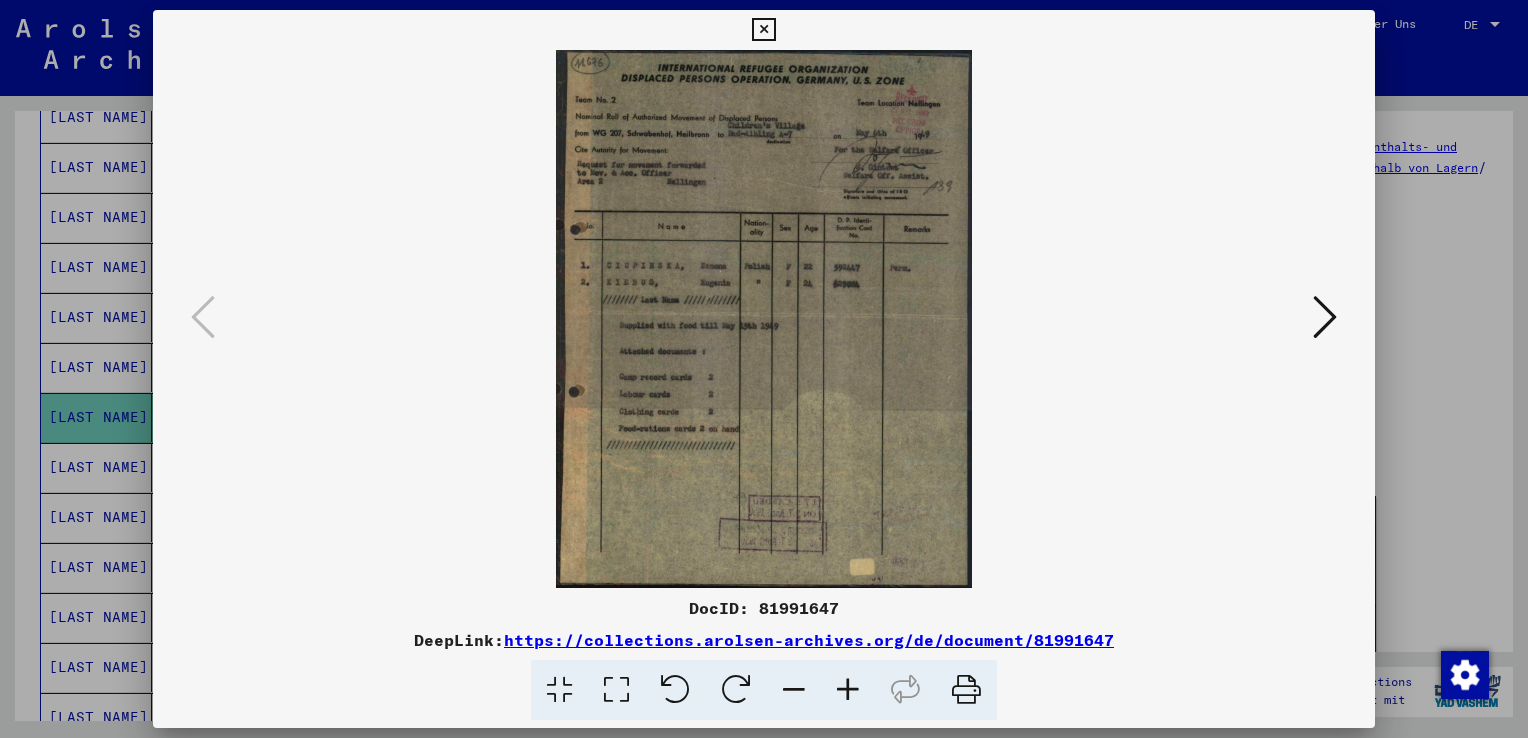 click at bounding box center (763, 30) 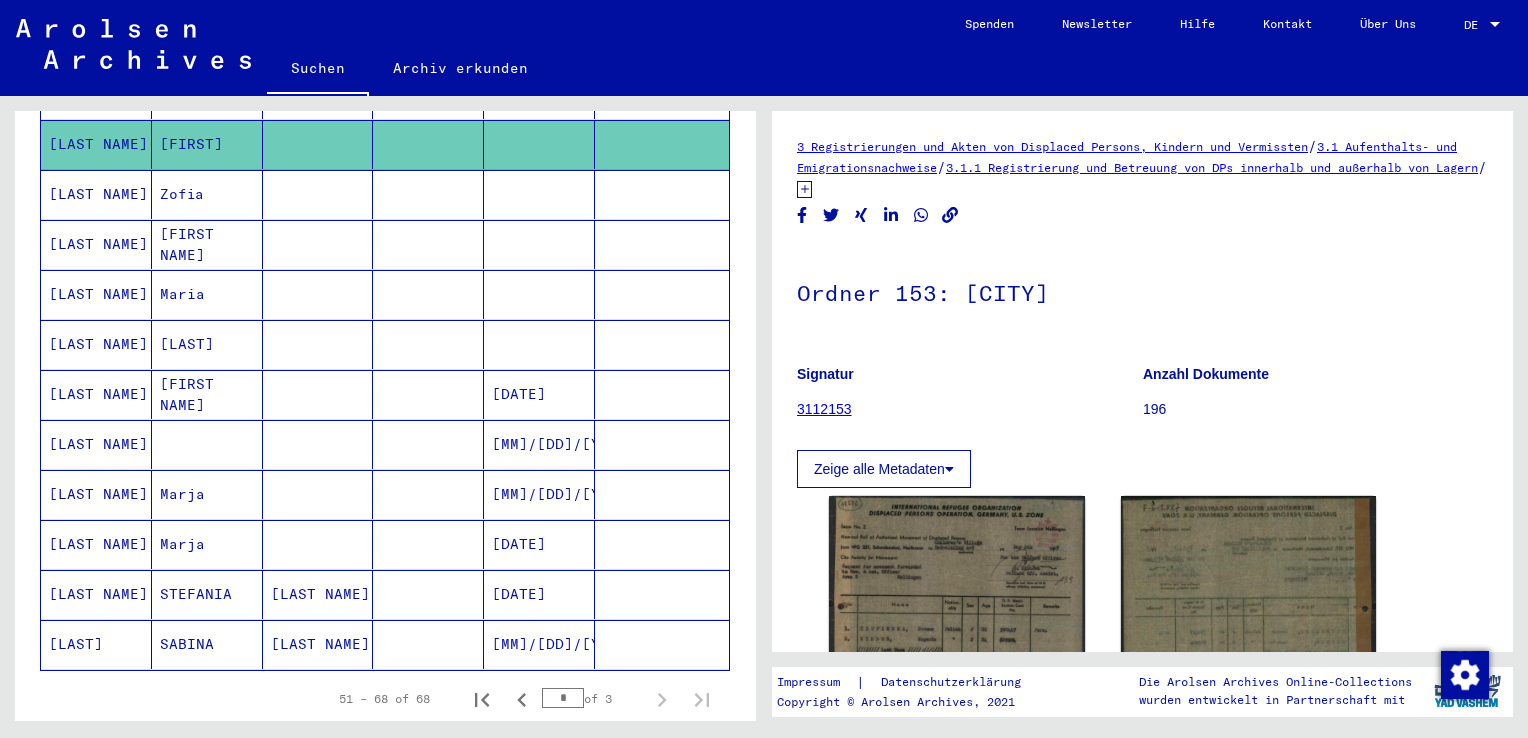 scroll, scrollTop: 667, scrollLeft: 0, axis: vertical 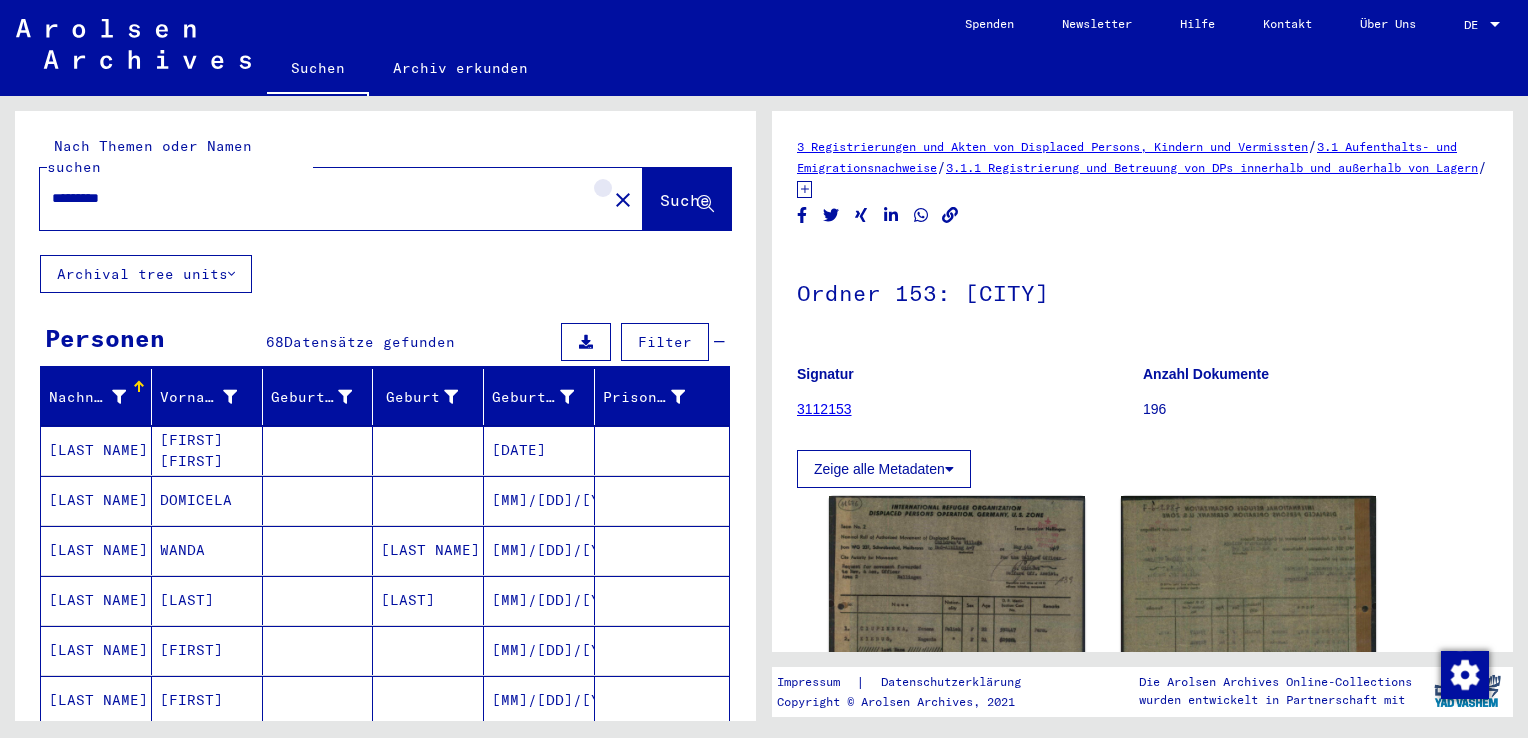 click on "close" 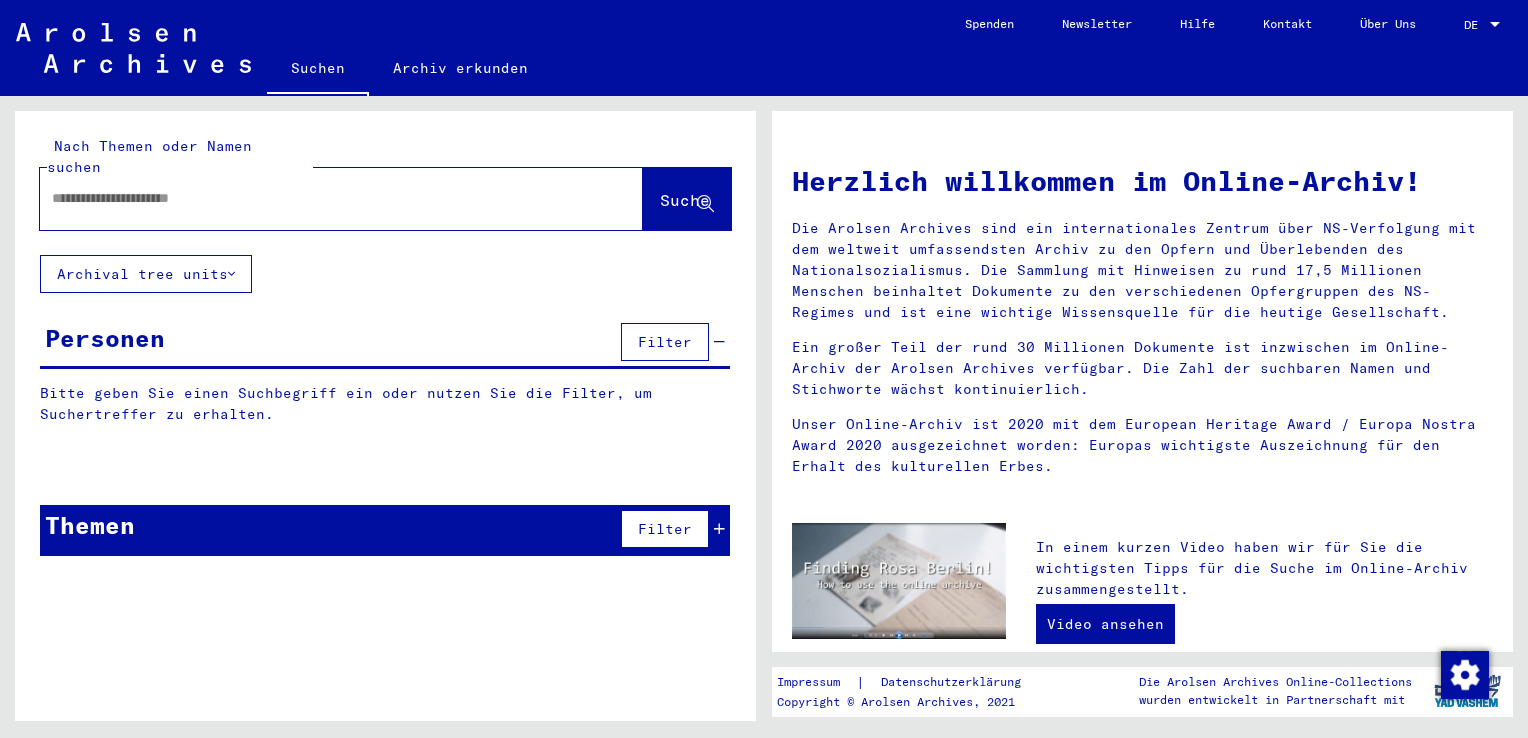 click 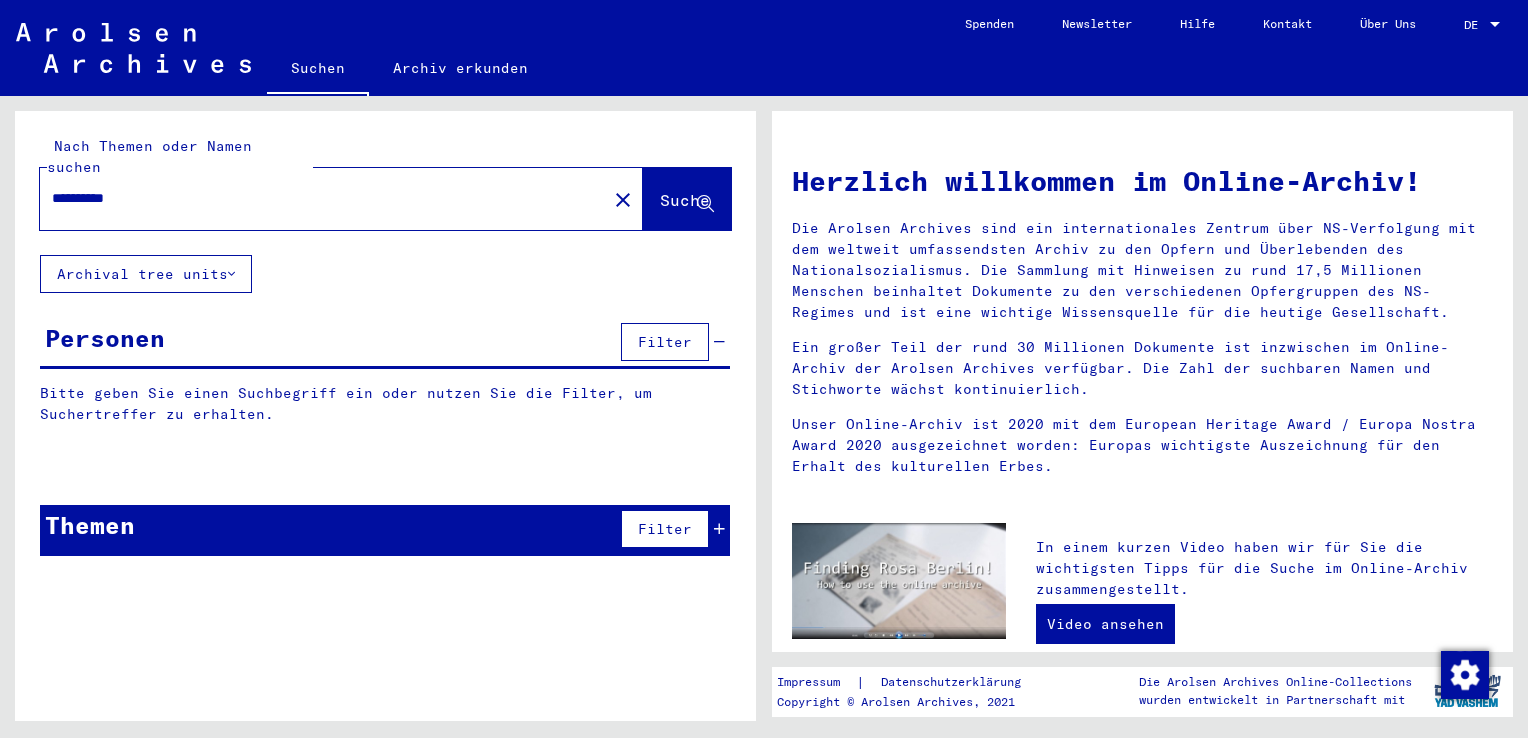 type on "**********" 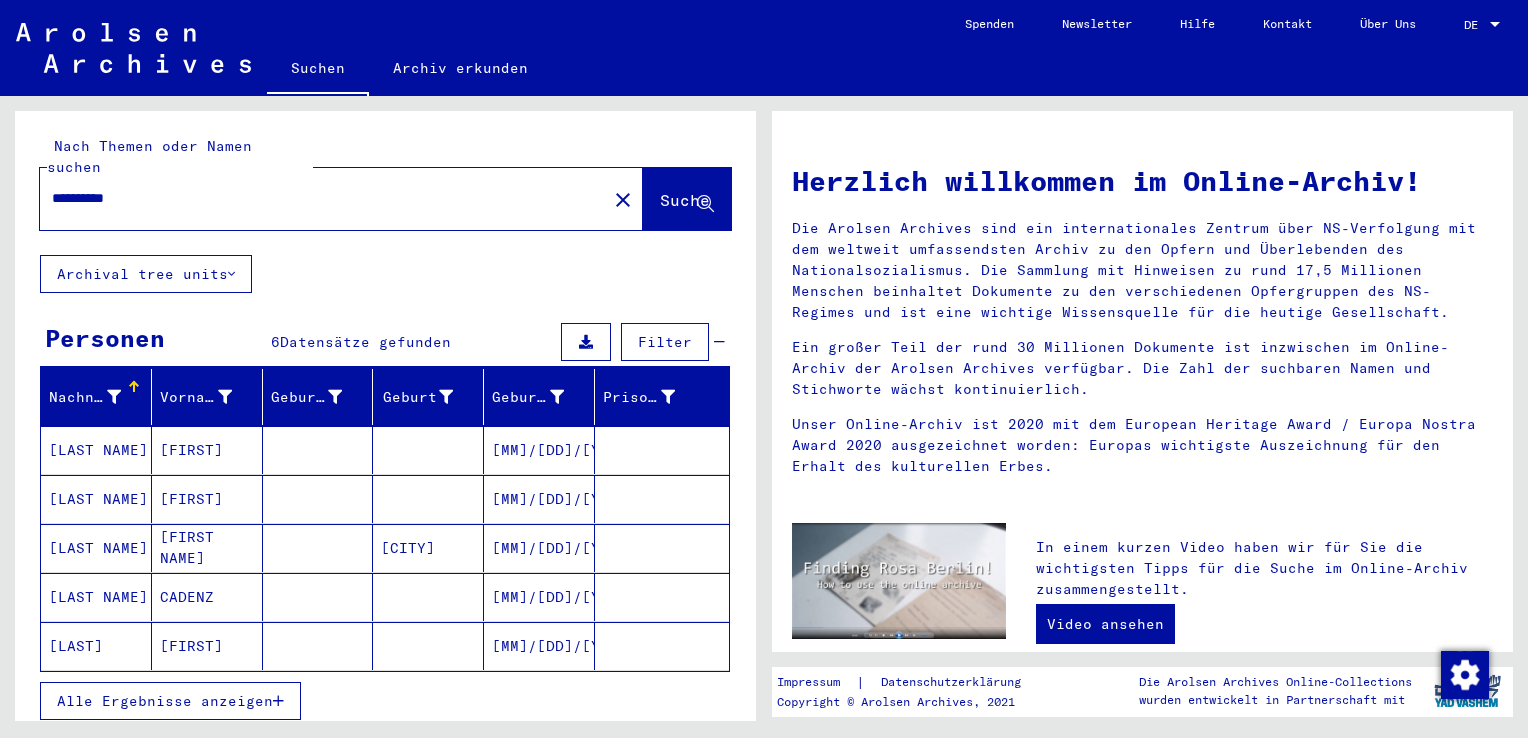 click at bounding box center (278, 701) 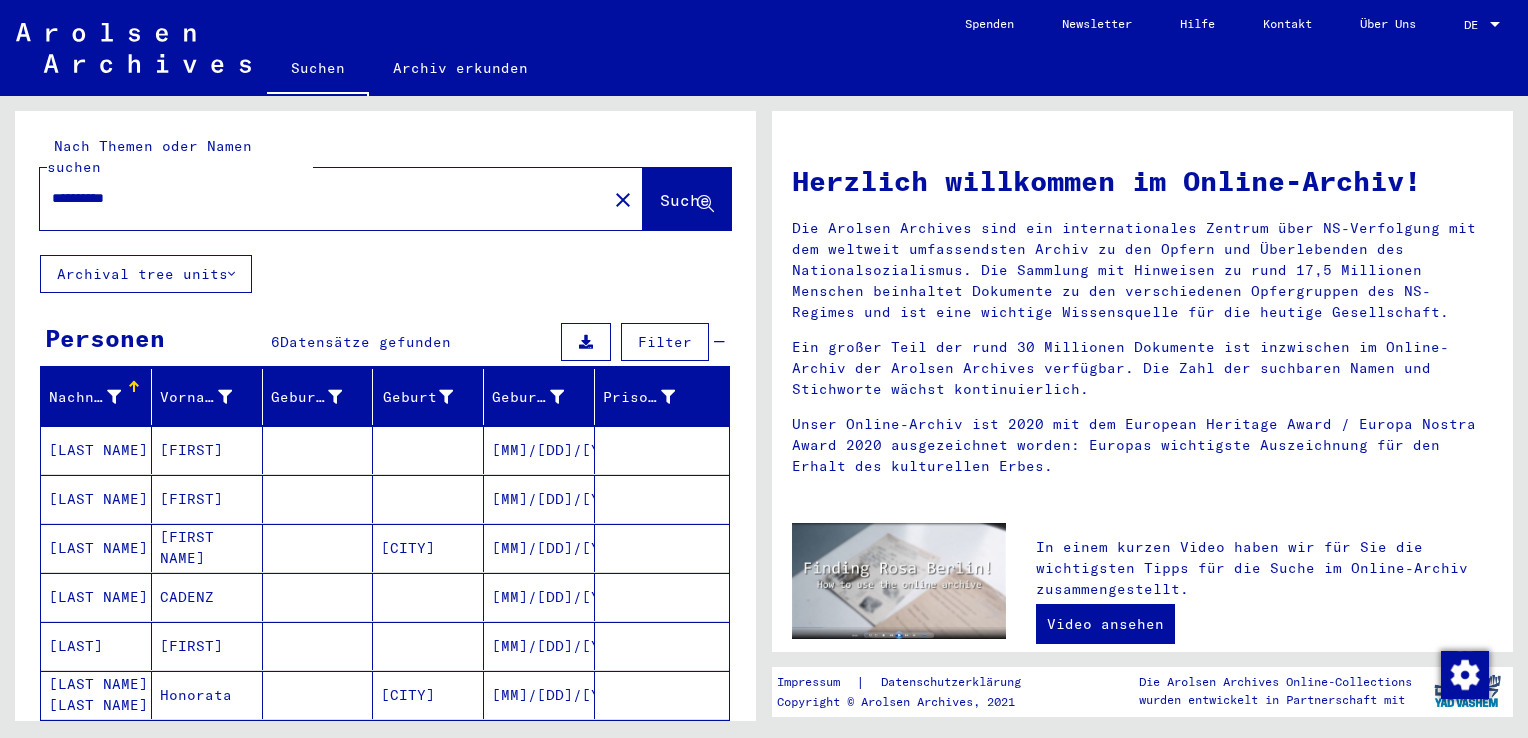click 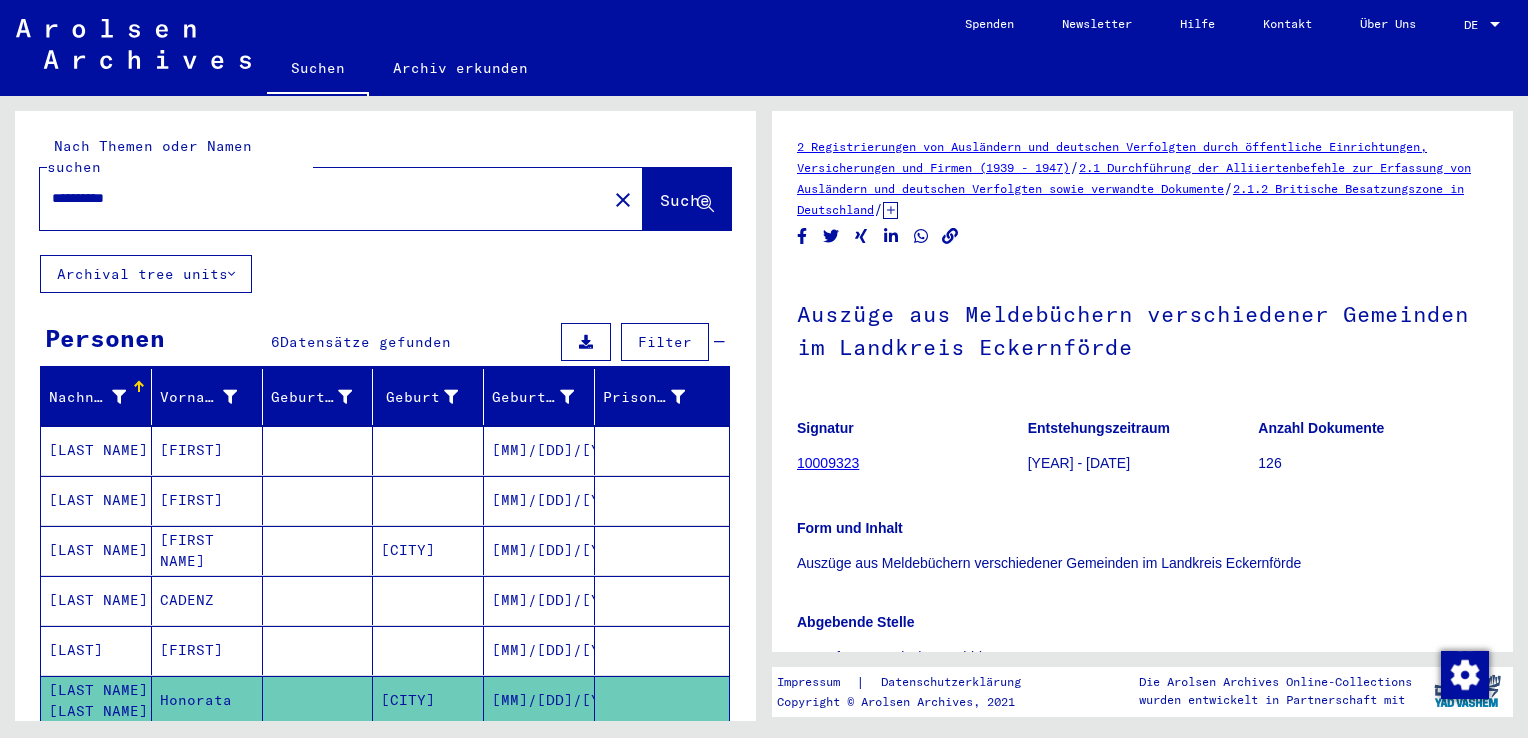 scroll, scrollTop: 0, scrollLeft: 0, axis: both 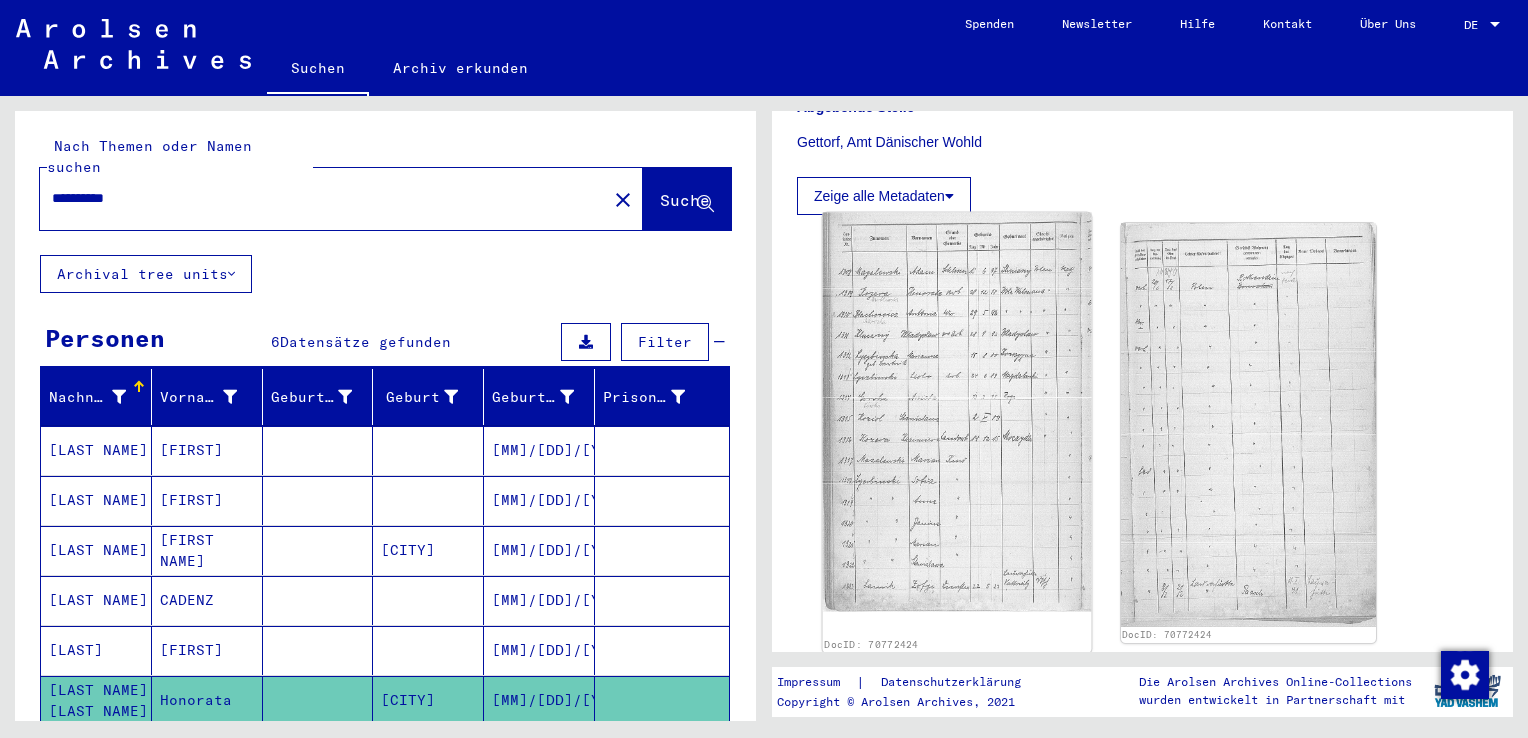 click 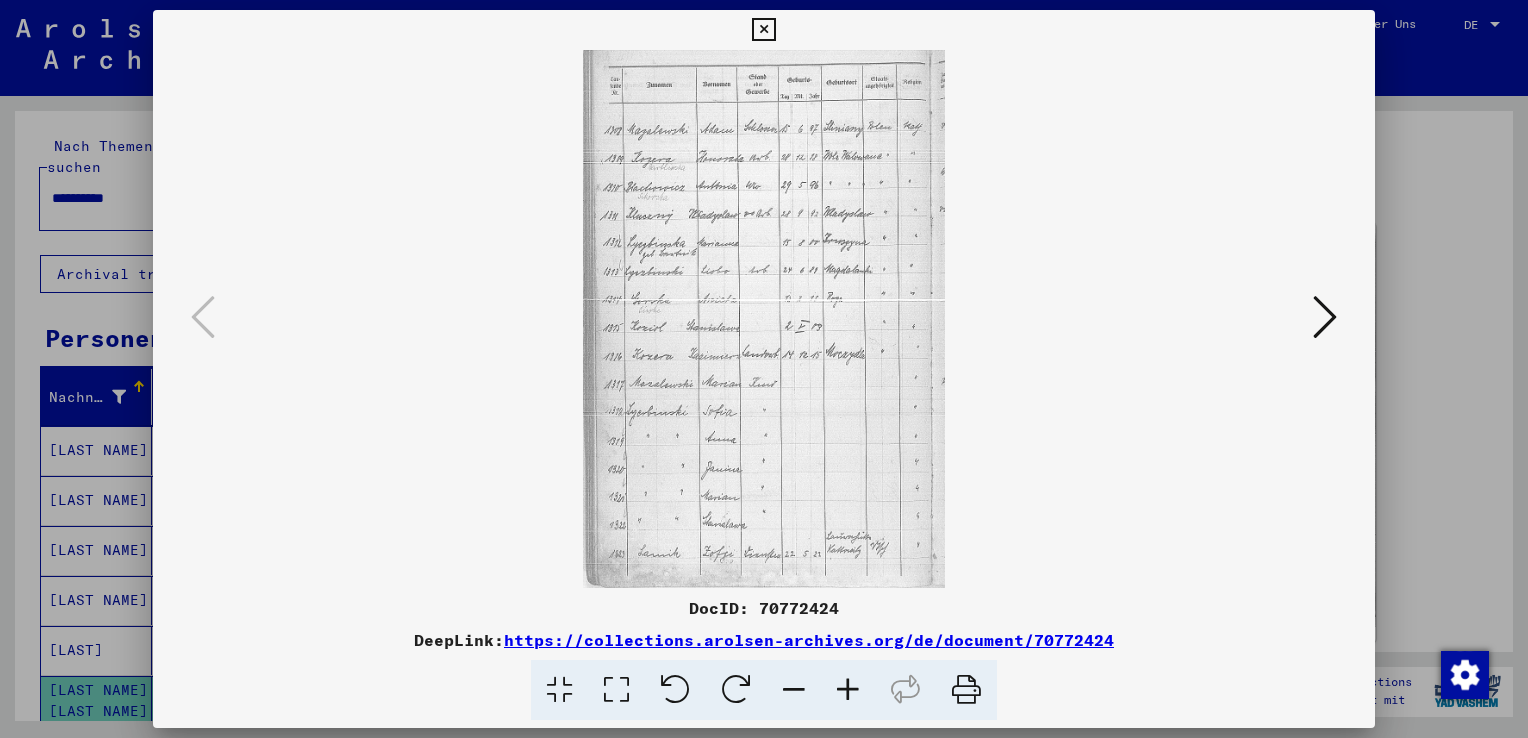 type 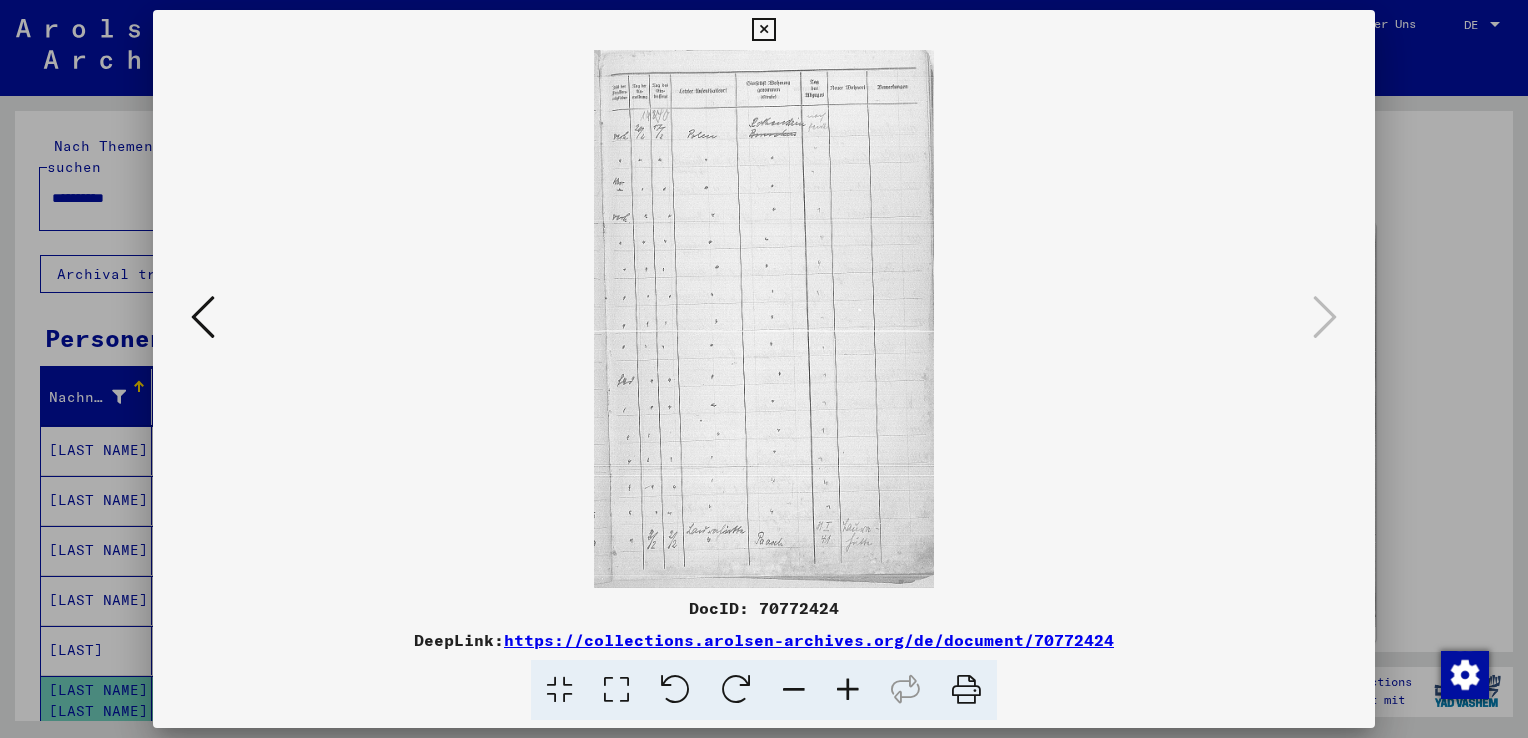 click at bounding box center [203, 317] 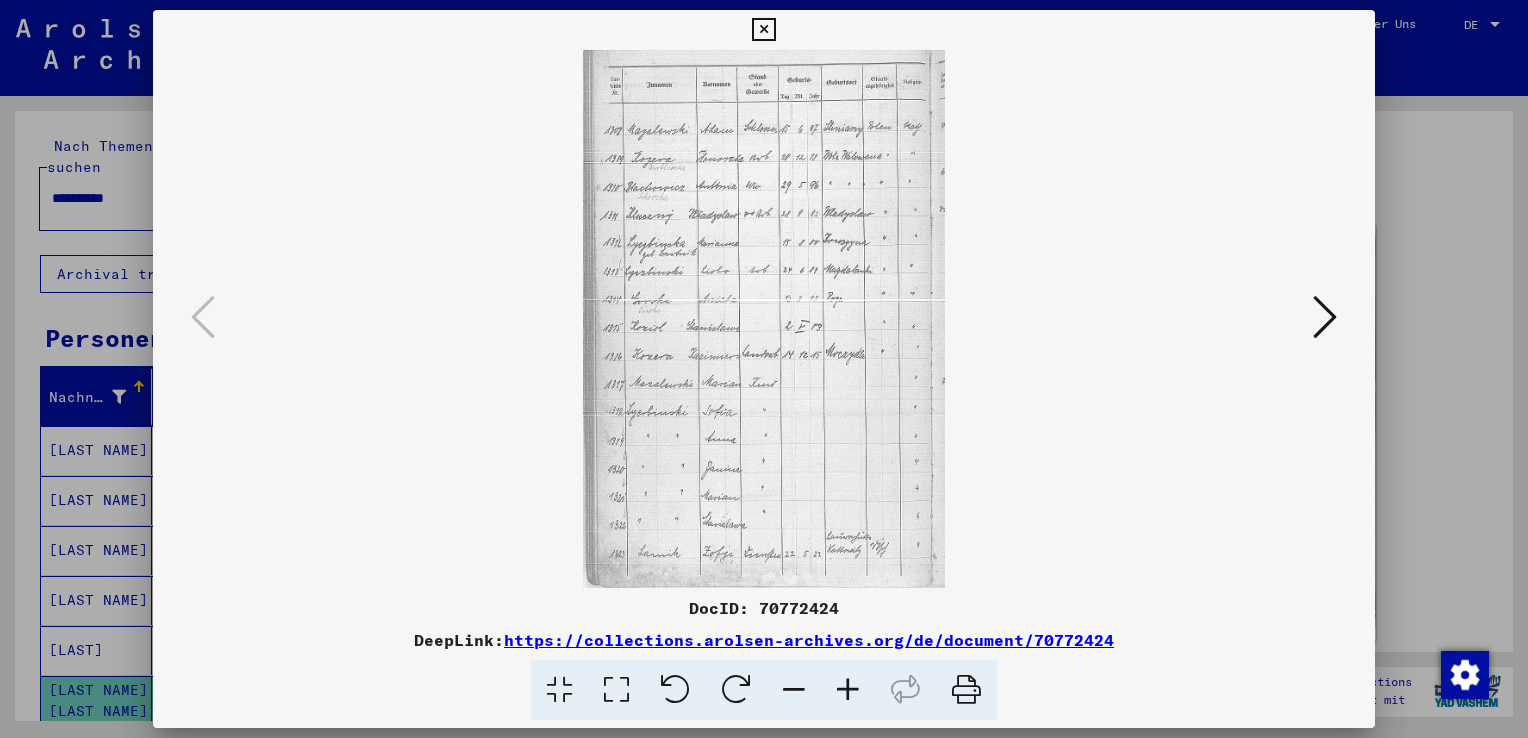click at bounding box center (763, 30) 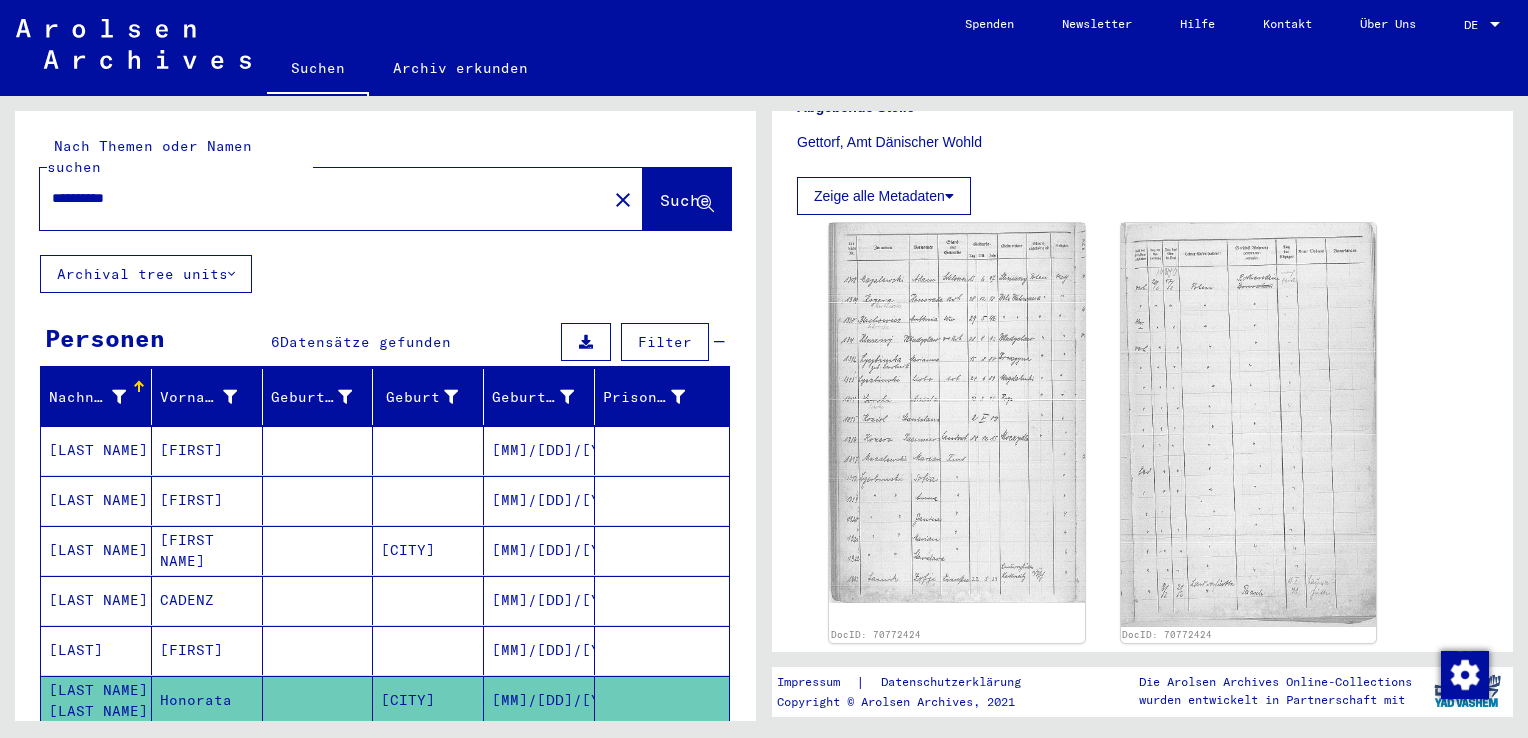 click on "**********" at bounding box center (323, 198) 